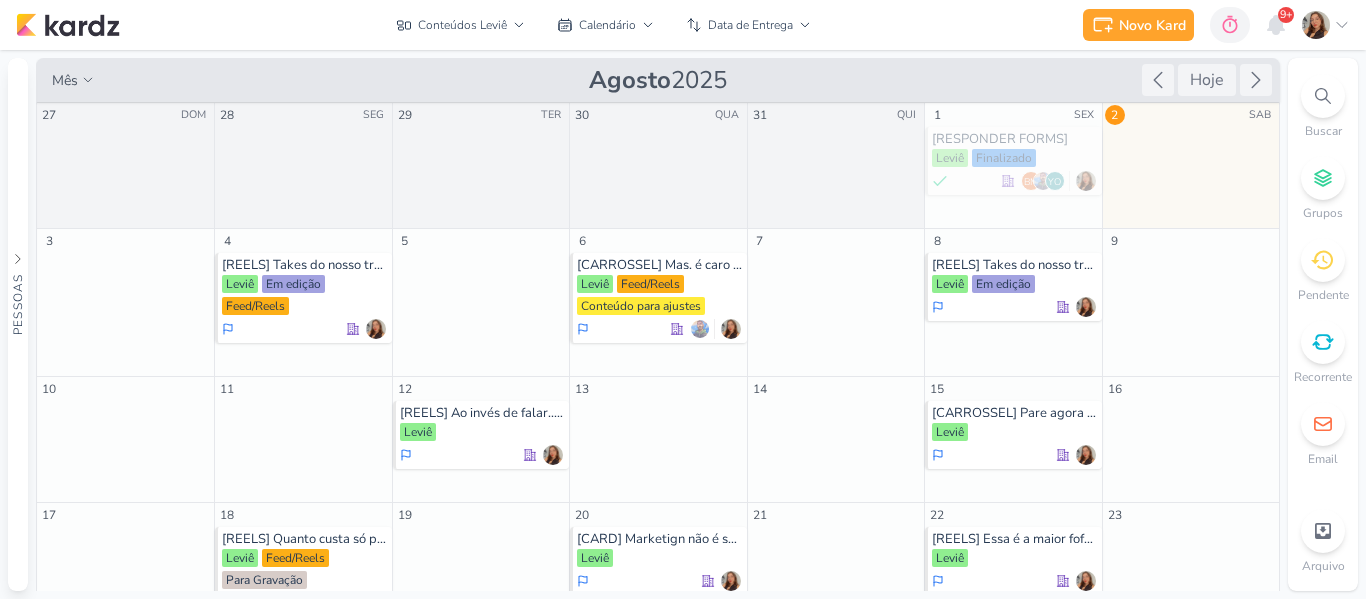 scroll, scrollTop: 0, scrollLeft: 0, axis: both 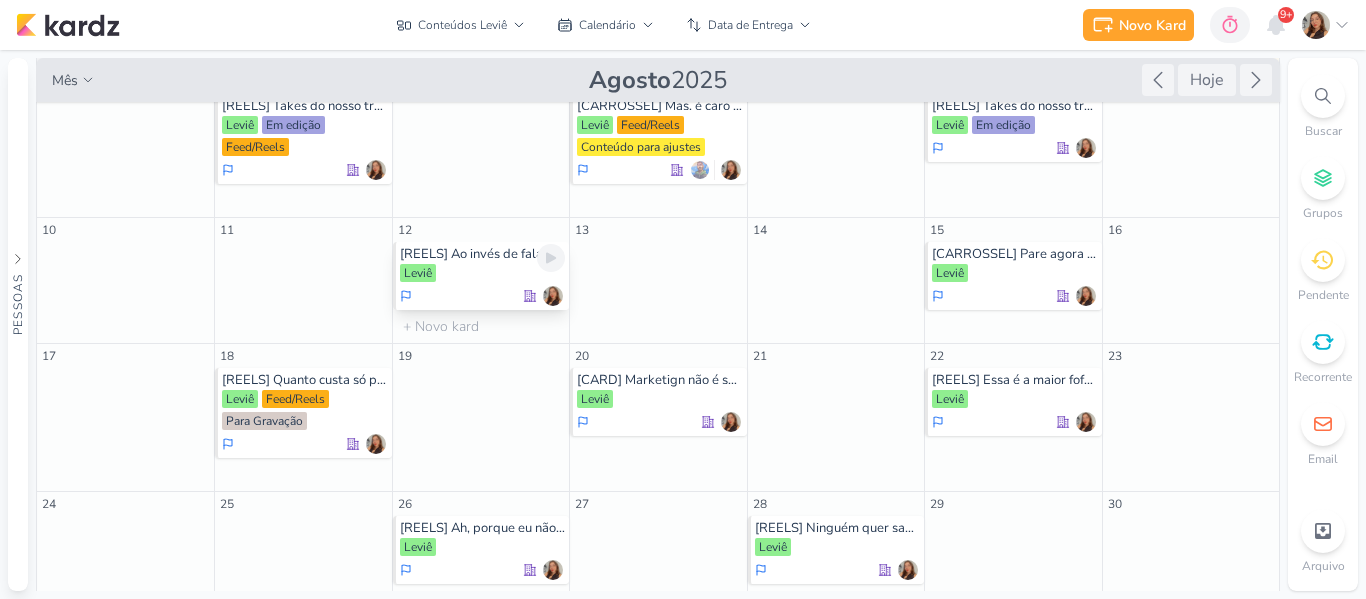 click on "[REELS] Ao invés de falar... (salvos Leviê)
Leviê" at bounding box center [481, 276] 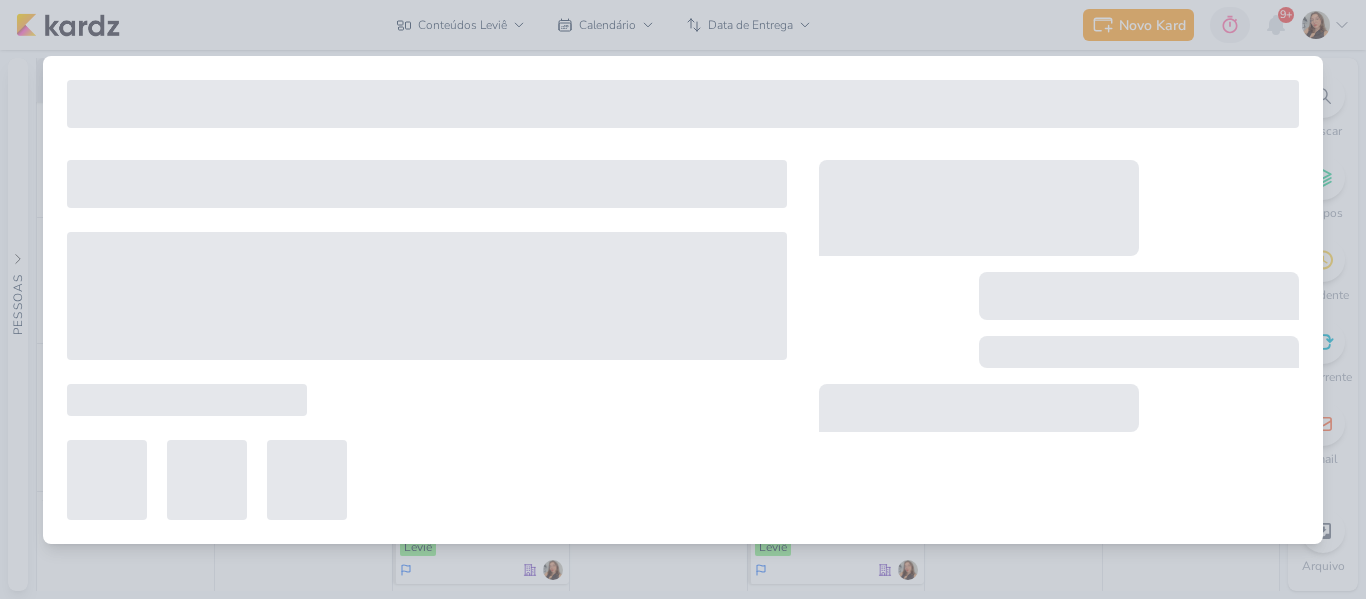 type on "[REELS] Ao invés de falar... (salvos Leviê)" 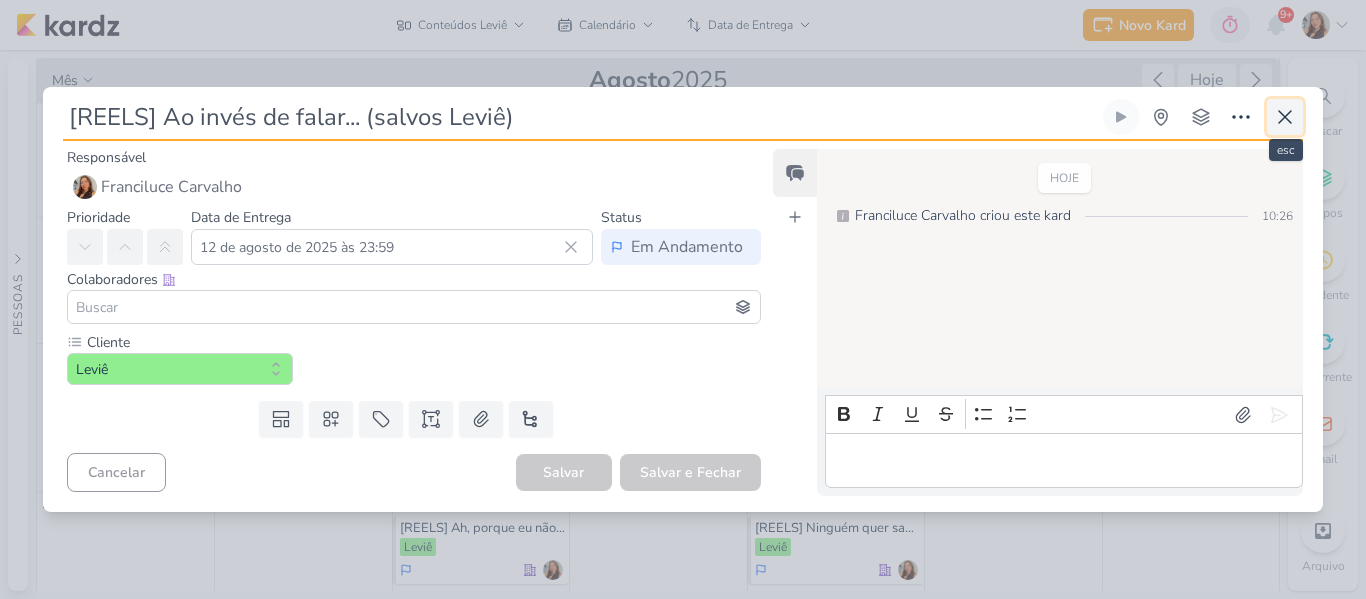 click 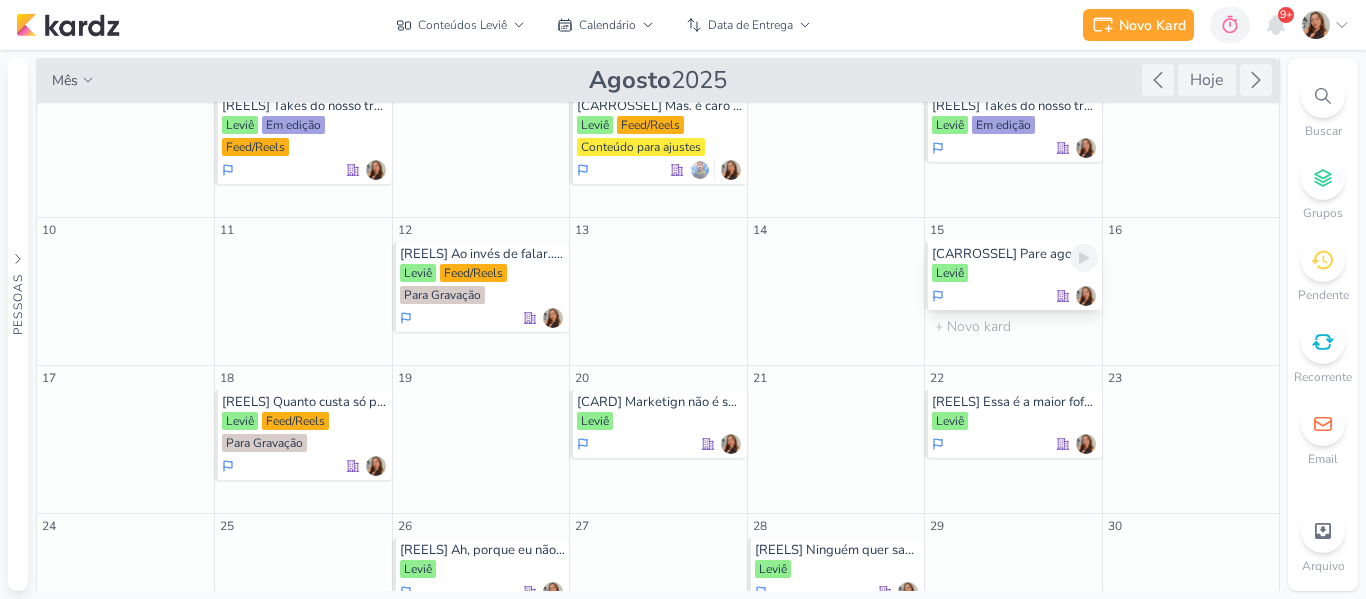 click on "[CARROSSEL] Pare agora de postar bom dia. (salvos Leviê)
Leviê" at bounding box center (1013, 276) 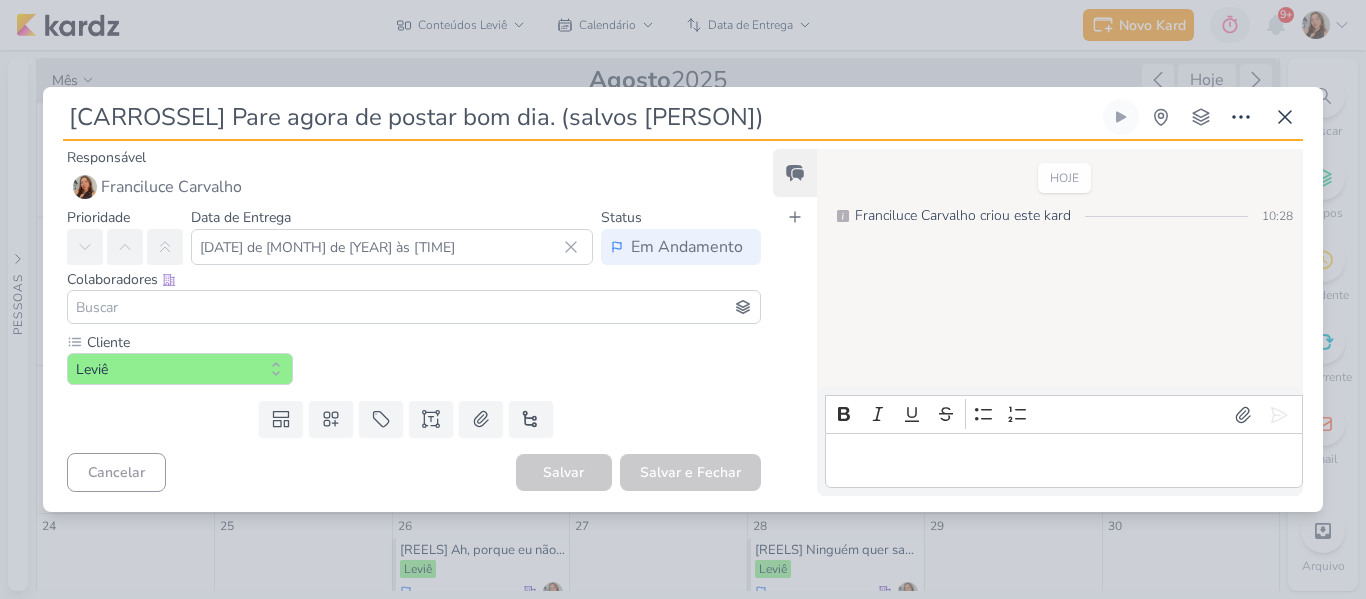click at bounding box center (414, 307) 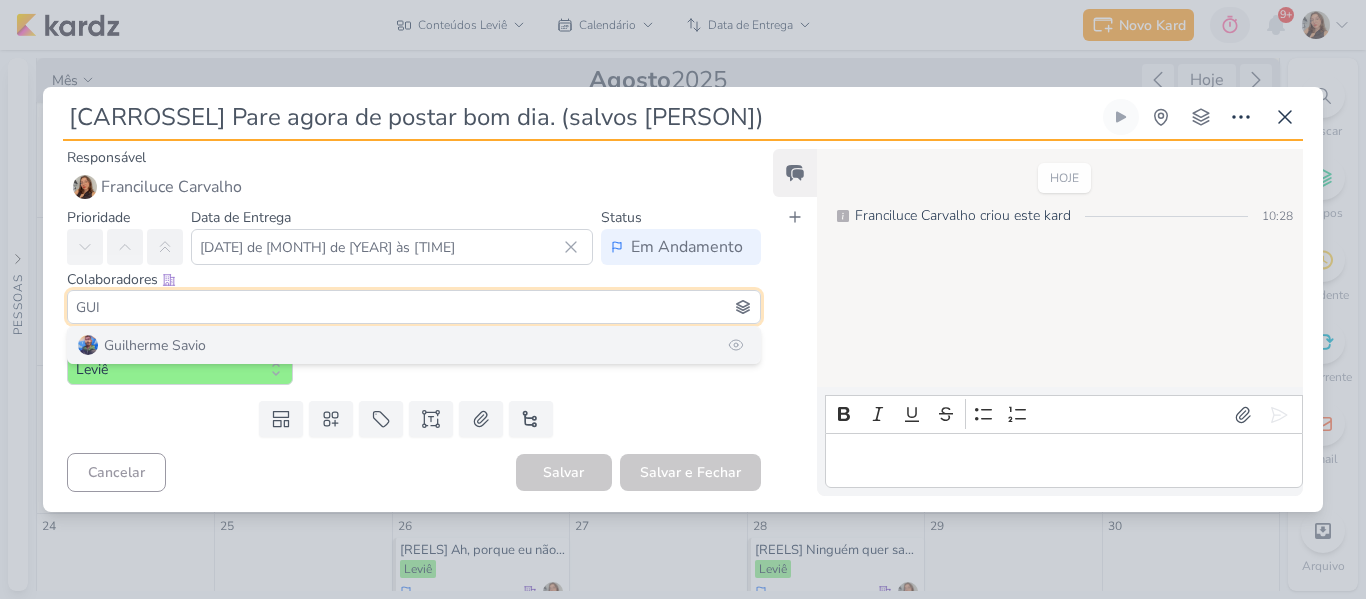 type on "GUI" 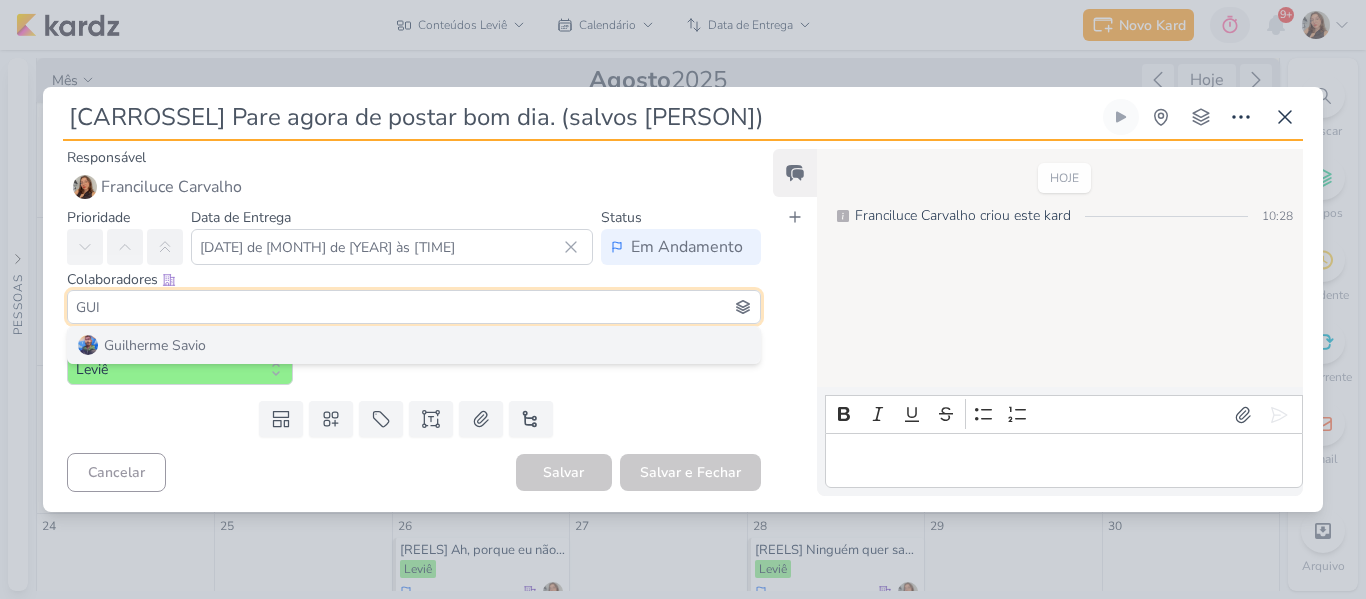type 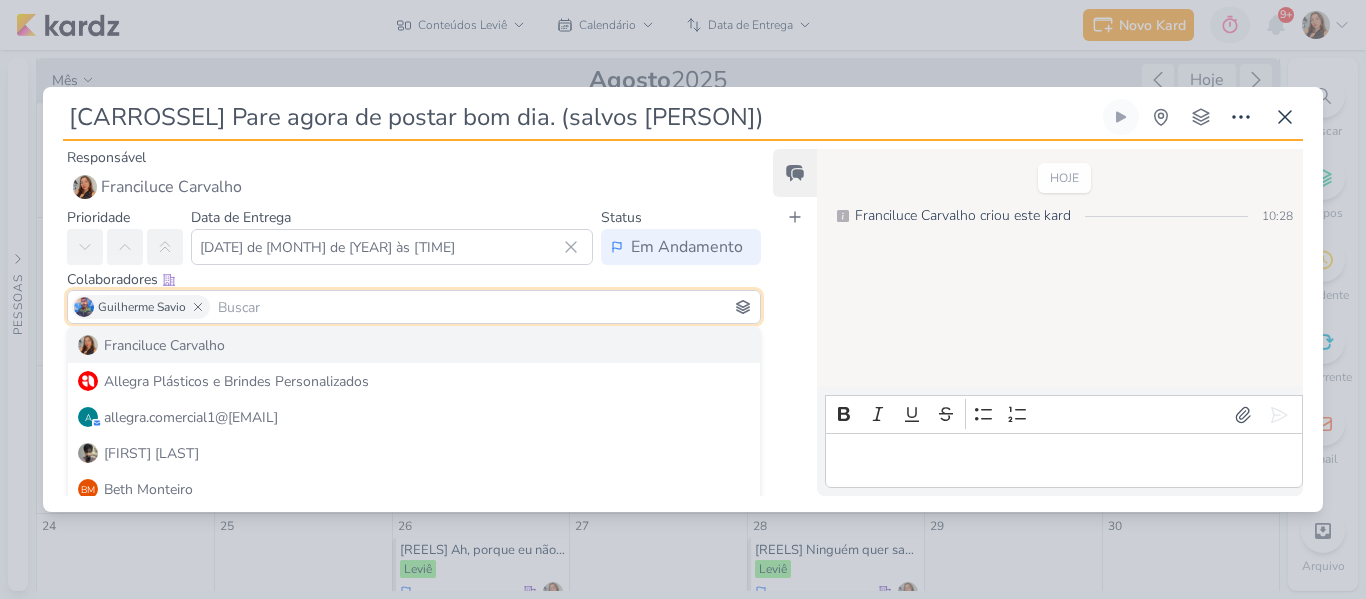 click on "HOJE
[PERSON] criou este kard
10:28" at bounding box center (1059, 269) 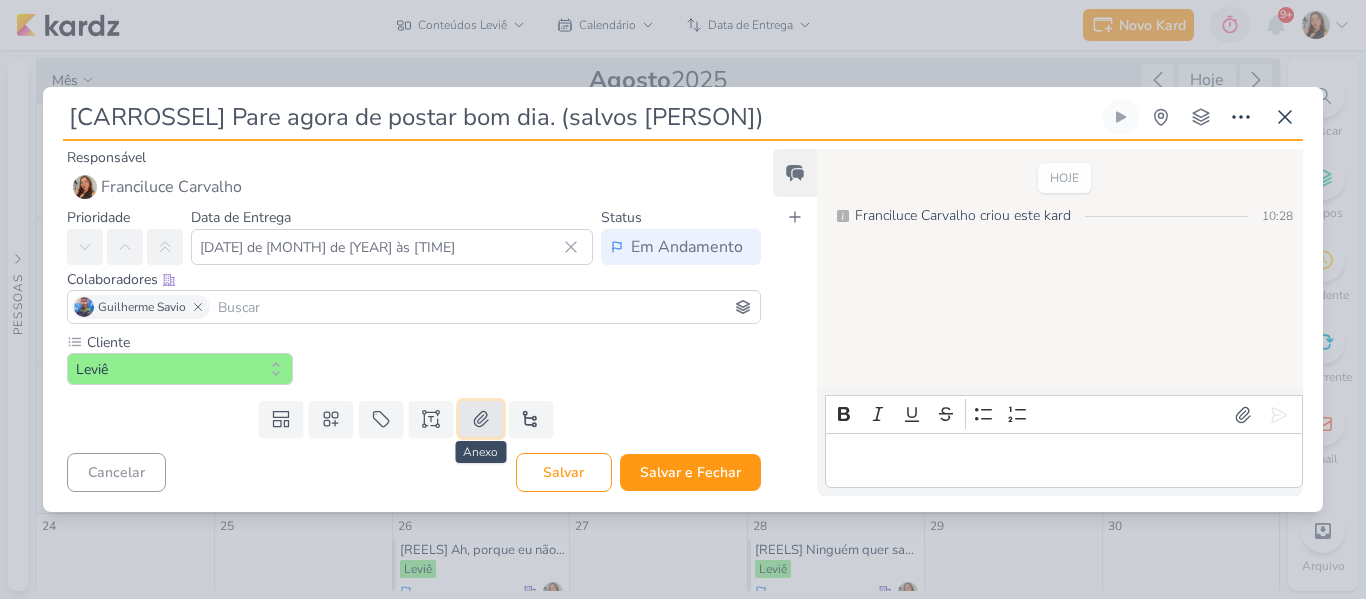 click 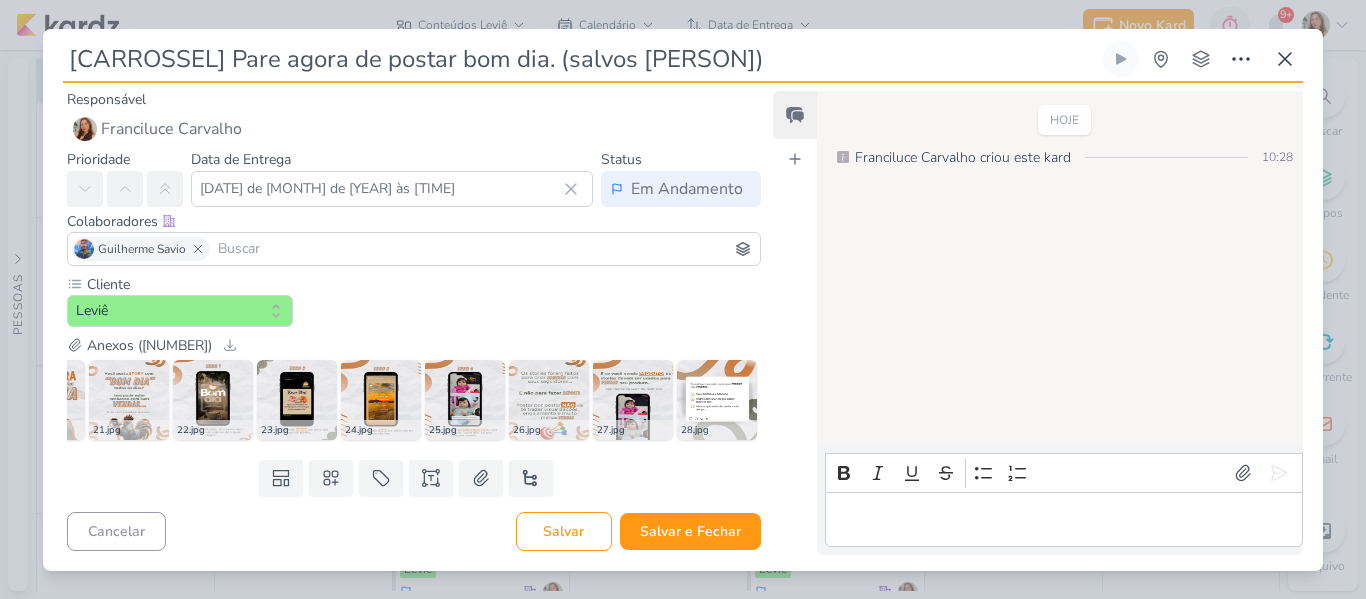 scroll, scrollTop: 0, scrollLeft: 0, axis: both 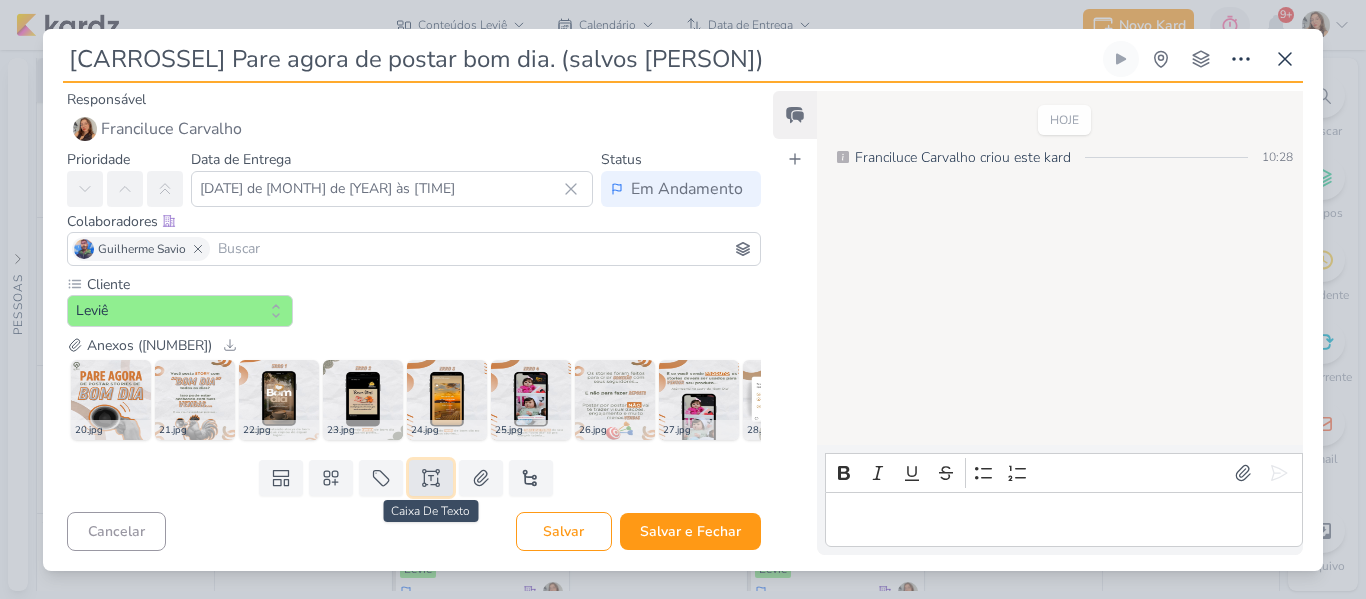click at bounding box center (431, 478) 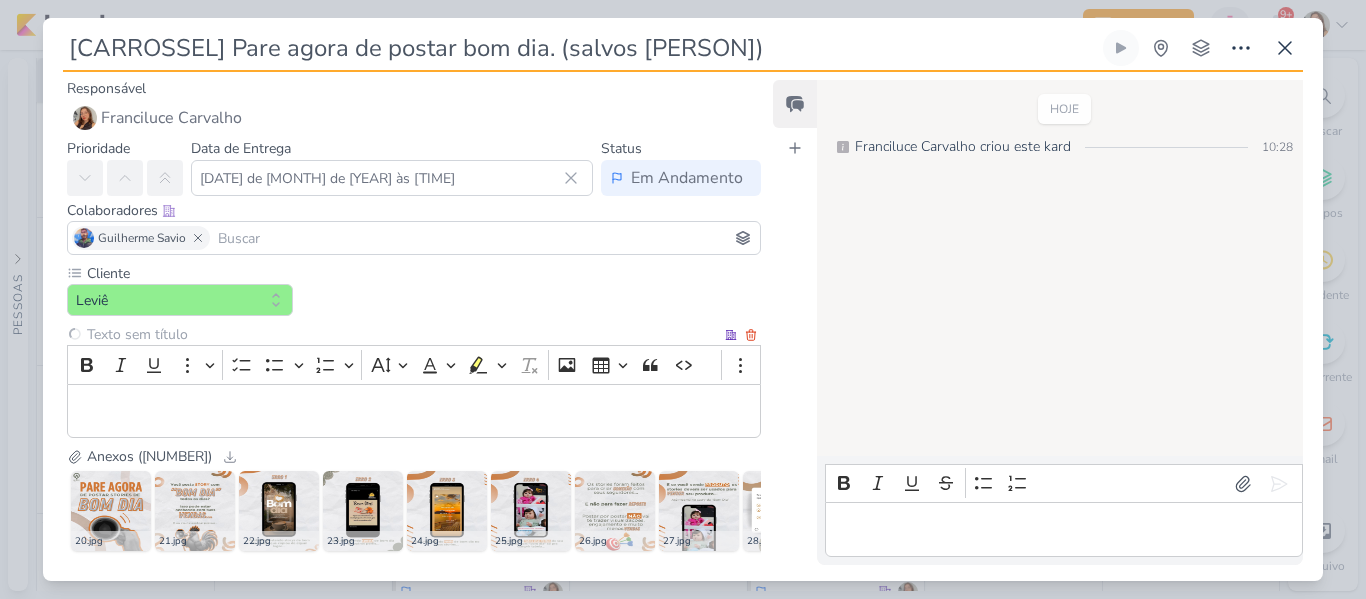 click at bounding box center [402, 334] 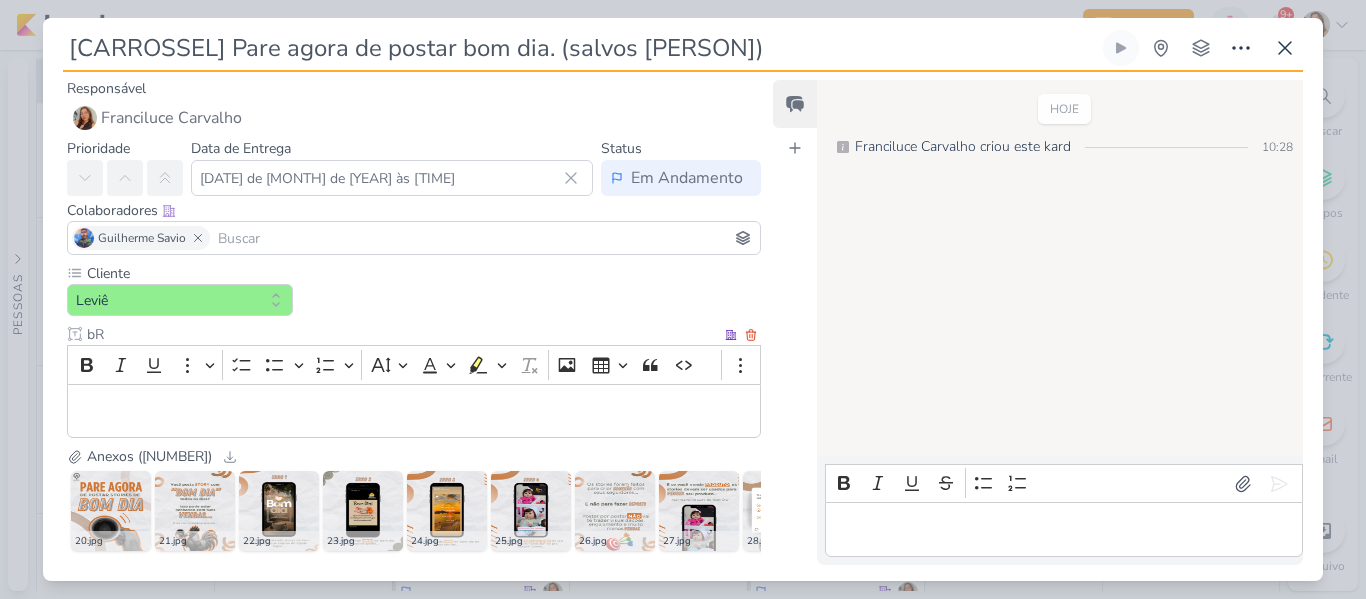 type on "b" 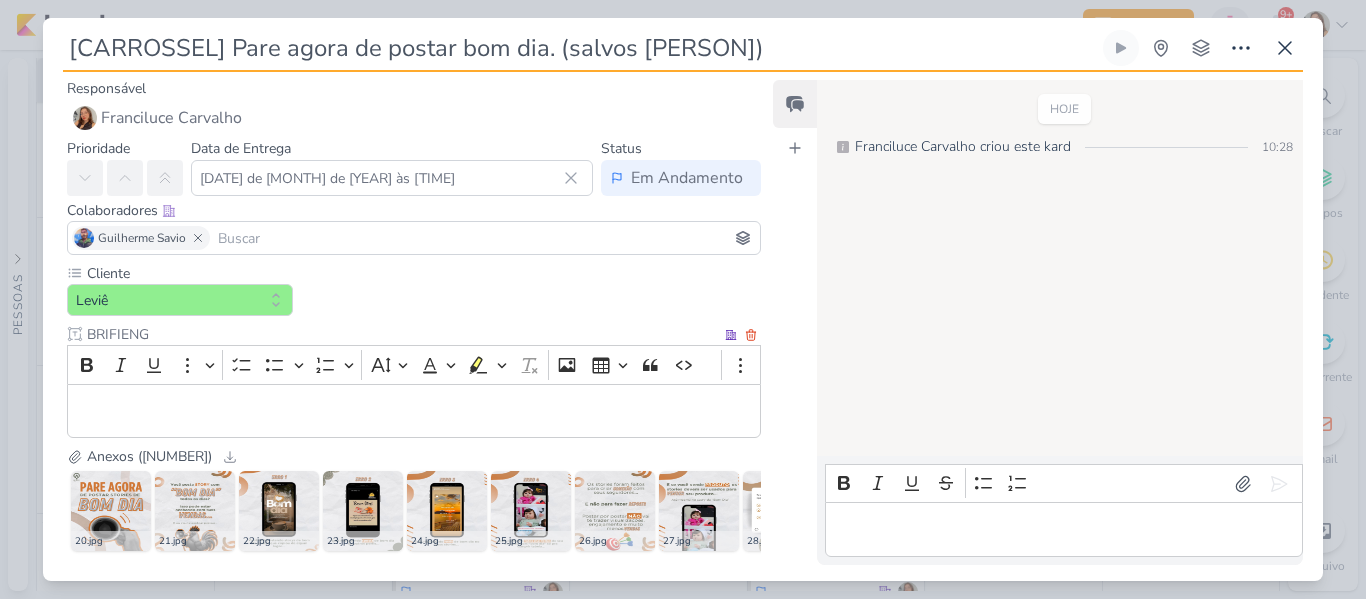 type on "BRIFIENG" 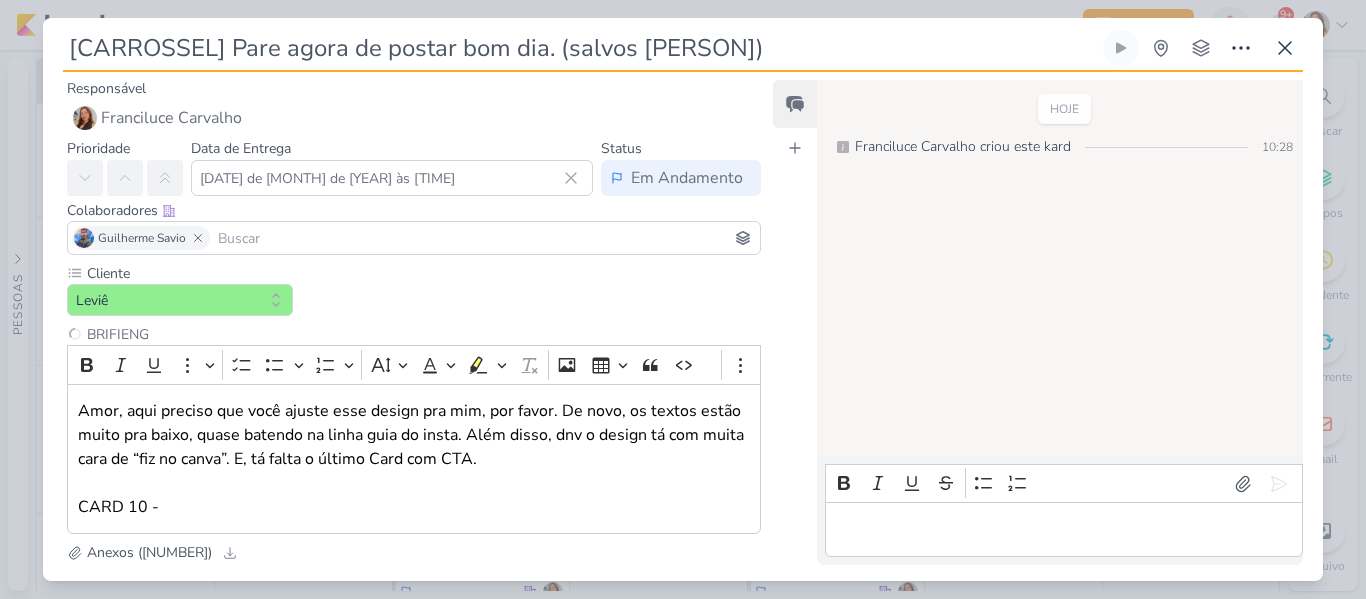 click on "Responsável
Franciluce Carvalho
Nenhum contato encontrado
create new contact
Novo Contato
Digite um endereço de email para criar um contato. Não se preocupe, tomaremos conta de todas as suas interações com esse contato através do email para que você possa colaborar com qualquer pessoa sem sair do Kardz
Email" at bounding box center [683, 326] 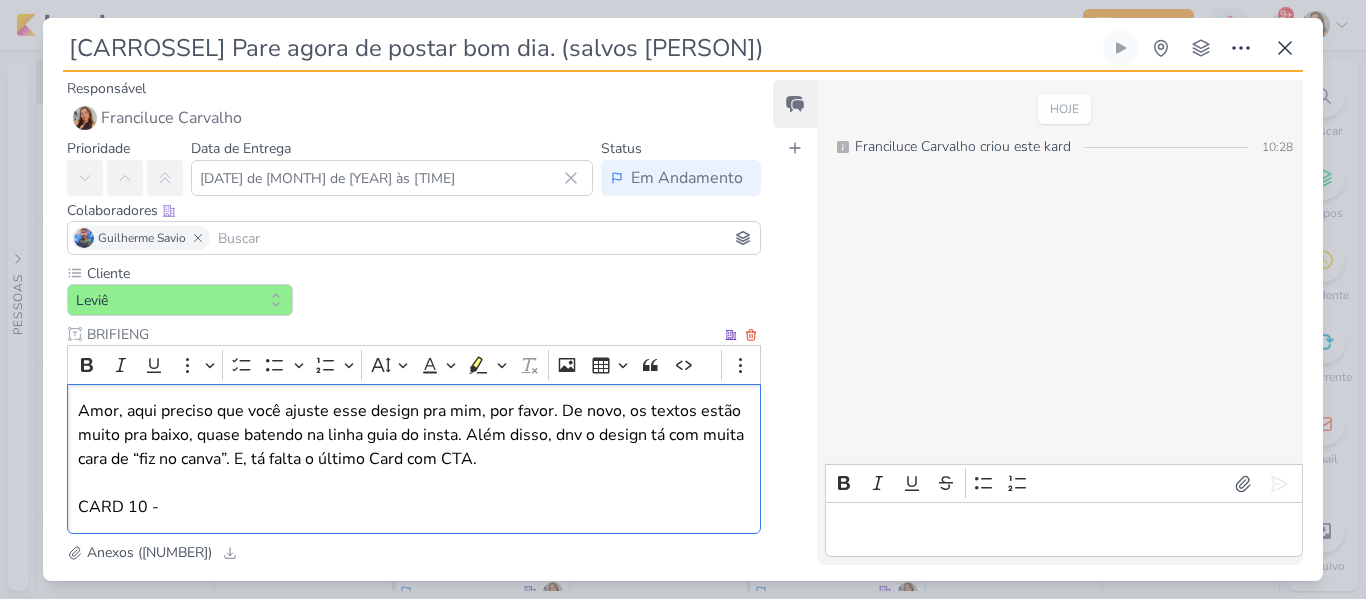 click on "Amor, aqui preciso que você ajuste esse design pra mim, por favor. De novo, os textos estão muito pra baixo, quase batendo na linha guia do insta. Além disso, dnv o design tá com muita cara de “fiz no canva”. E, tá falta o último Card com CTA.  CARD 10 -" at bounding box center [414, 459] 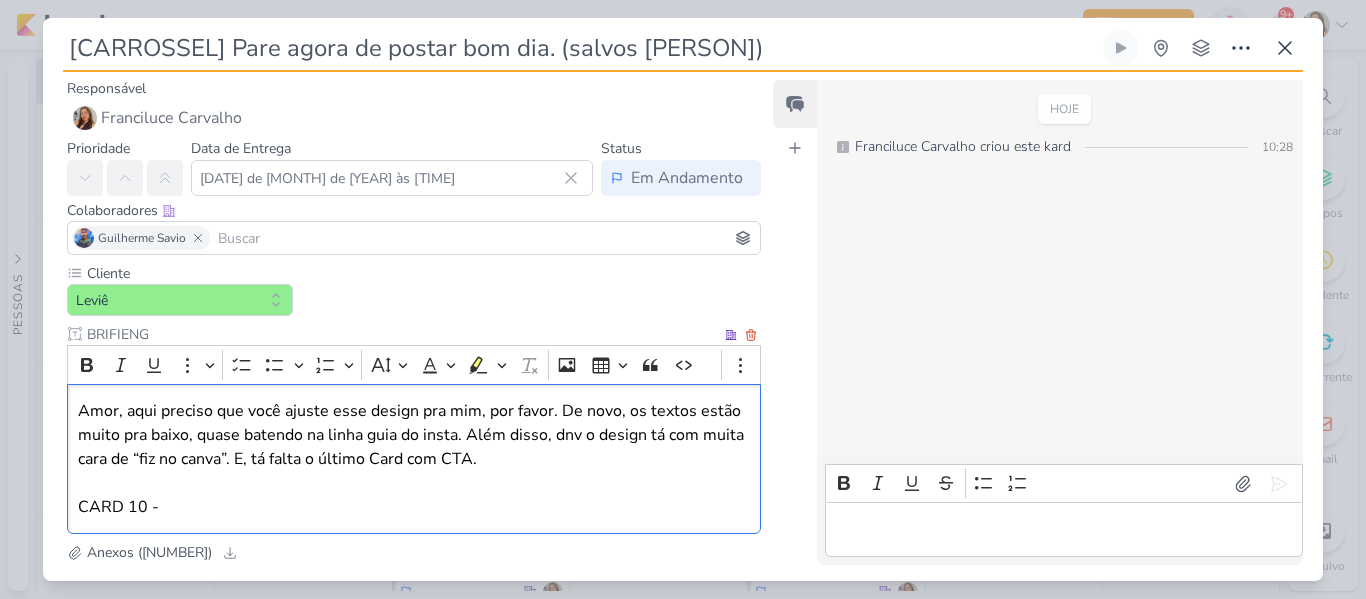 click on "Amor, aqui preciso que você ajuste esse design pra mim, por favor. De novo, os textos estão muito pra baixo, quase batendo na linha guia do insta. Além disso, dnv o design tá com muita cara de “fiz no canva”. E, tá falta o último Card com CTA.  CARD 10 -" at bounding box center (414, 459) 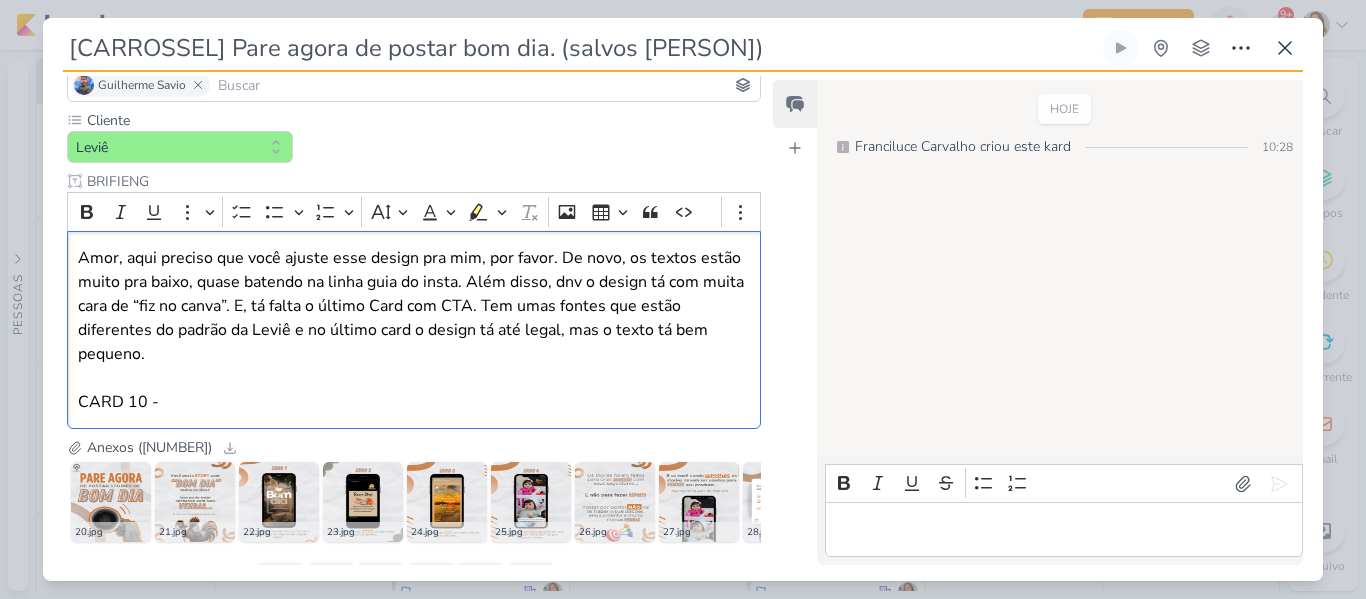 scroll, scrollTop: 161, scrollLeft: 0, axis: vertical 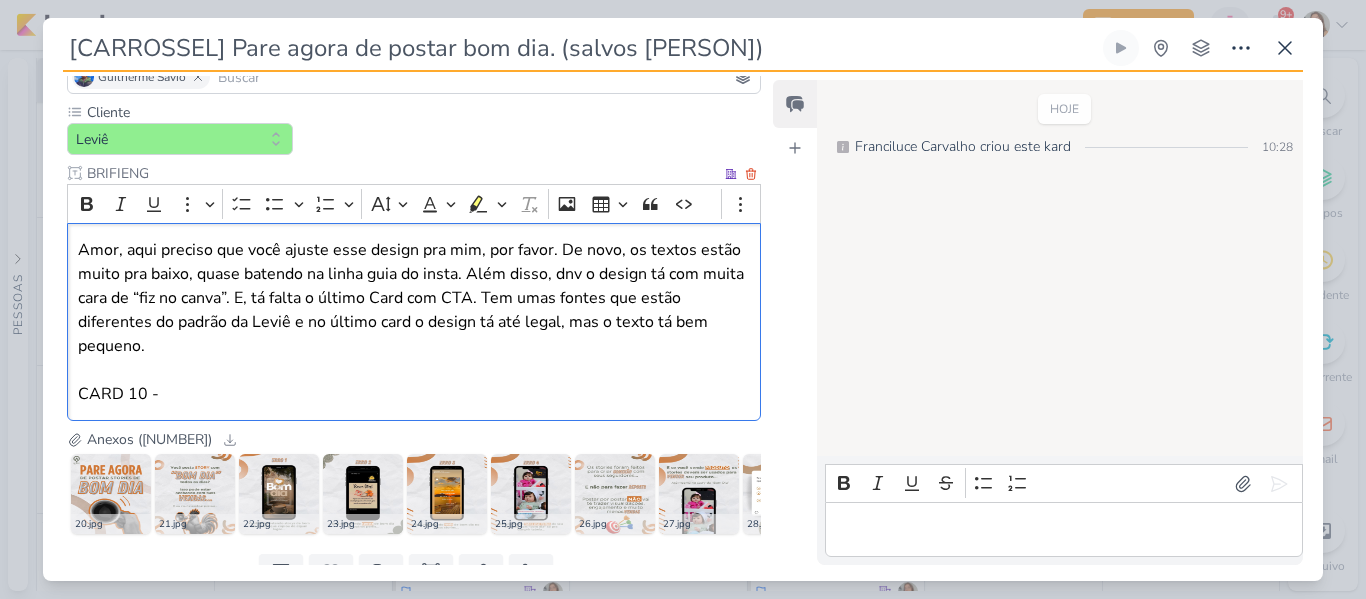 click on "Amor, aqui preciso que você ajuste esse design pra mim, por favor. De novo, os textos estão muito pra baixo, quase batendo na linha guia do insta. Além disso, dnv o design tá com muita cara de “fiz no canva”. E, tá falta o último Card com CTA. Tem umas fontes que estão diferentes do padrão da Leviê e no último card o design tá até legal, mas o texto tá bem pequeno. CARD 10 -" at bounding box center [414, 322] 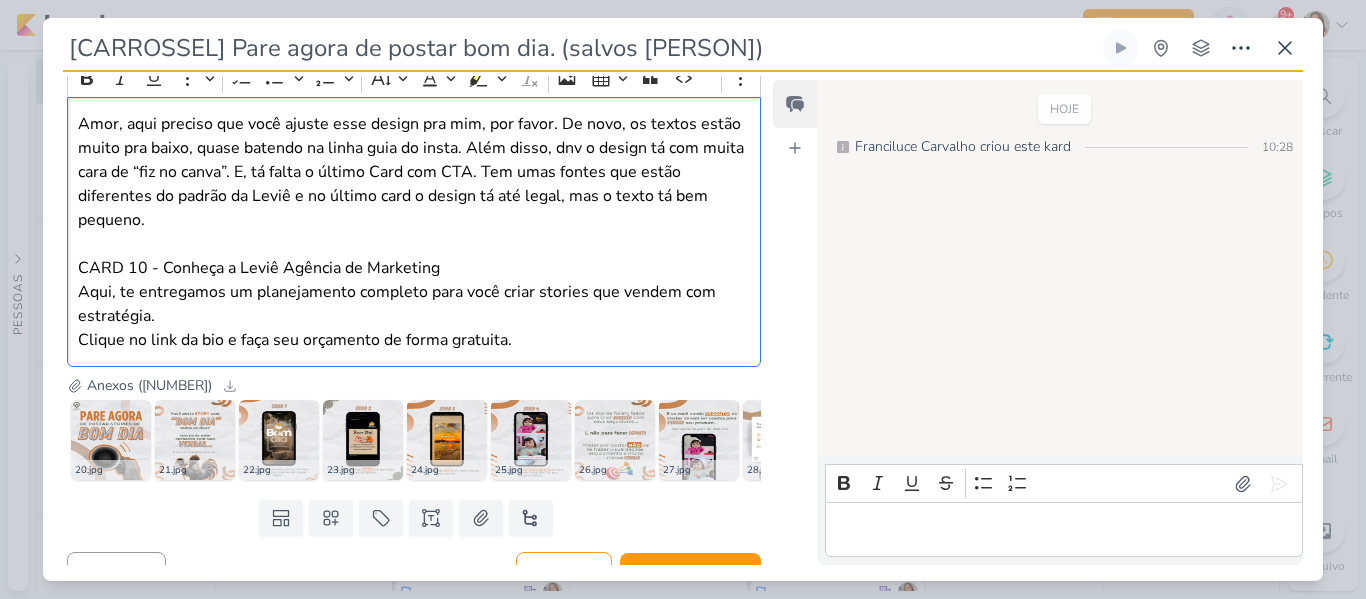 scroll, scrollTop: 325, scrollLeft: 0, axis: vertical 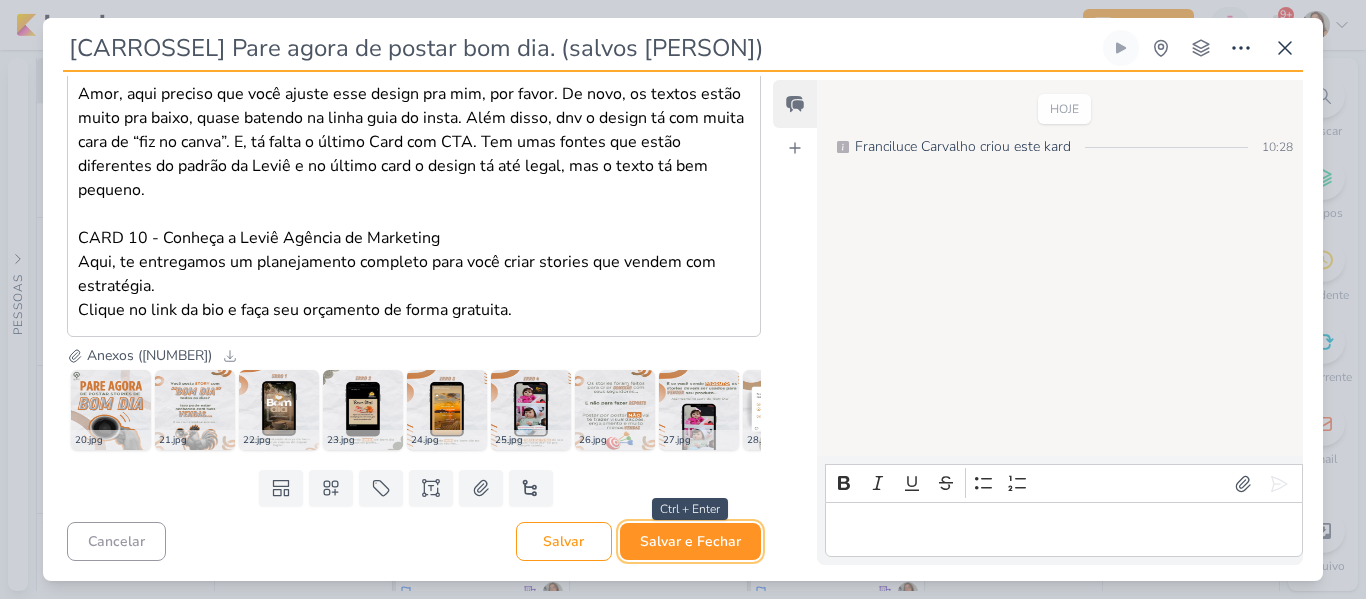 click on "Salvar e Fechar" at bounding box center [690, 541] 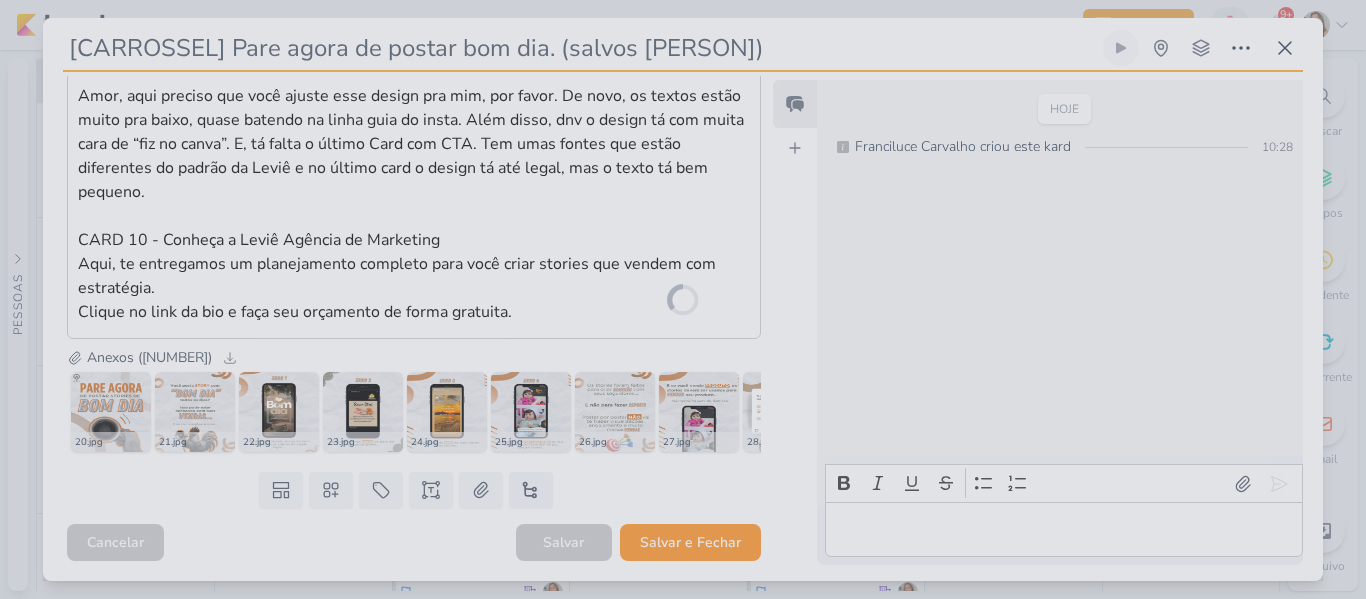 scroll, scrollTop: 323, scrollLeft: 0, axis: vertical 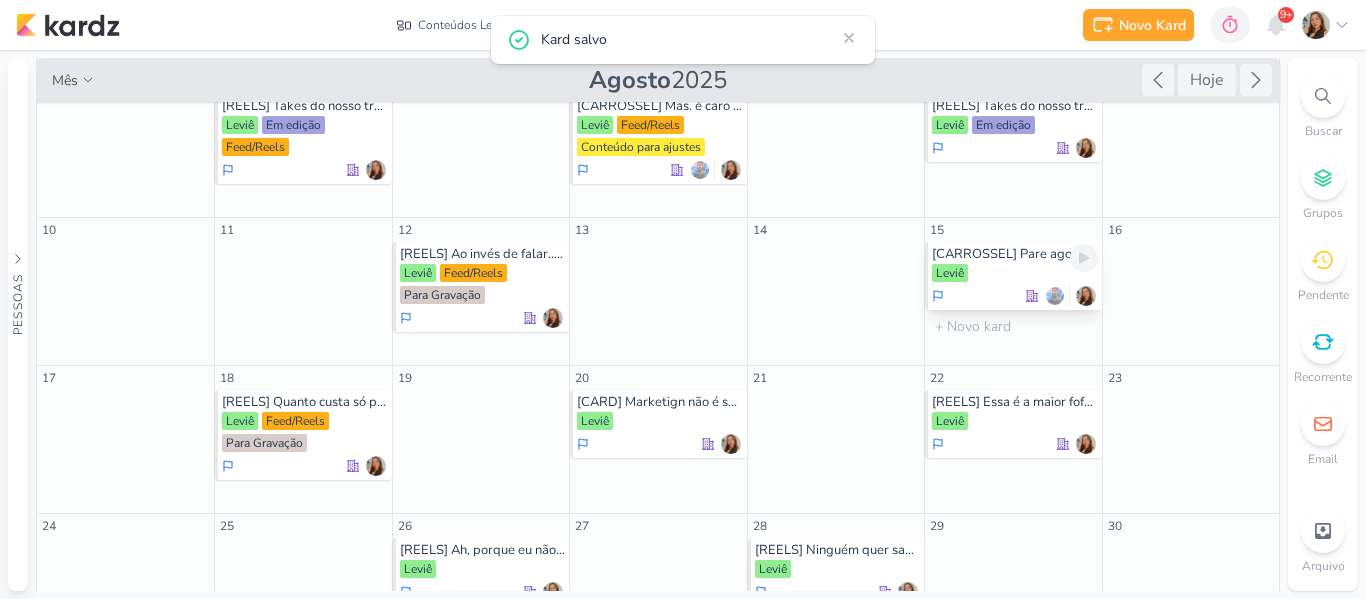 click on "[CARROSSEL] Pare agora de postar bom dia. (salvos [PERSON])" at bounding box center (1014, 254) 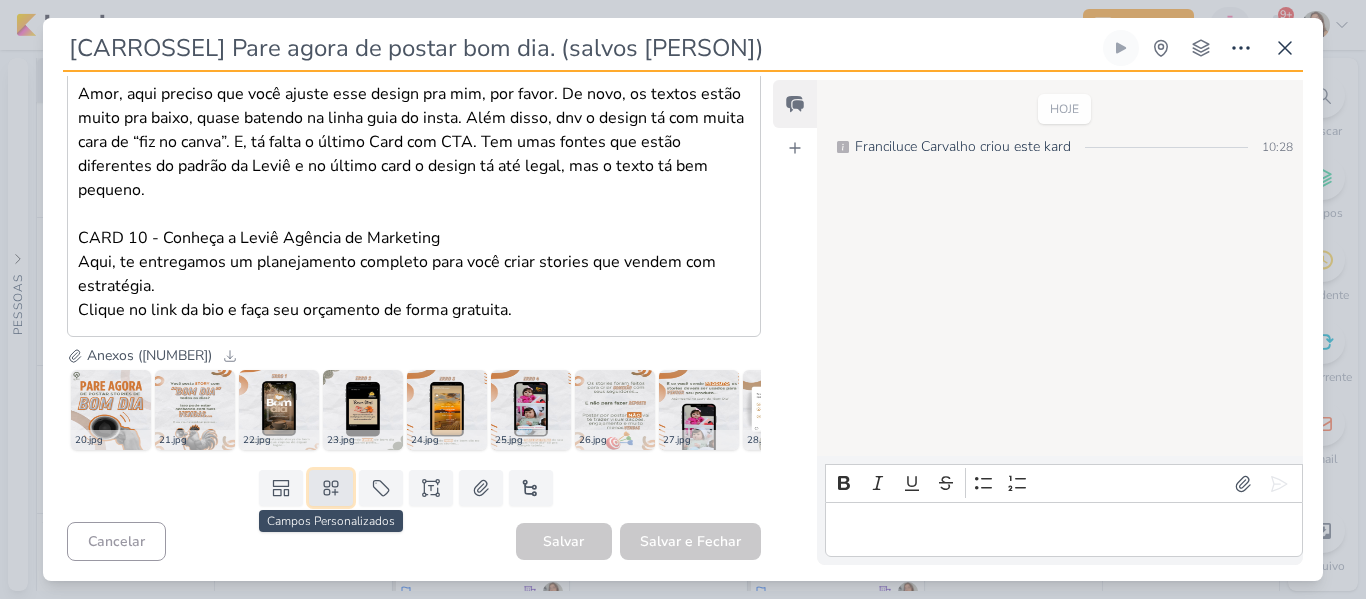 click 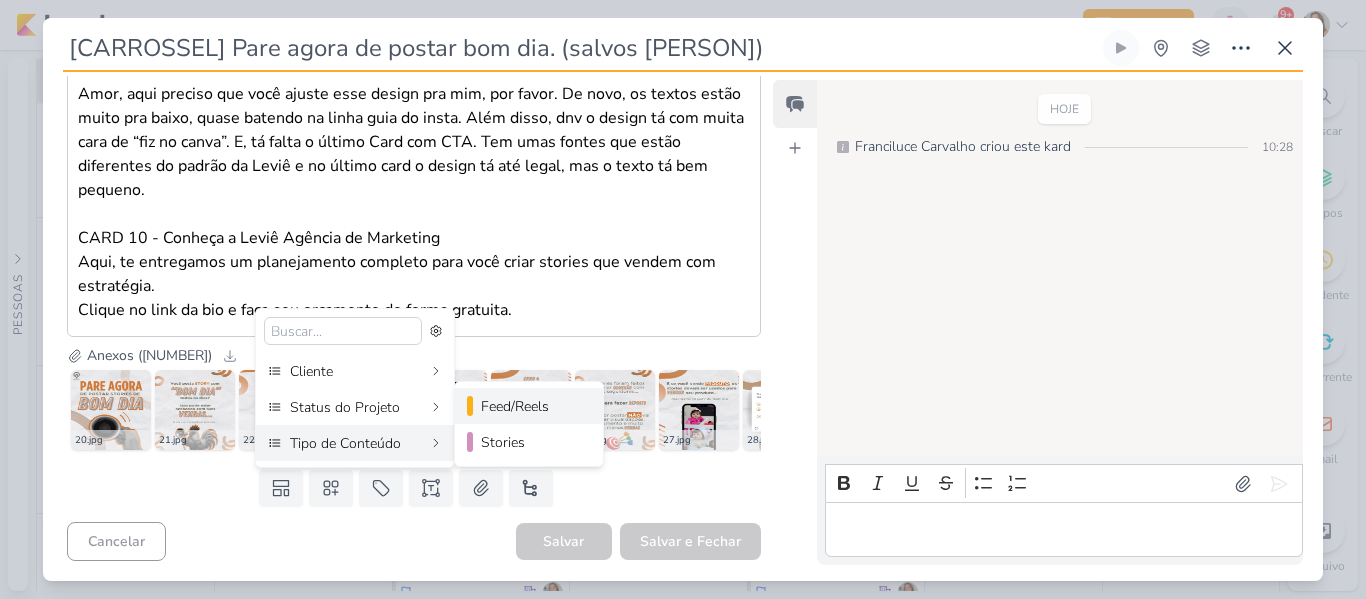 click on "Feed/Reels" at bounding box center (530, 406) 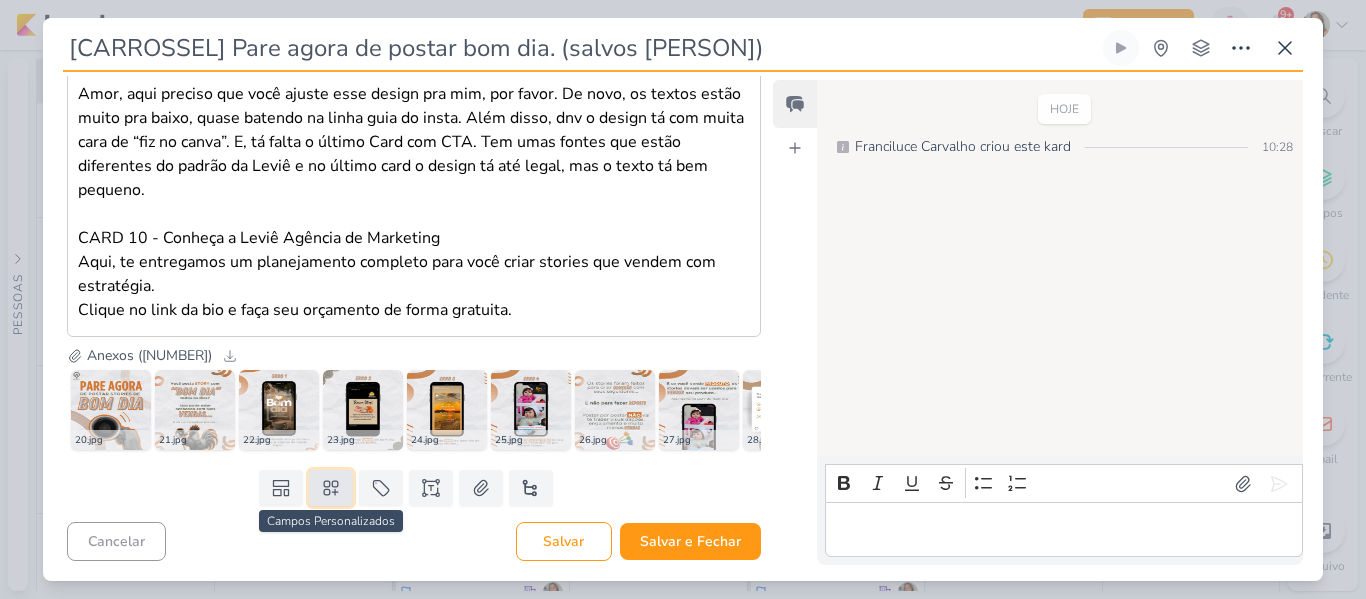 click 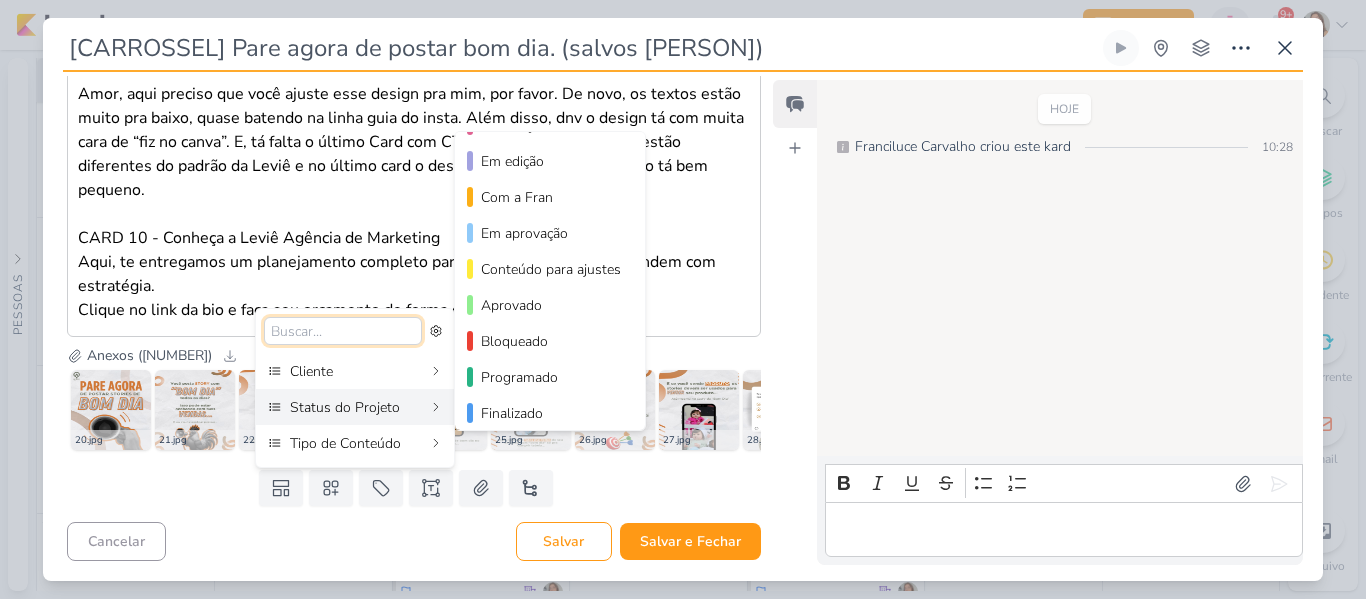 scroll, scrollTop: 182, scrollLeft: 0, axis: vertical 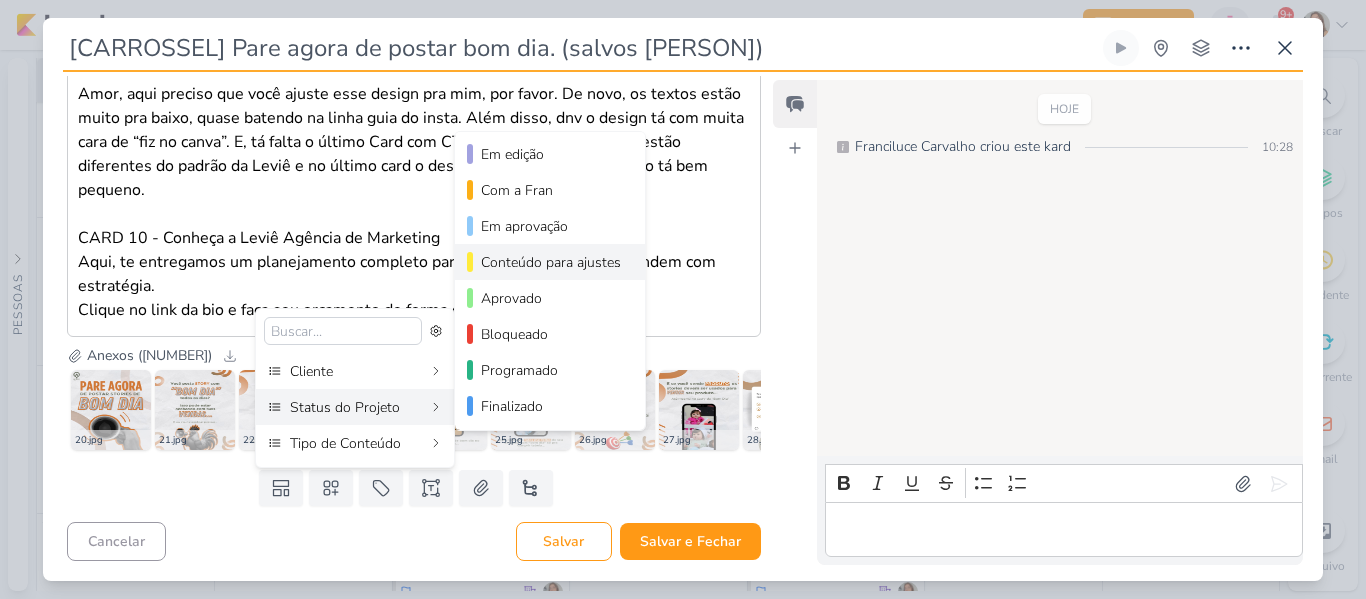 click on "Conteúdo para ajustes" at bounding box center (551, 262) 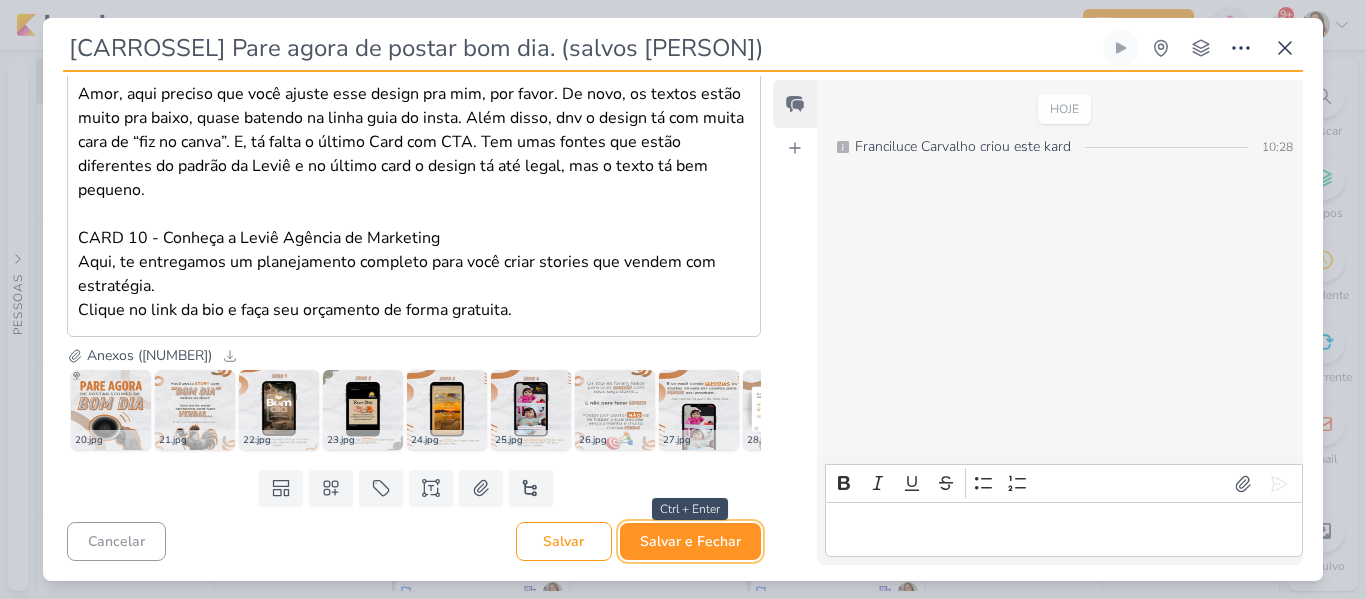 click on "Salvar e Fechar" at bounding box center [690, 541] 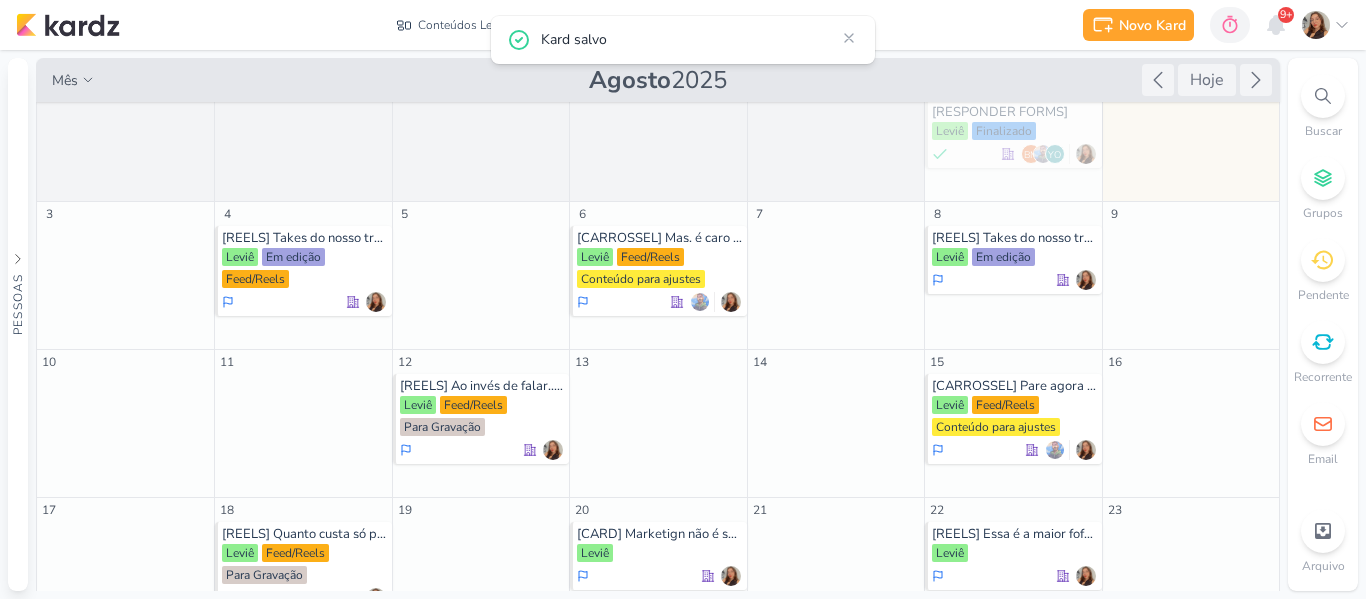 scroll, scrollTop: 24, scrollLeft: 0, axis: vertical 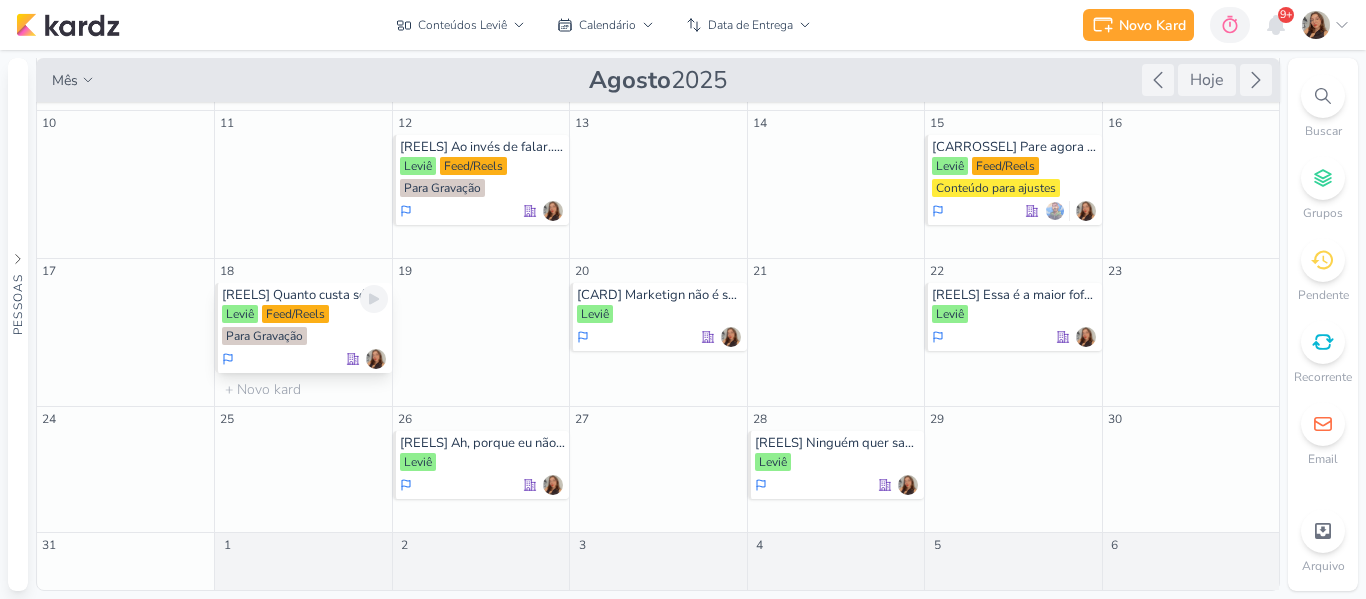 click on "Leviê
Feed/Reels
Para Gravação" at bounding box center [304, 326] 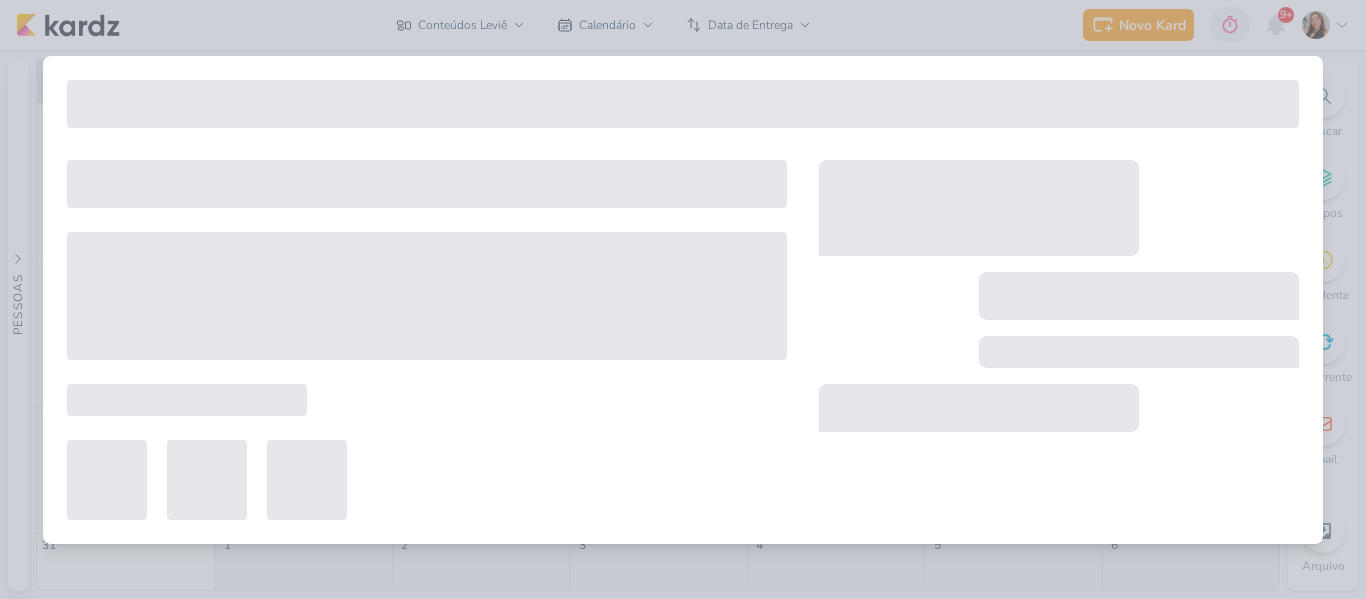 type on "[REELS] Quanto custa só pra gravar? Eu faço todo o resto." 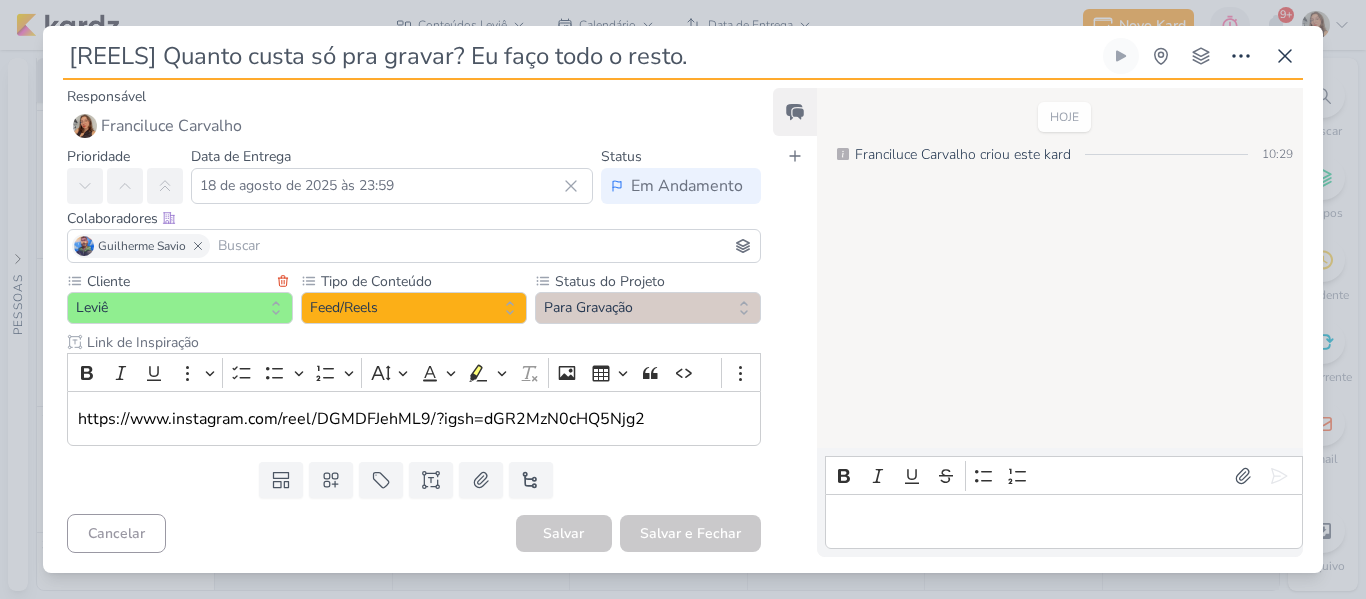 scroll, scrollTop: 0, scrollLeft: 0, axis: both 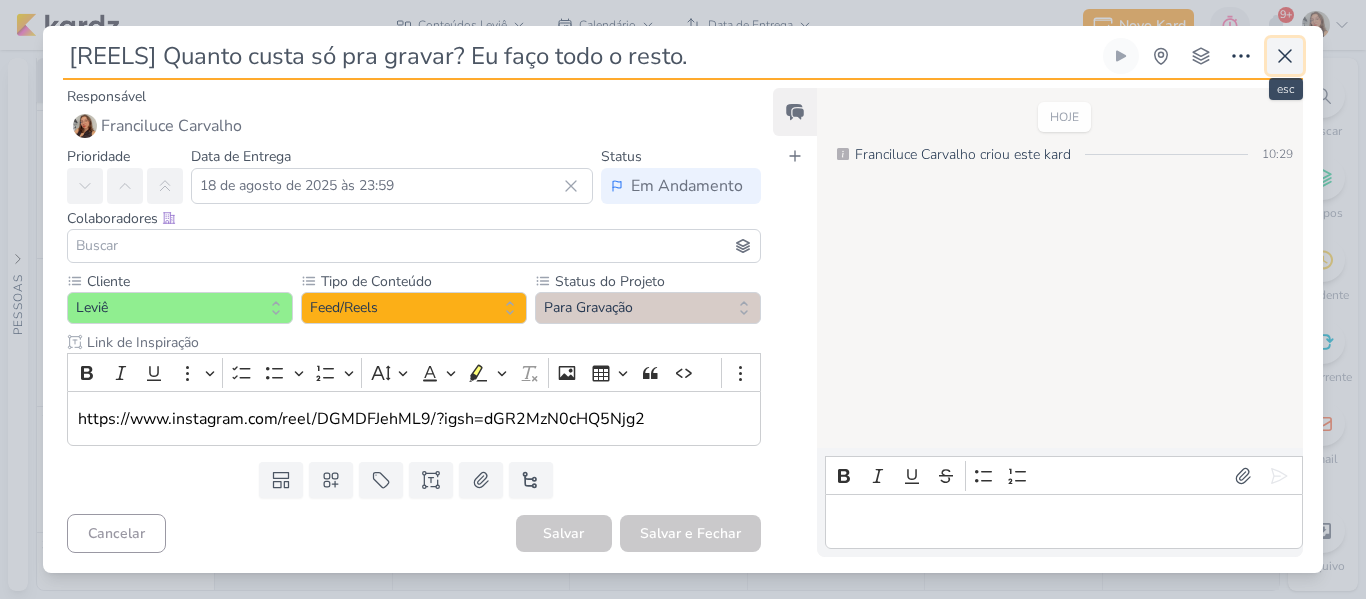 click 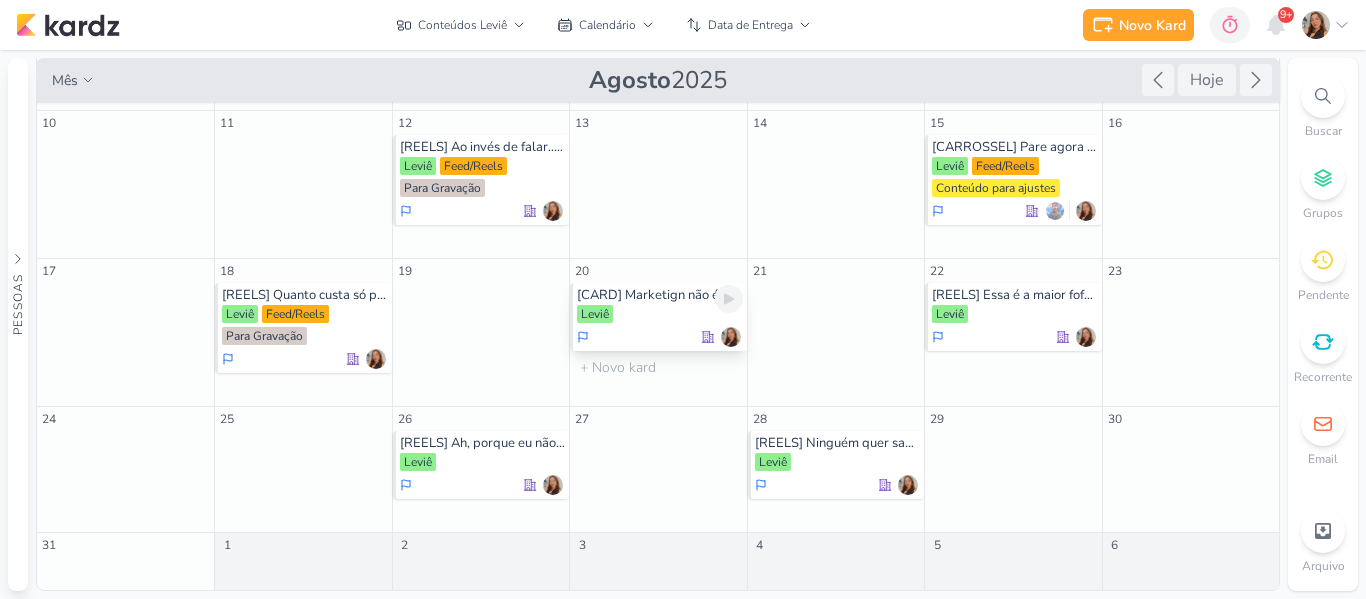 click on "Leviê" at bounding box center (659, 315) 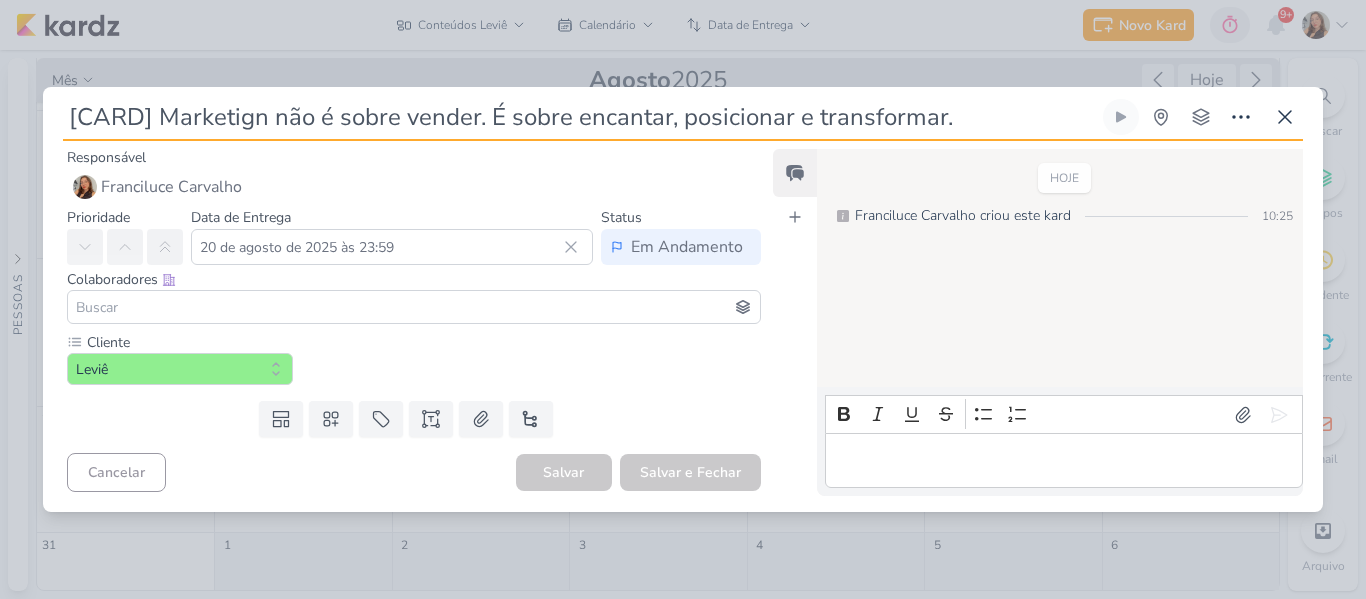 click at bounding box center (414, 307) 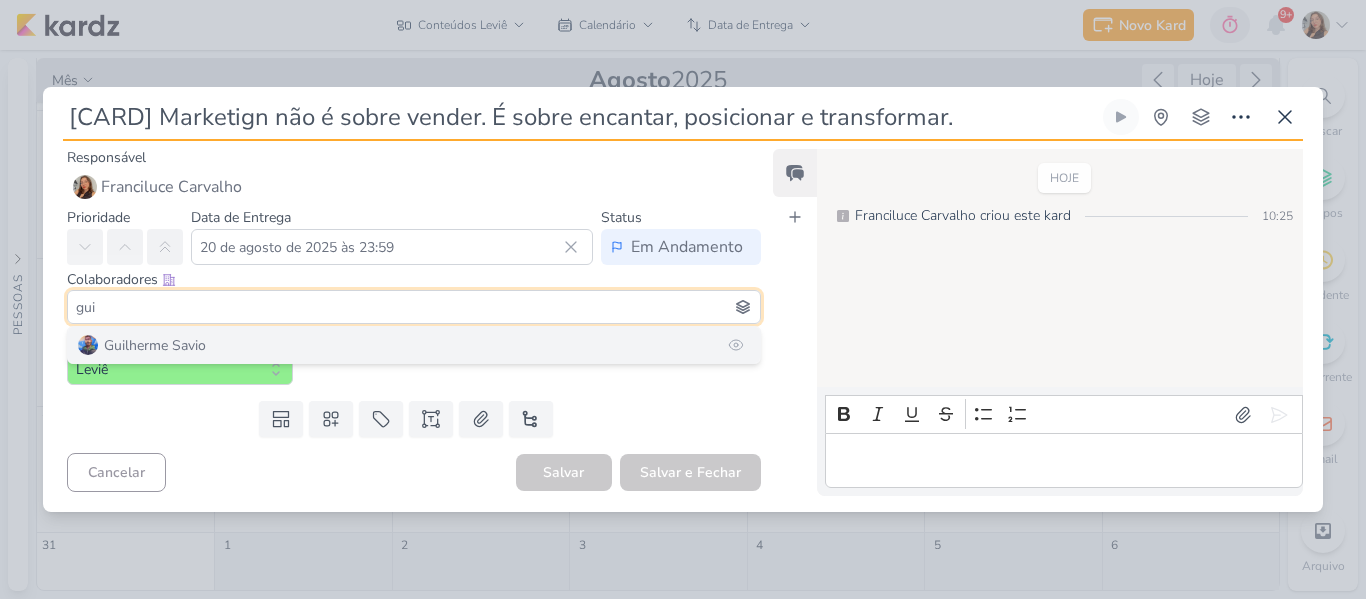 type on "gui" 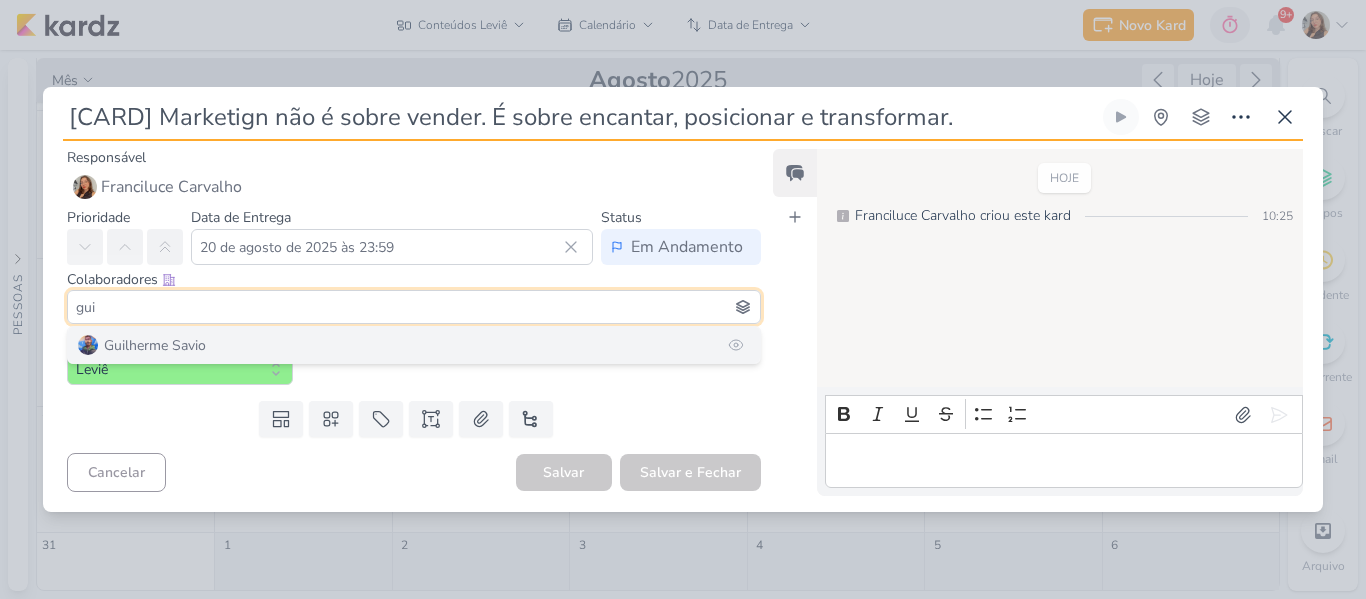 click on "Guilherme Savio" at bounding box center [414, 345] 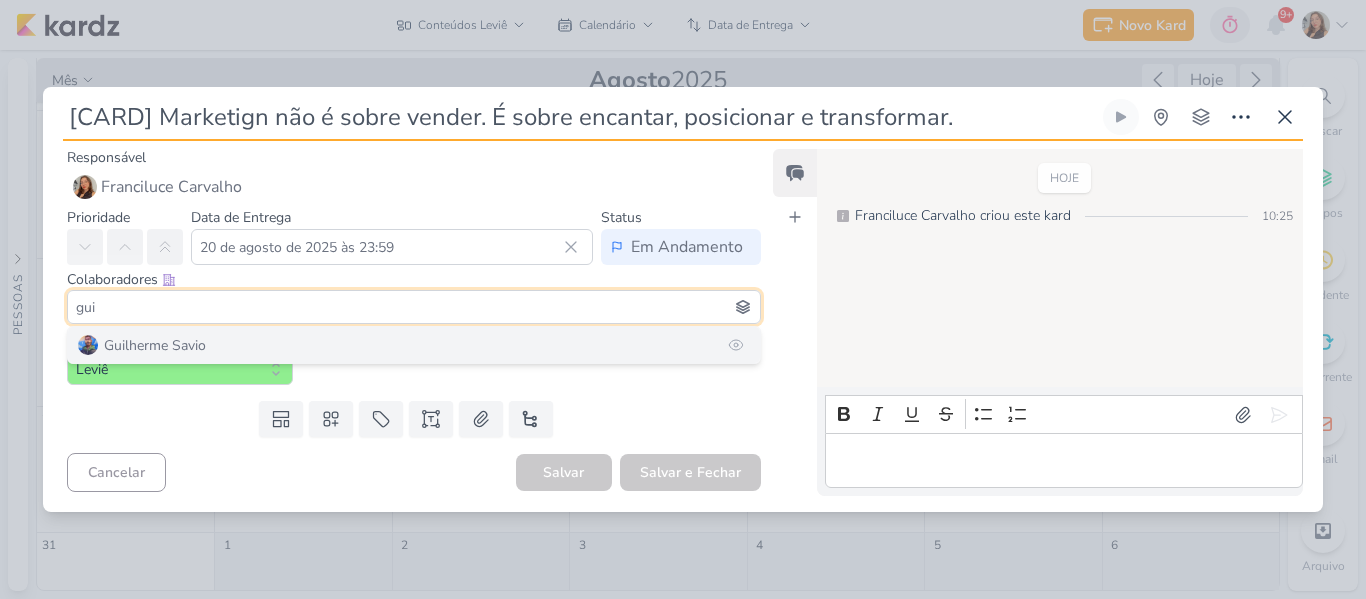 type 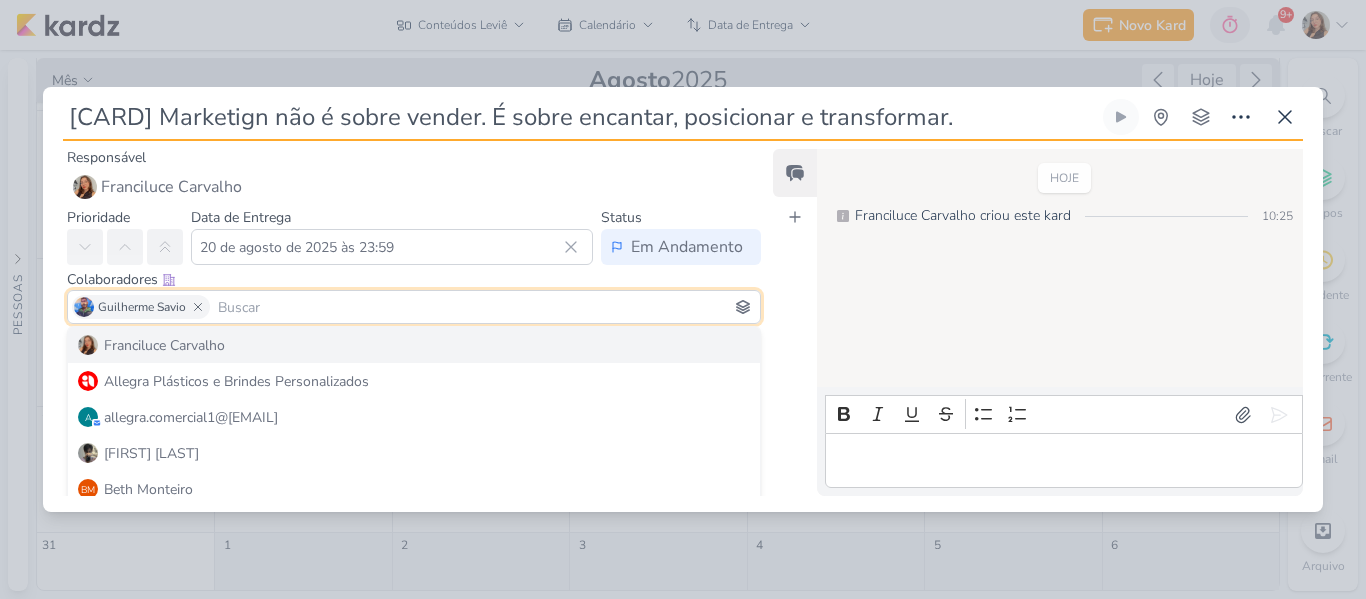 click on "HOJE
Franciluce criou este kard
10:25" at bounding box center [1059, 269] 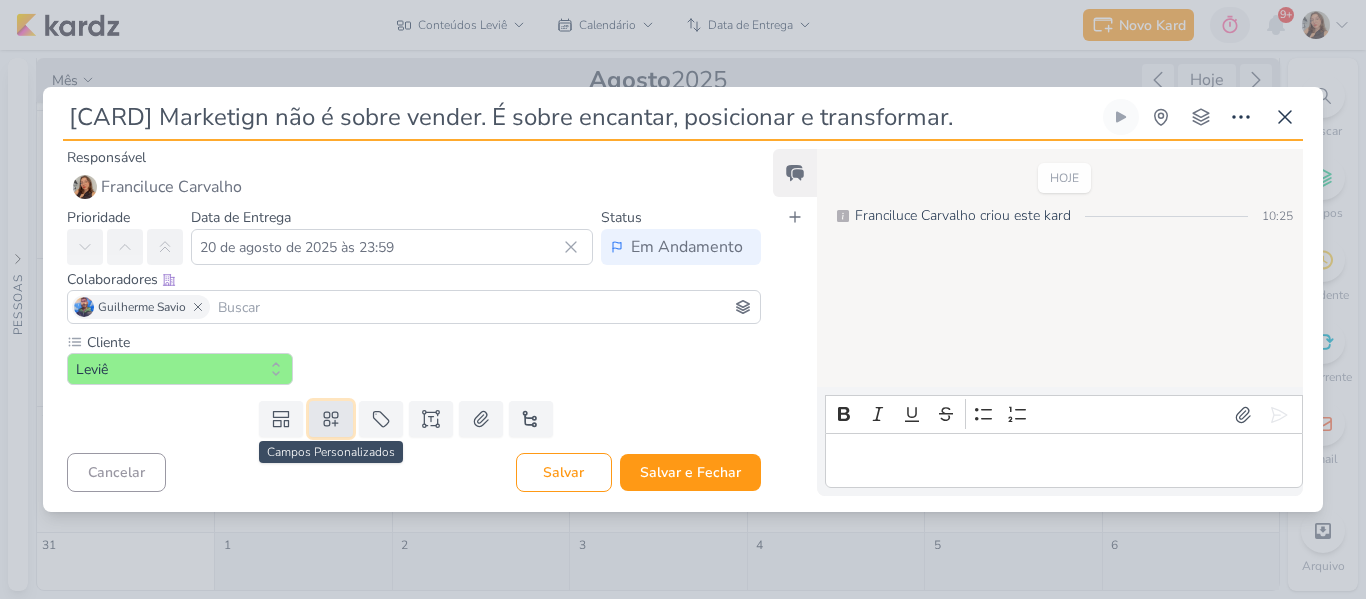 click at bounding box center (331, 419) 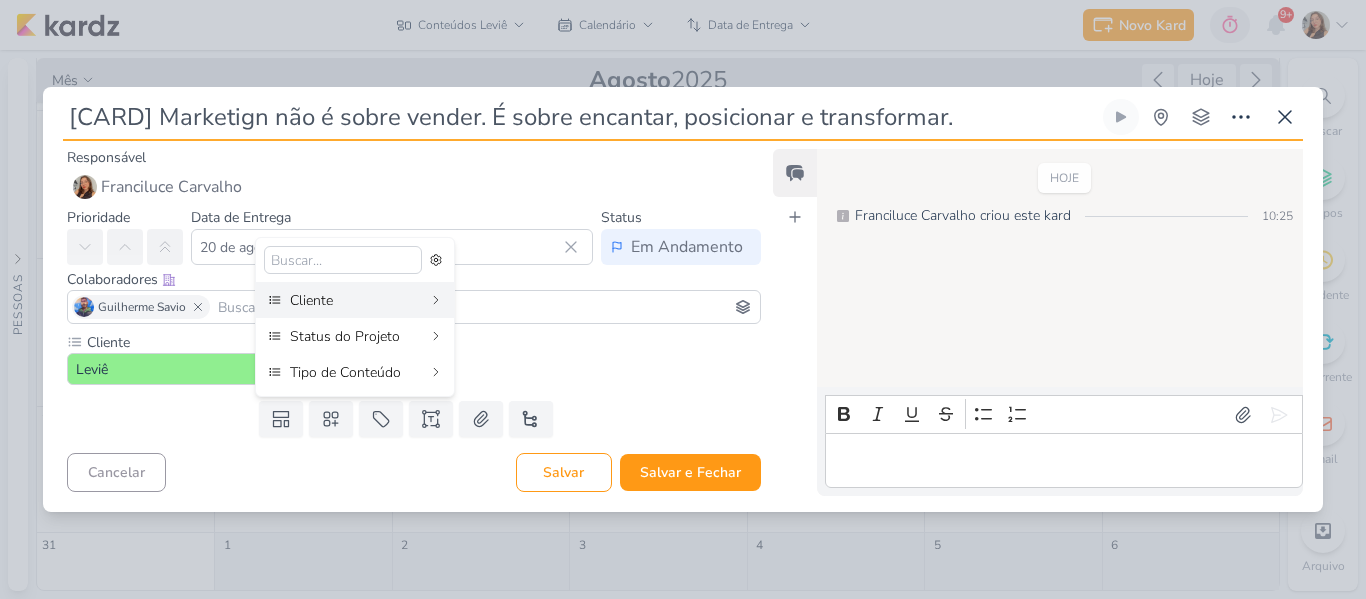 click on "Cliente
Leviê" at bounding box center (414, 358) 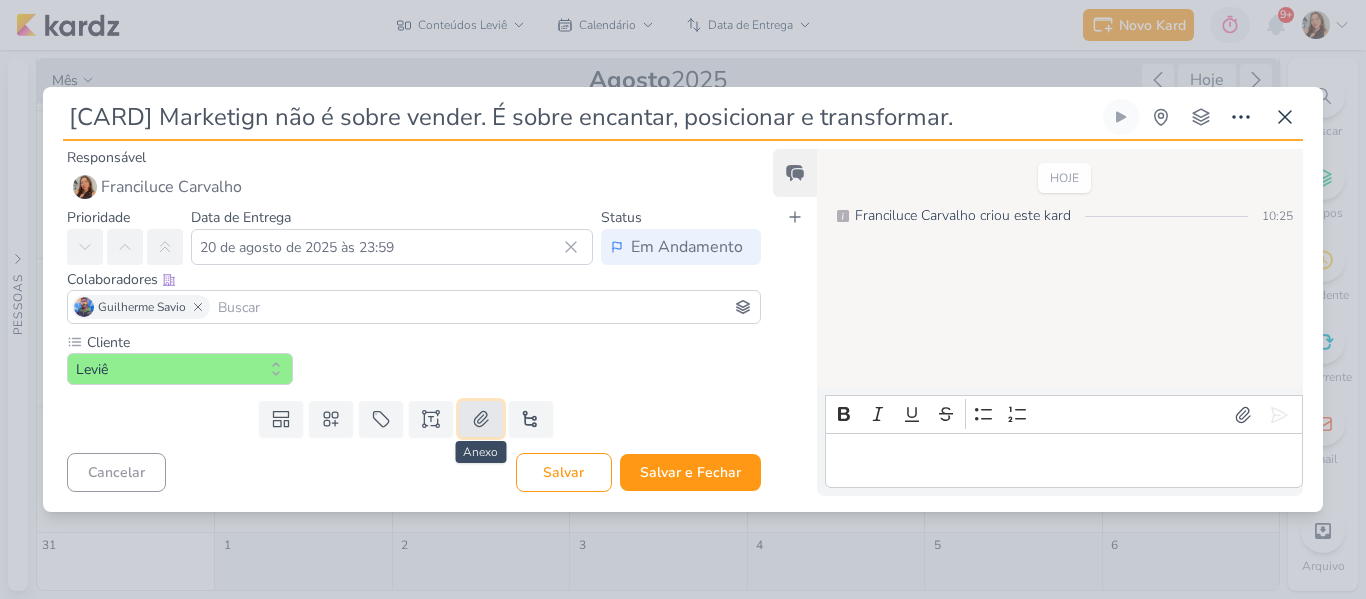 click at bounding box center (481, 419) 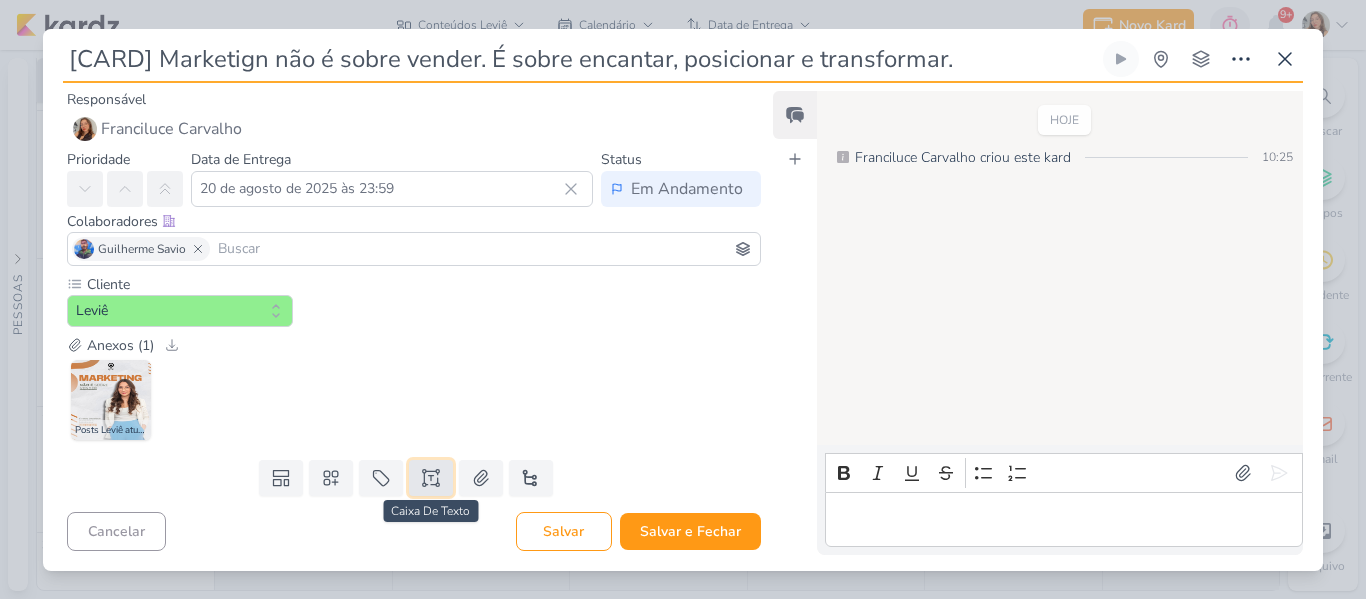 click at bounding box center (431, 478) 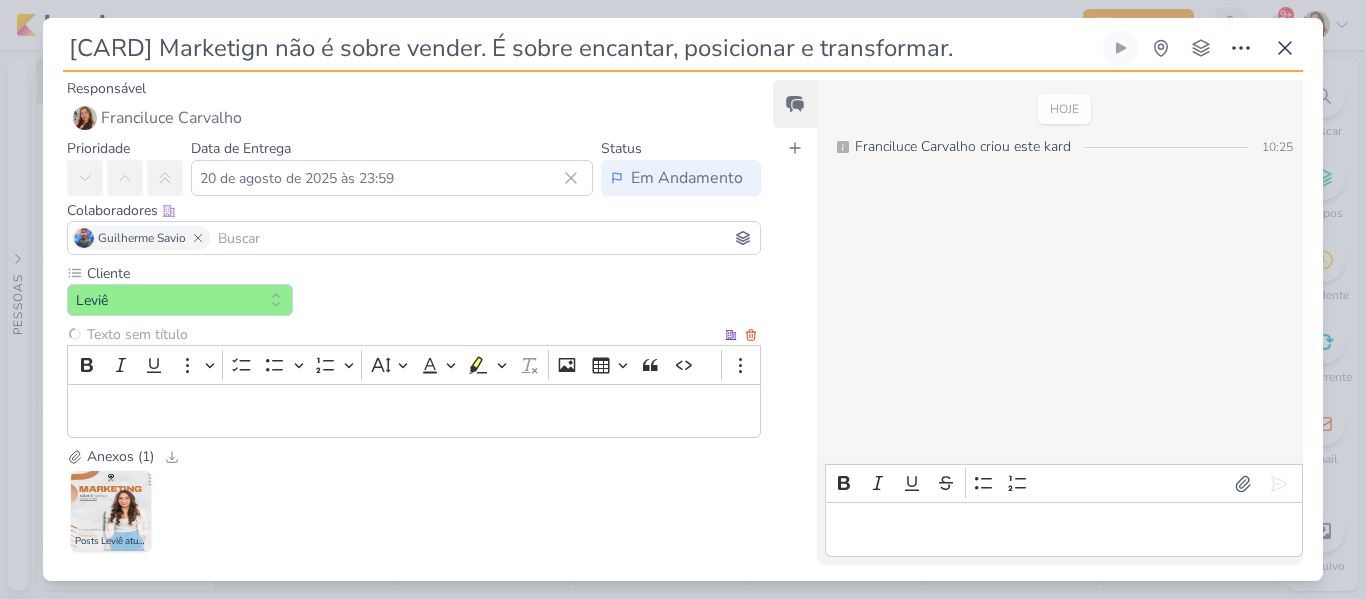 click at bounding box center (402, 334) 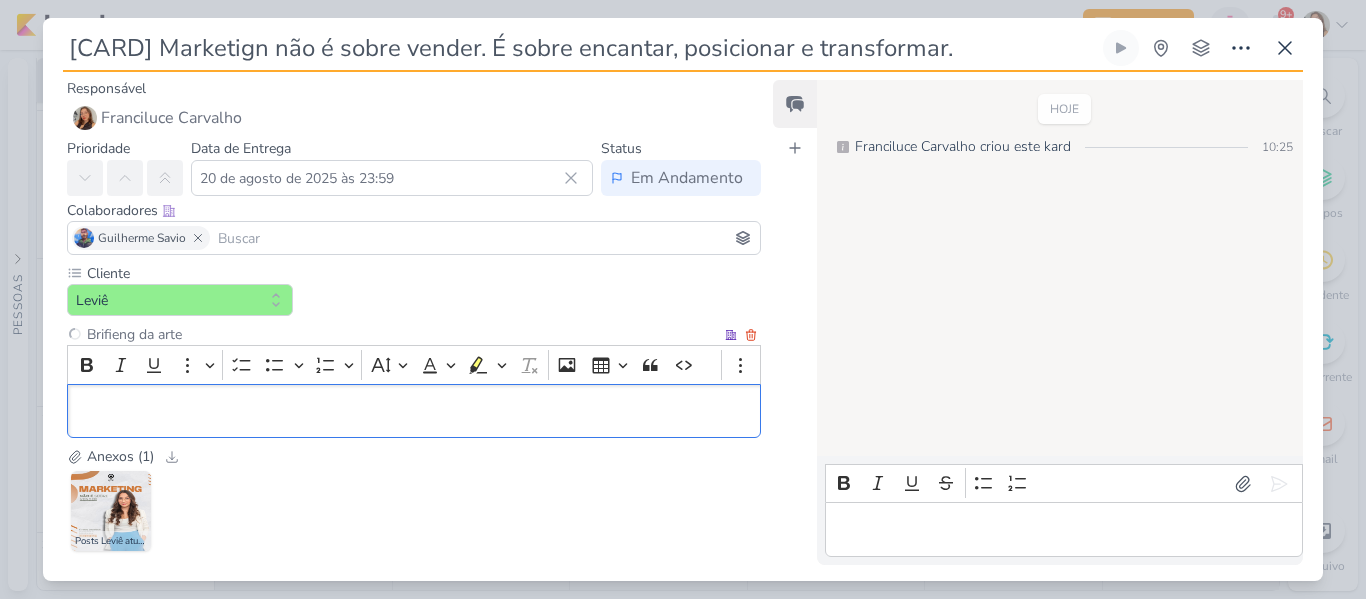 click at bounding box center (414, 411) 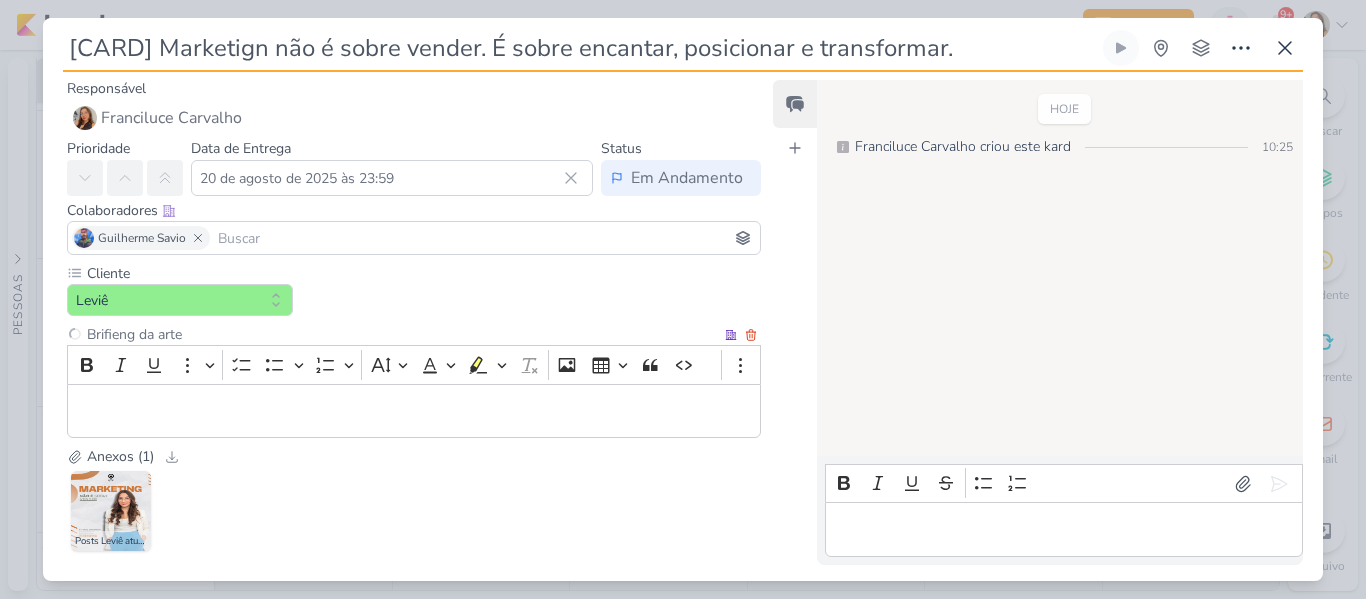 click on "Brifieng da arte" at bounding box center [402, 334] 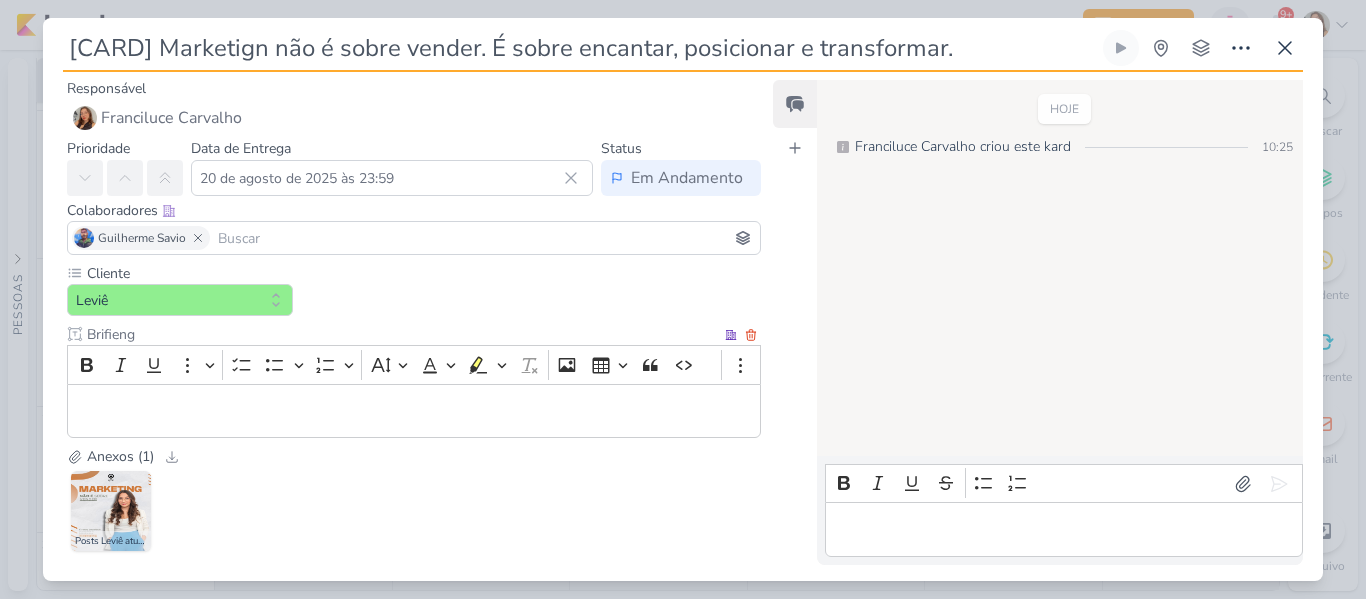type on "Brifieng" 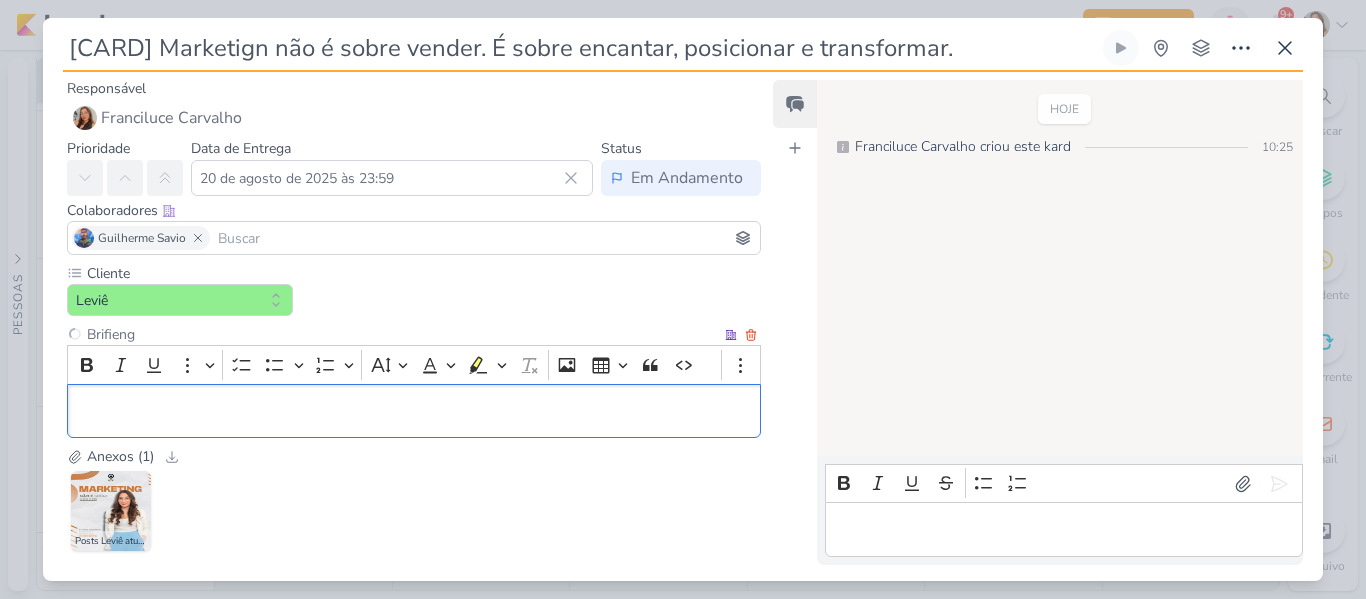 click at bounding box center (414, 411) 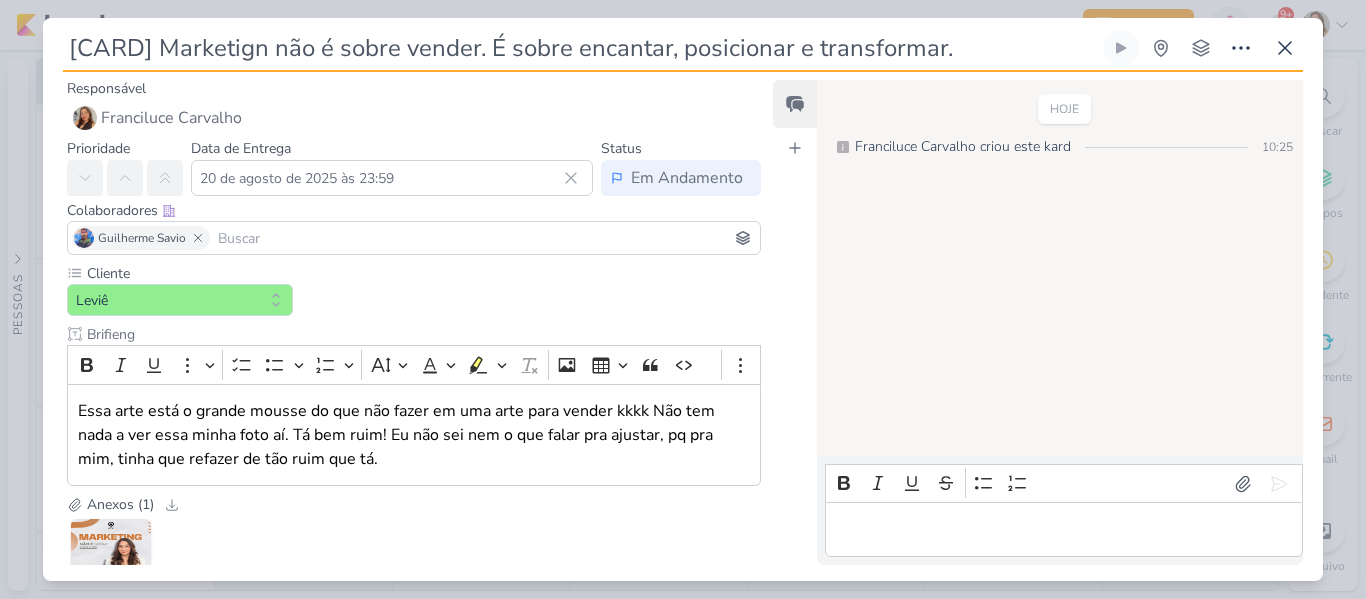 drag, startPoint x: 759, startPoint y: 265, endPoint x: 769, endPoint y: 332, distance: 67.74216 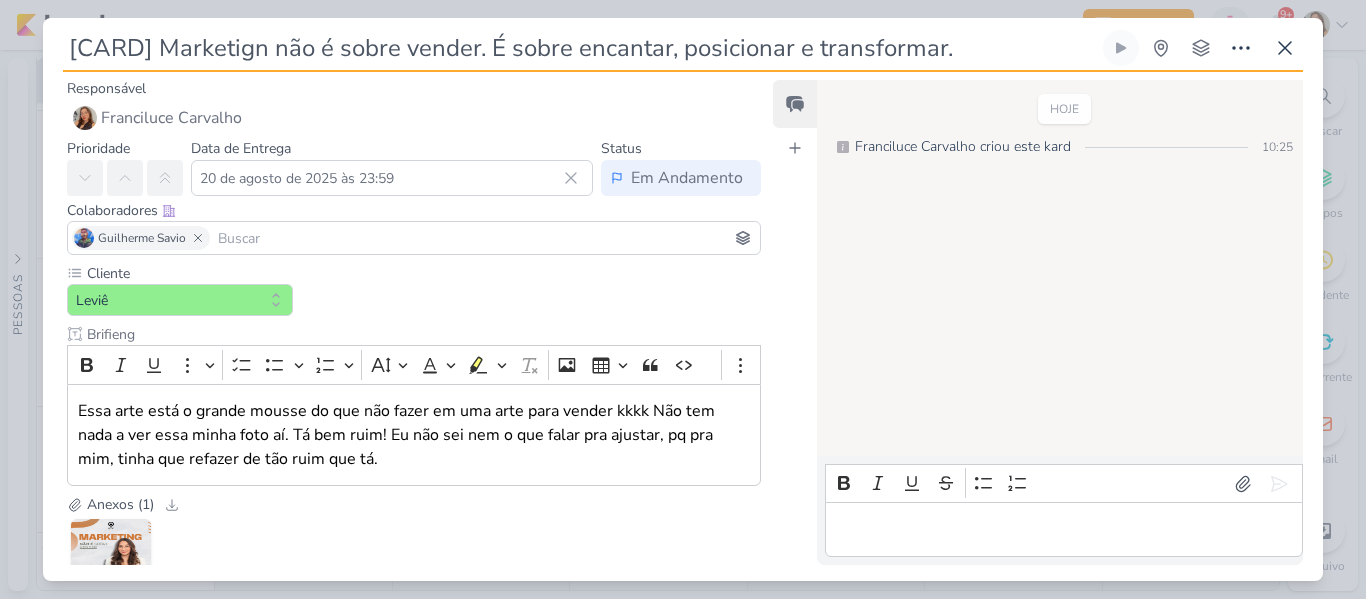 click on "Responsável
Franciluce Carvalho
Nenhum contato encontrado
create new contact
Novo Contato
Digite um endereço de email para criar um contato. Não se preocupe, tomaremos conta de todas as suas interações com esse contato através do email para que você possa colaborar com qualquer pessoa sem sair do Kardz
Email" at bounding box center (683, 326) 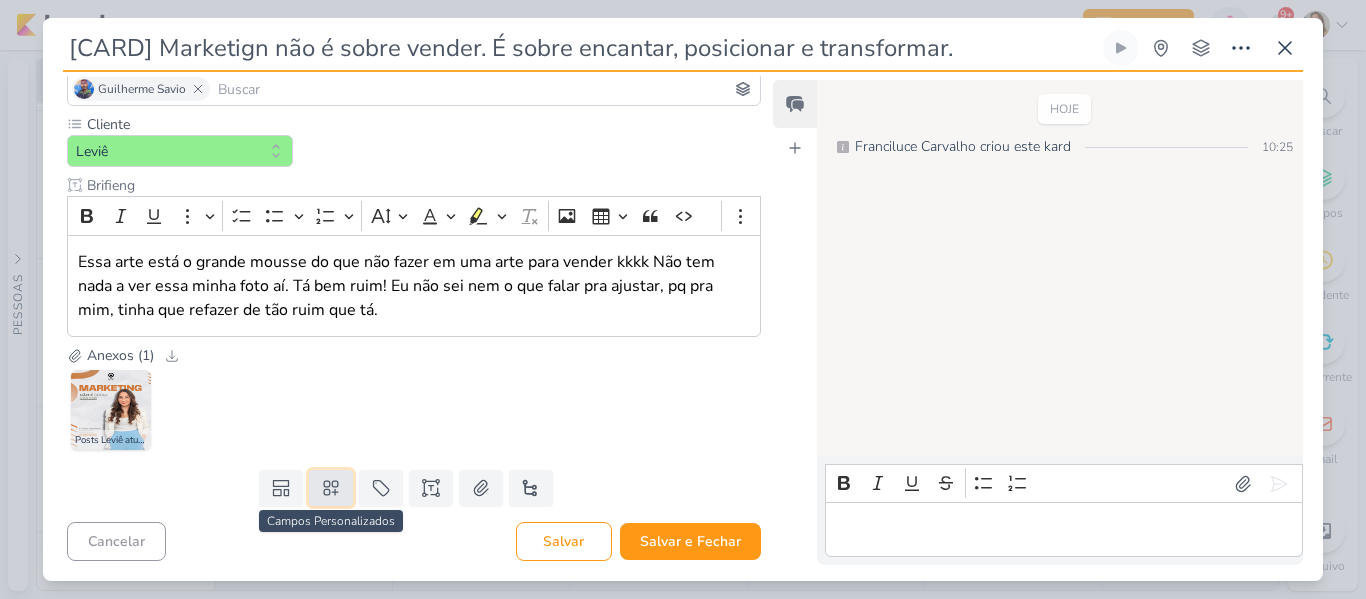 click at bounding box center [331, 488] 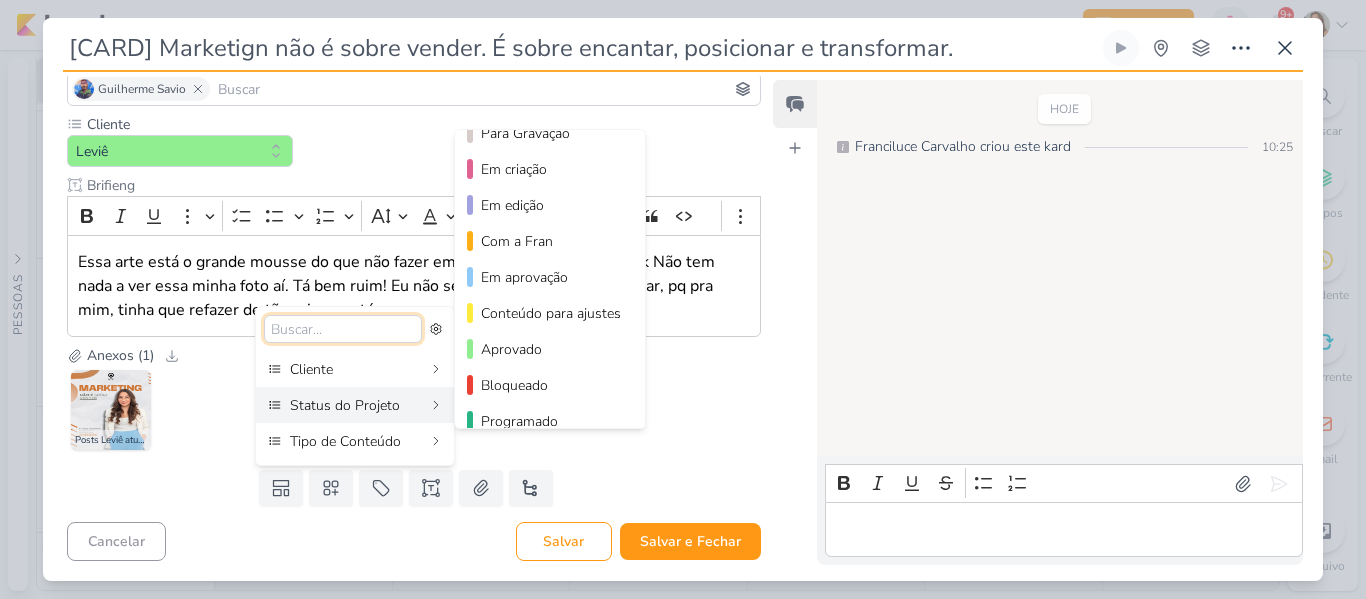 scroll, scrollTop: 132, scrollLeft: 0, axis: vertical 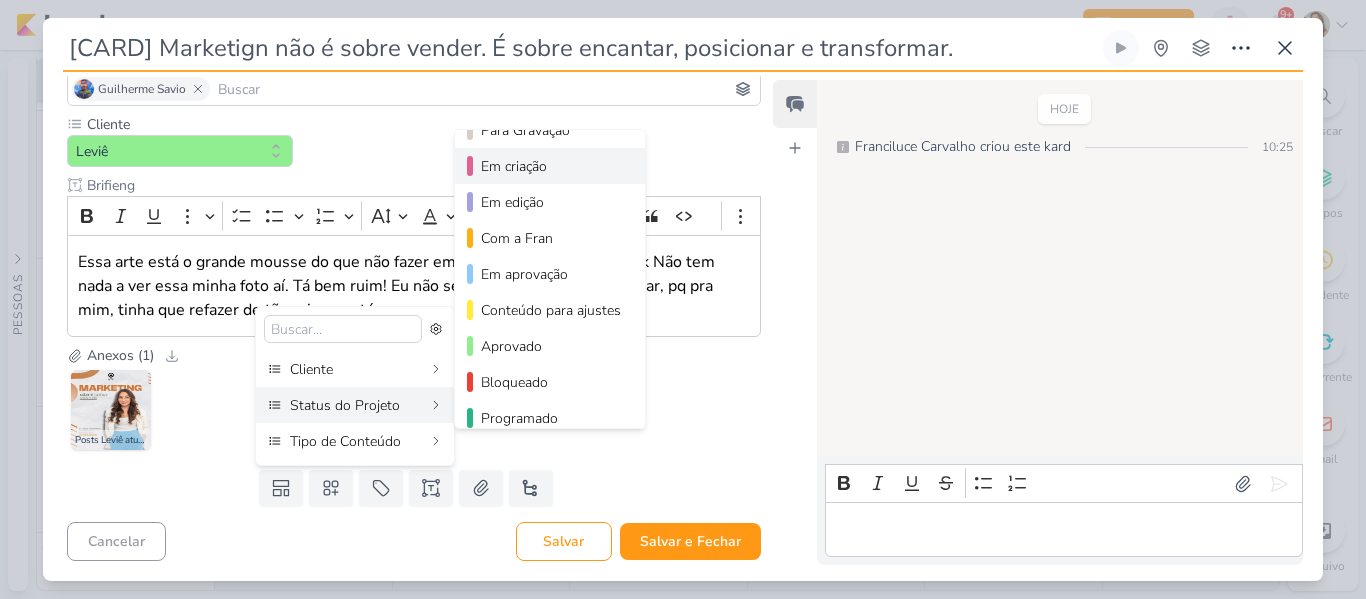 click on "Em criação" at bounding box center (551, 166) 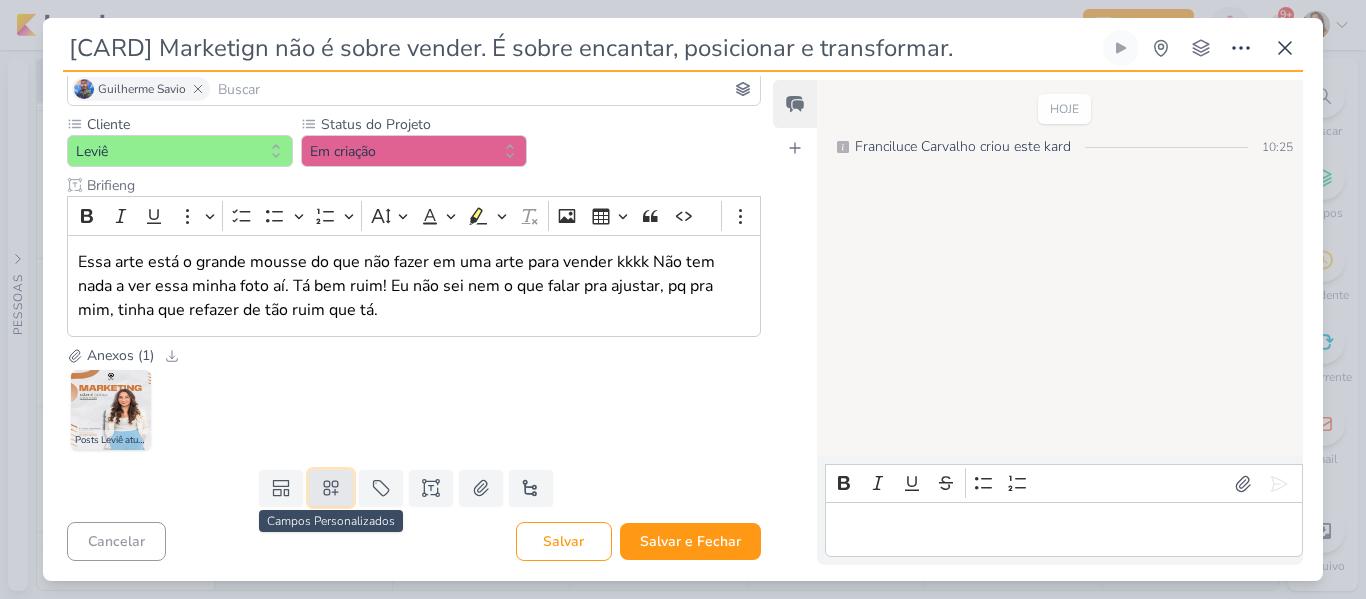 click at bounding box center [331, 488] 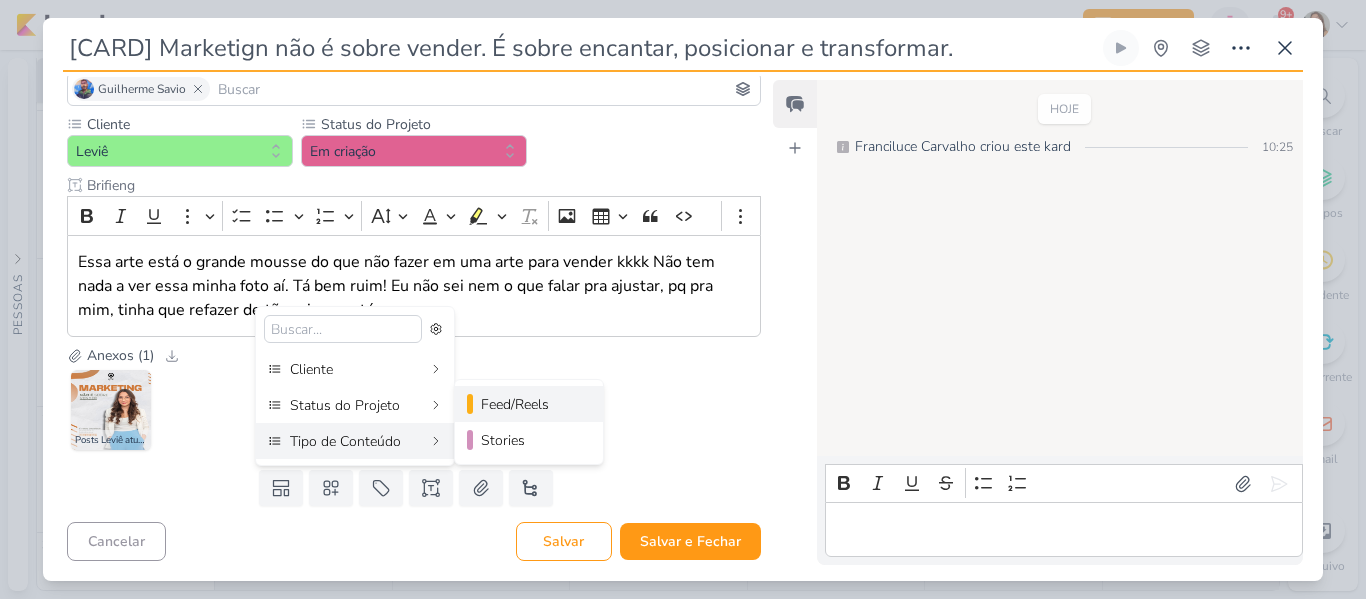 click on "Feed/Reels" at bounding box center [530, 404] 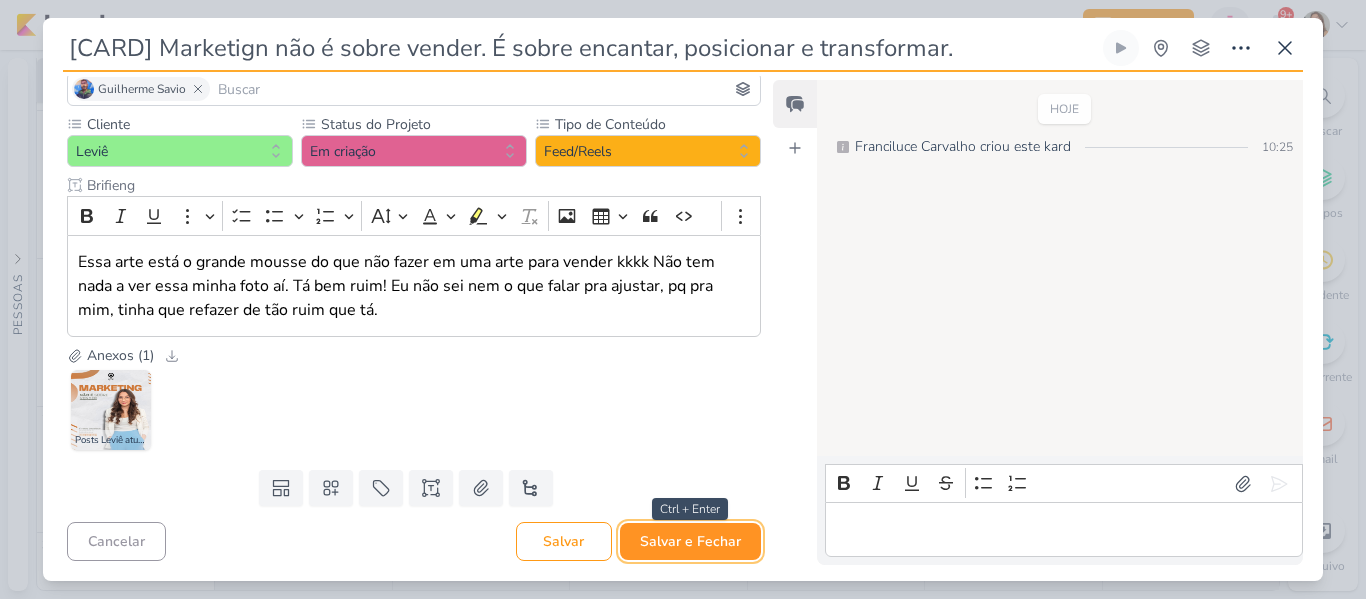 click on "Salvar e Fechar" at bounding box center (690, 541) 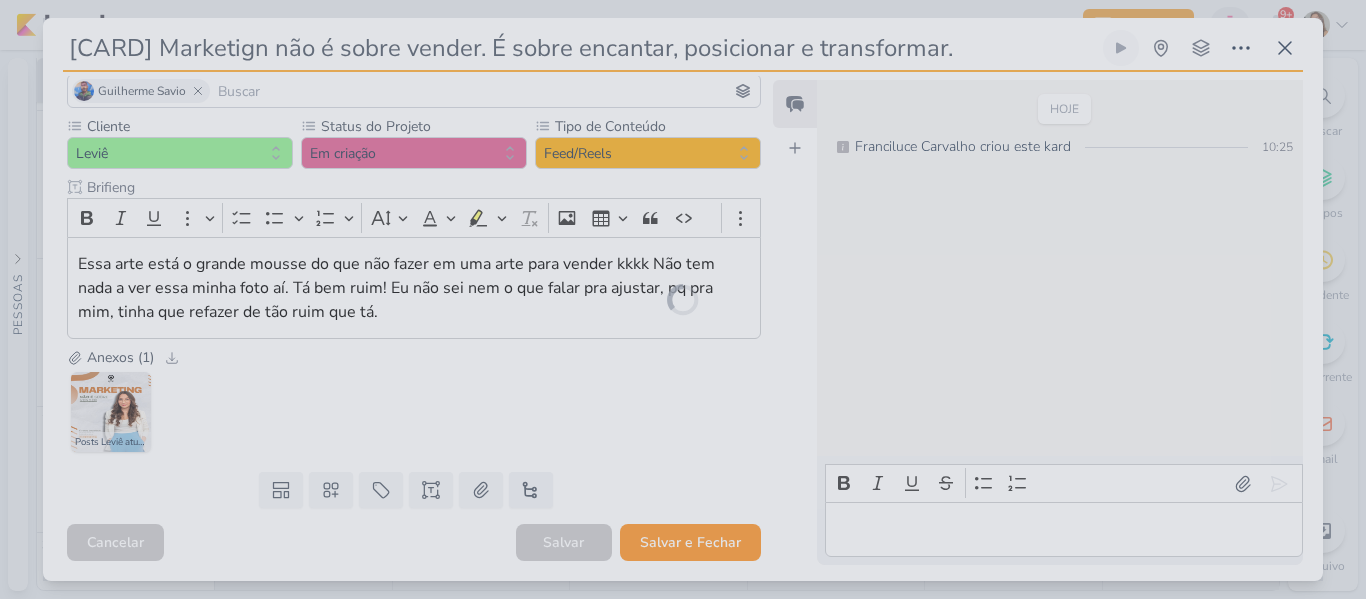 scroll, scrollTop: 147, scrollLeft: 0, axis: vertical 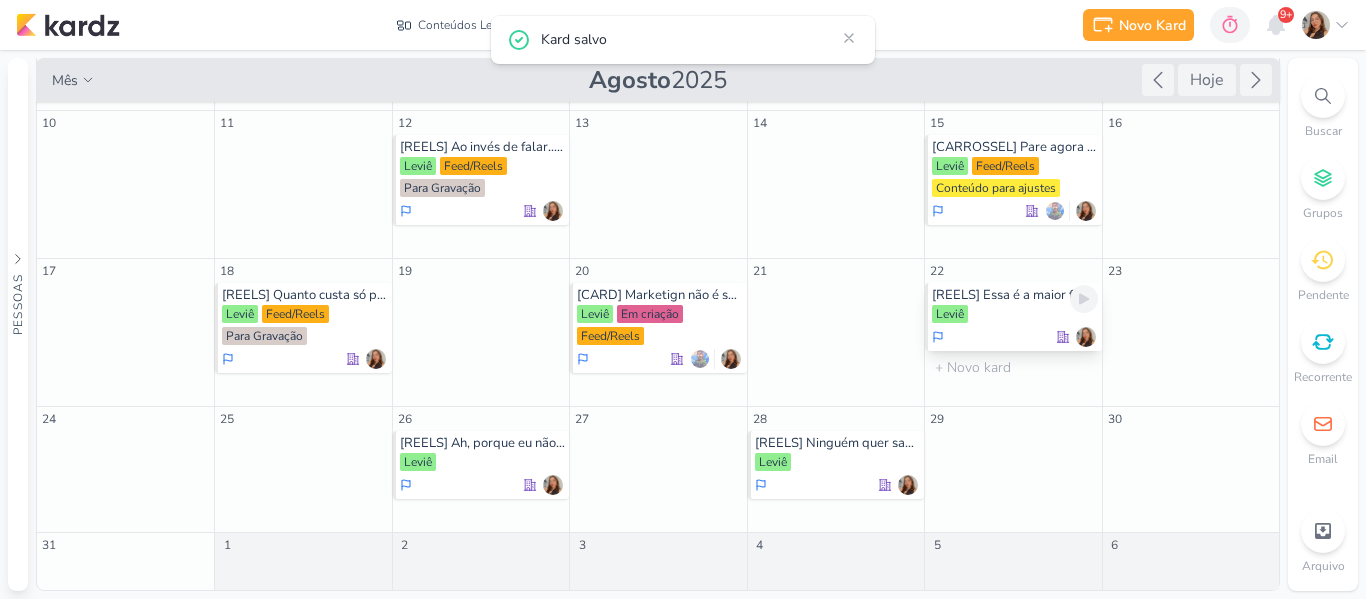 click on "Leviê" at bounding box center [1014, 315] 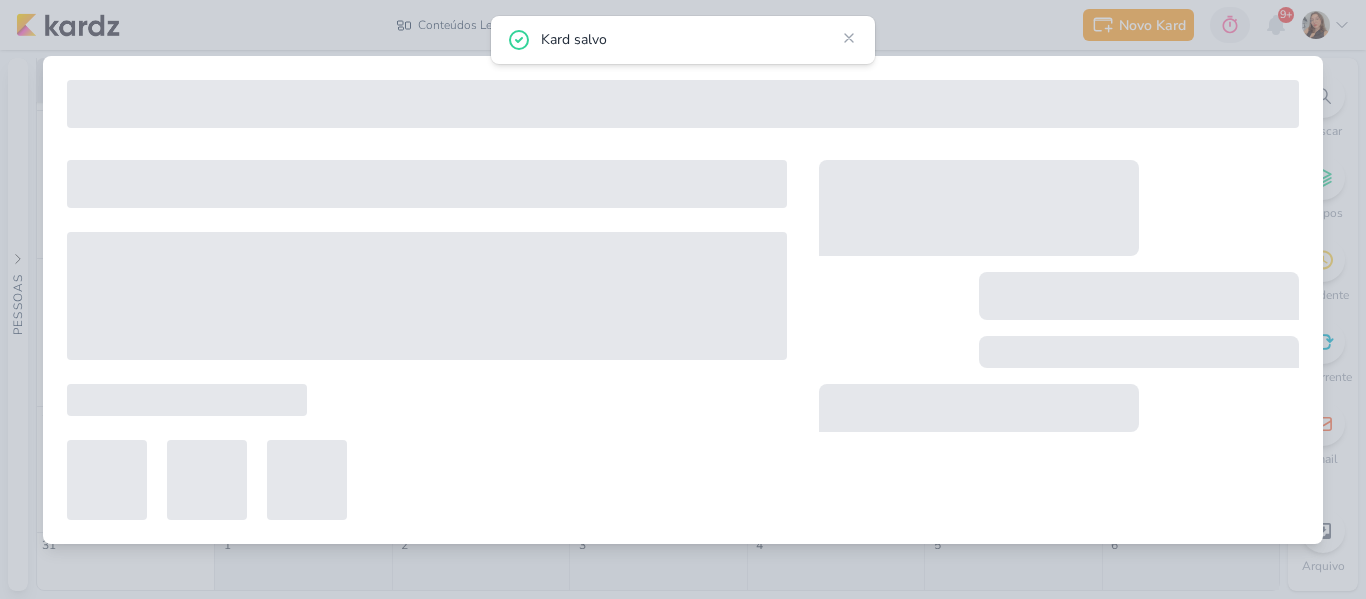 type on "[REELS] Essa é a maior fofoca no marketing e não te contaram. (salvos Leviê)" 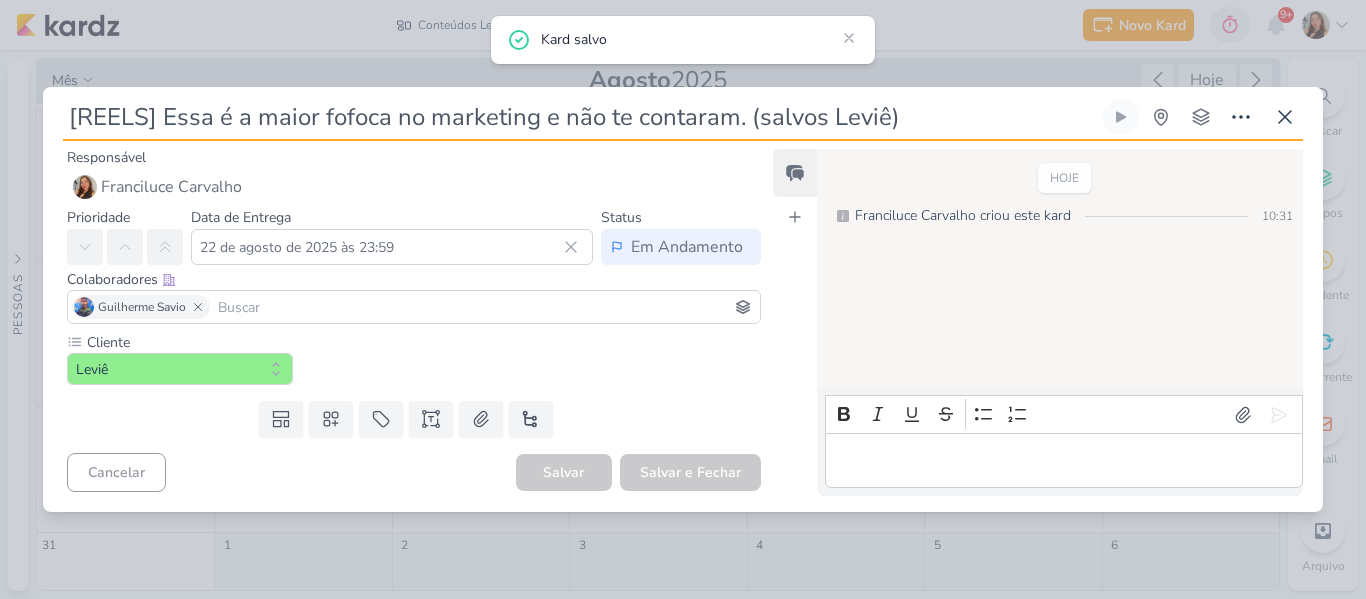scroll, scrollTop: 0, scrollLeft: 0, axis: both 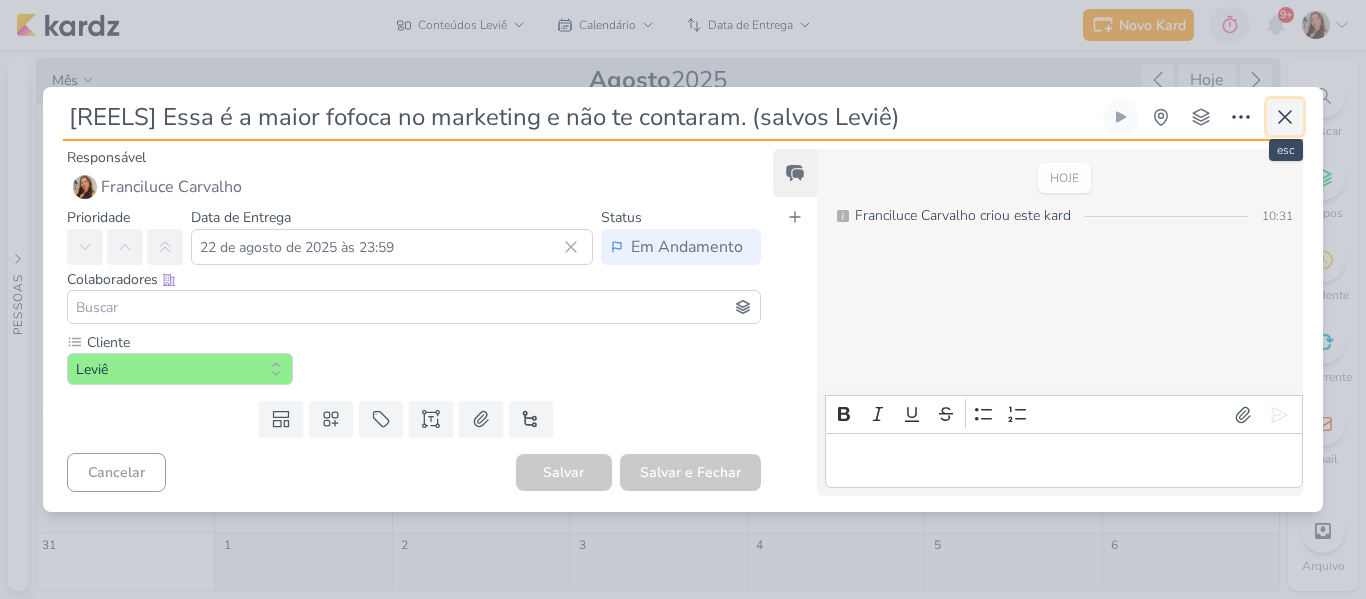 click 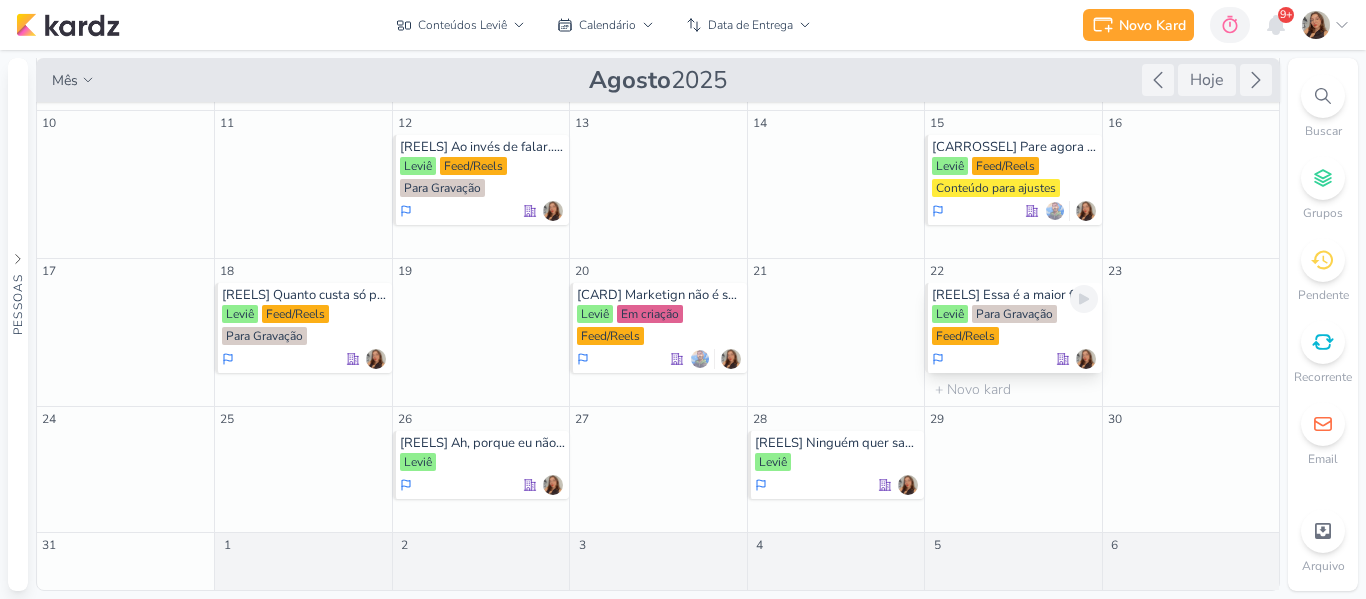 click on "[REELS] Essa é a maior fofoca no marketing e não te contaram. (salvos [PERSON])
[PERSON]
Para Gravação
Feed/Reels" at bounding box center (1013, 328) 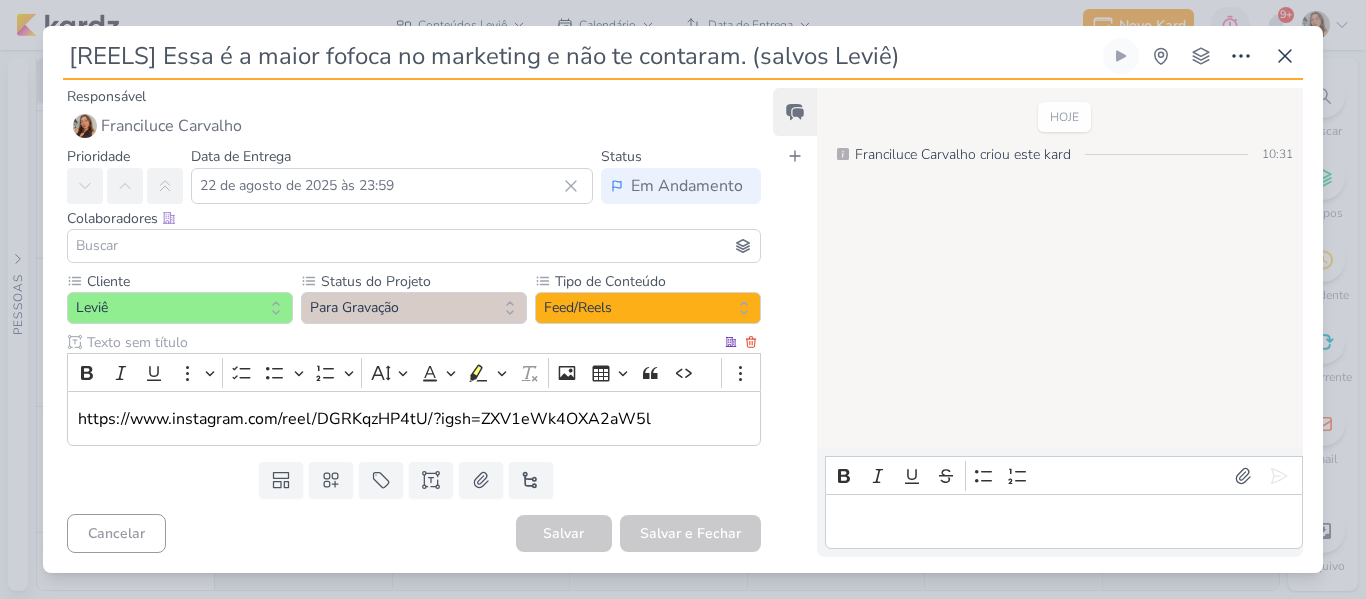 click at bounding box center (402, 342) 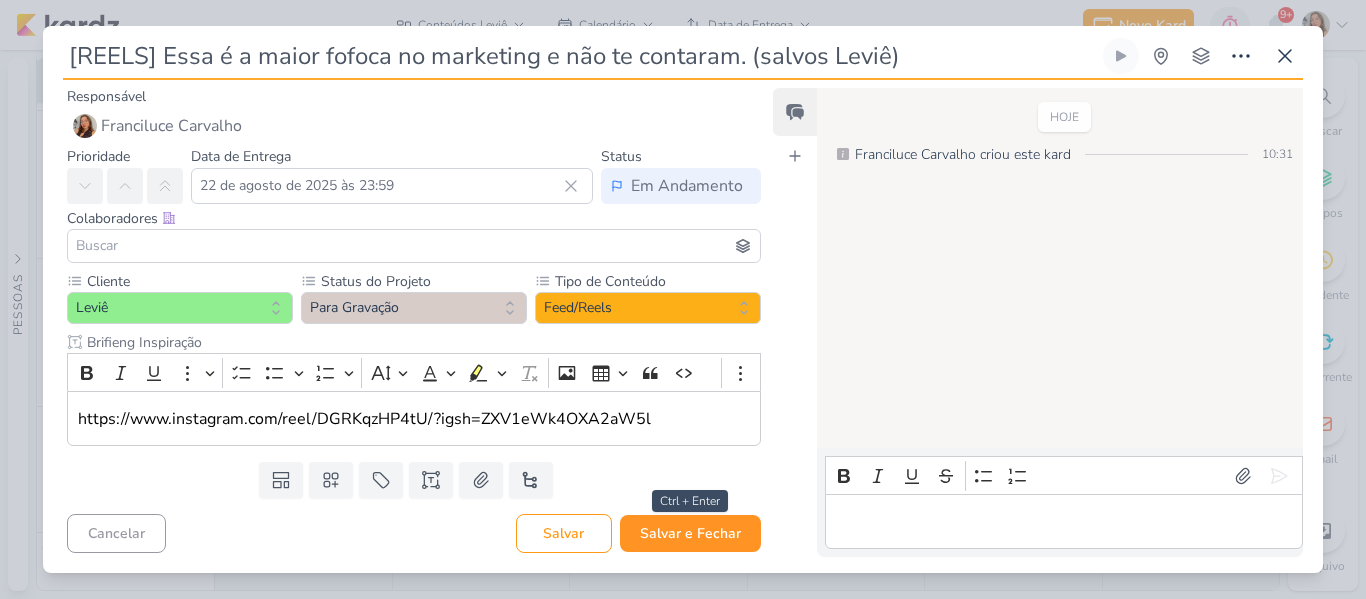 type on "Brifieng Inspiração" 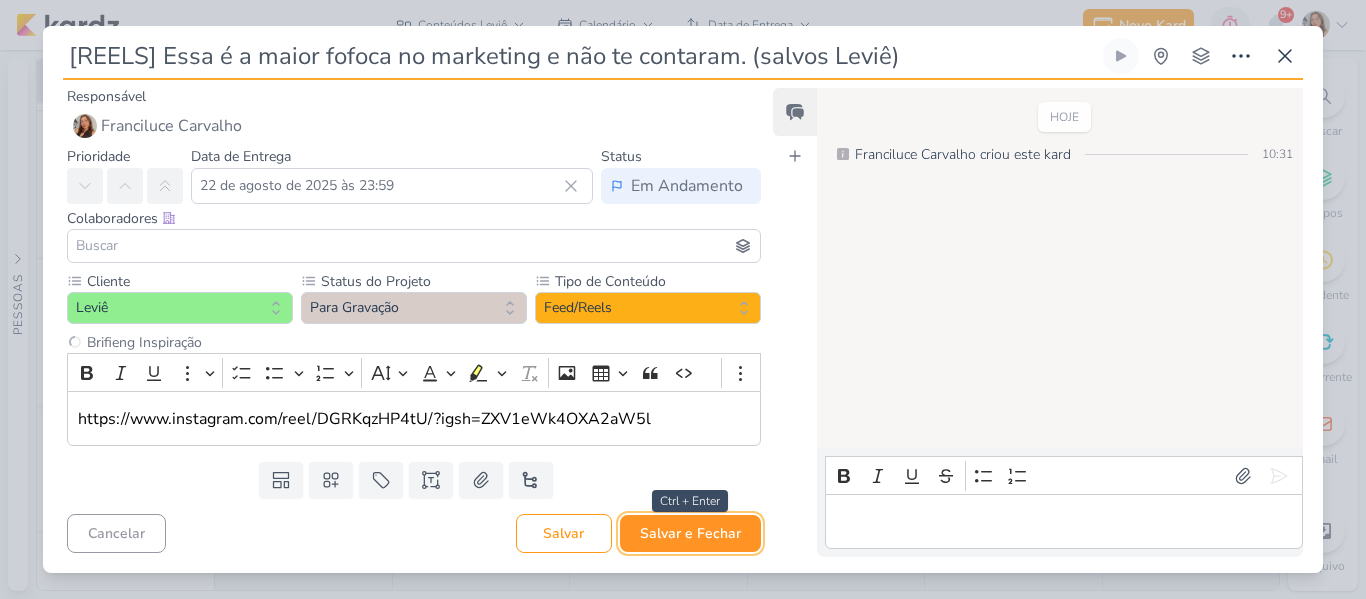 click on "Salvar e Fechar" at bounding box center (690, 533) 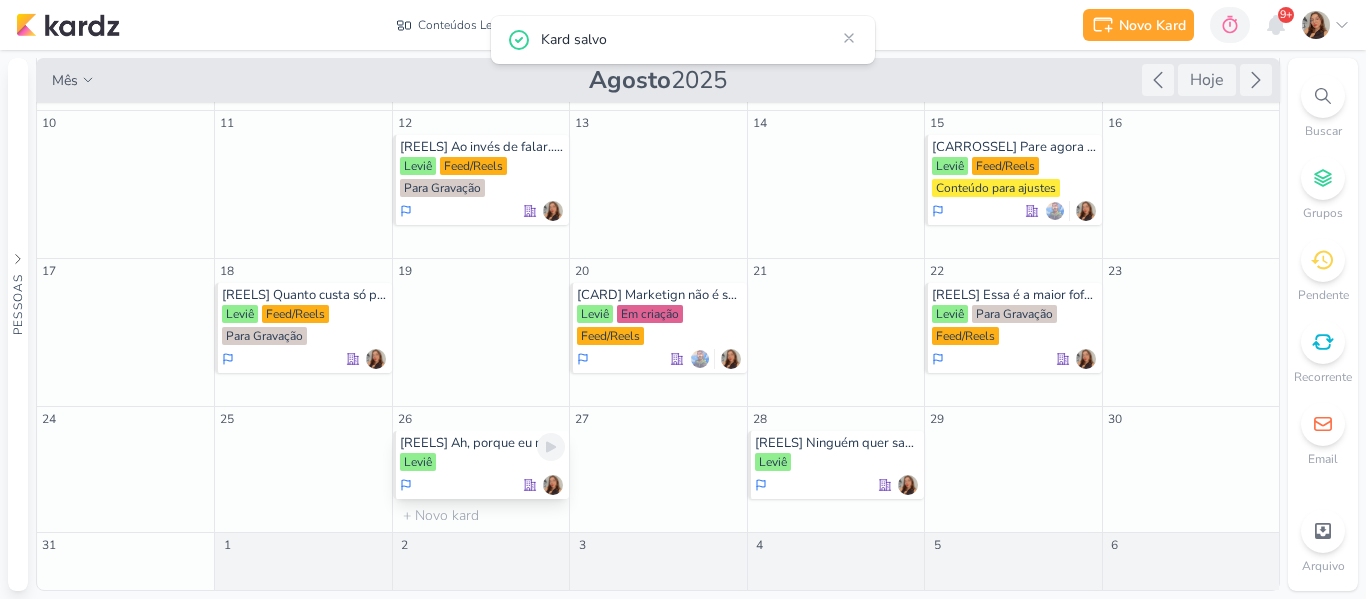 click on "[REELS] Ah, porque eu não gosto de aparecer... (salvos Leviê)" at bounding box center (482, 443) 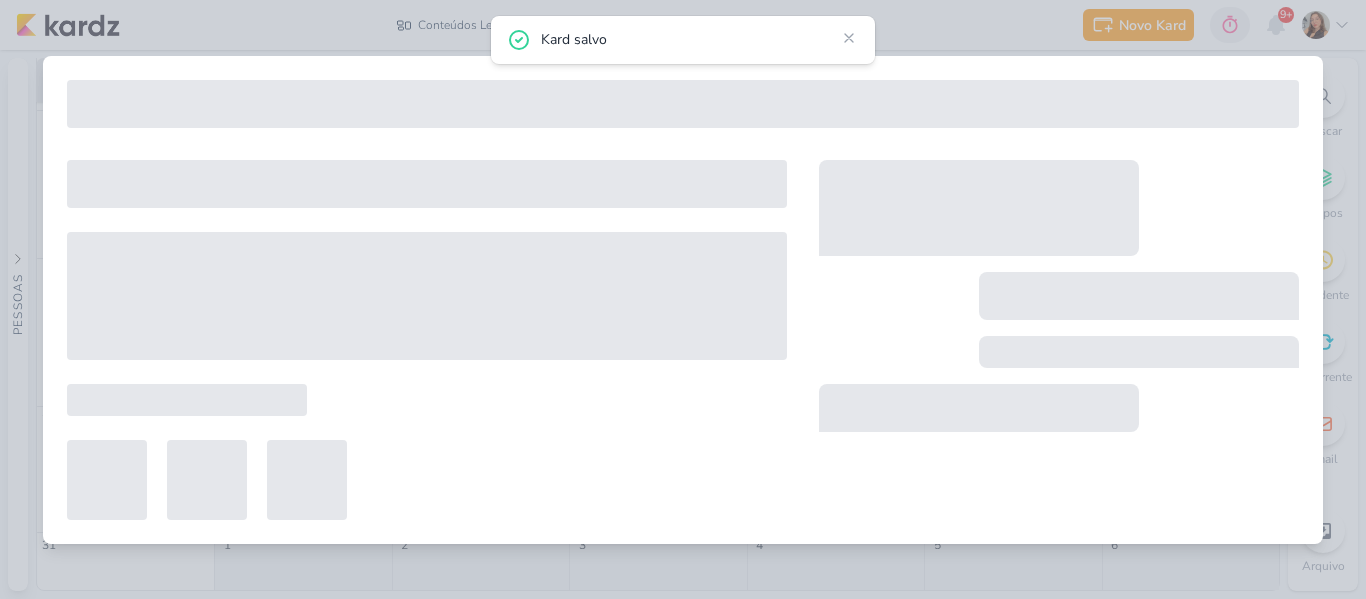 type on "[REELS] Ah, porque eu não gosto de aparecer... (salvos Leviê)" 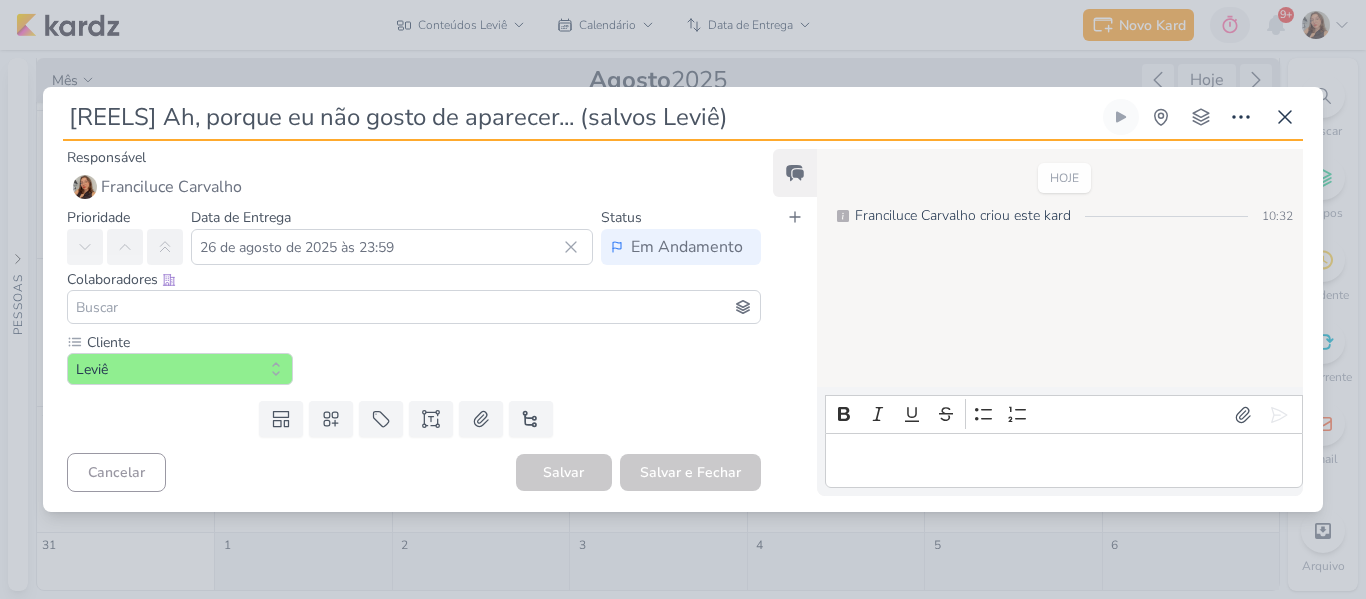 click on "[REELS] Ah, porque eu não gosto de aparecer... (salvos Leviê)" at bounding box center (581, 117) 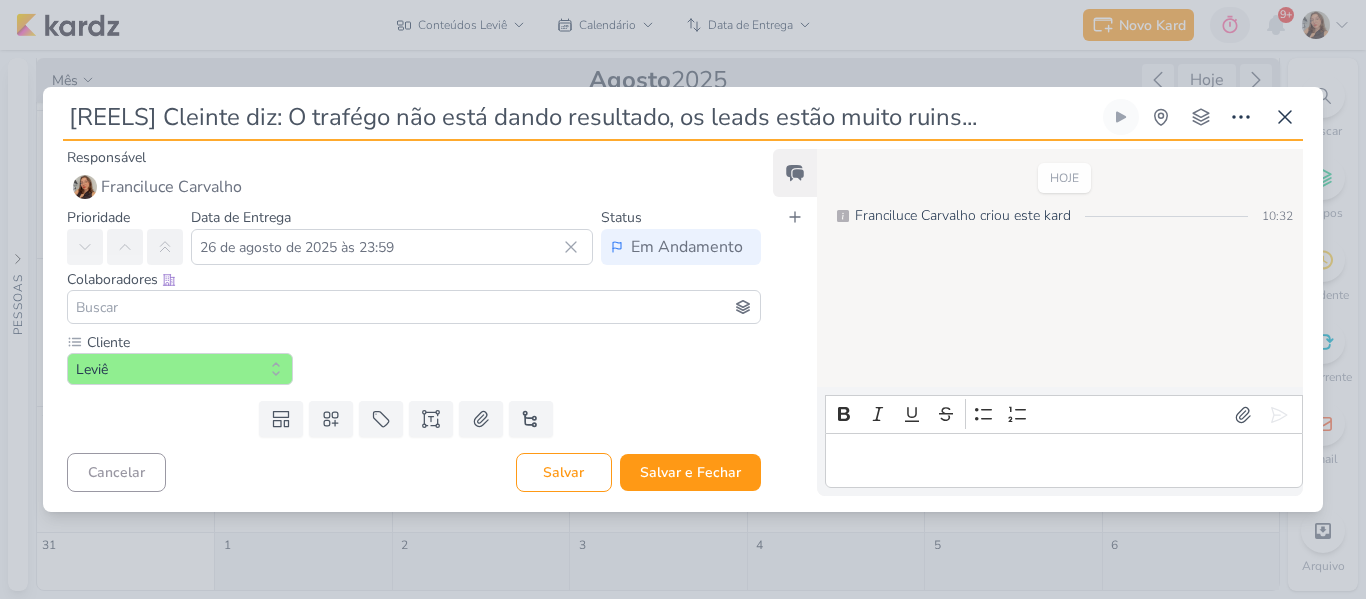 type on "[REELS] Cleinte diz: O trafégo não está dando resultado, os leads estão muito ruins..." 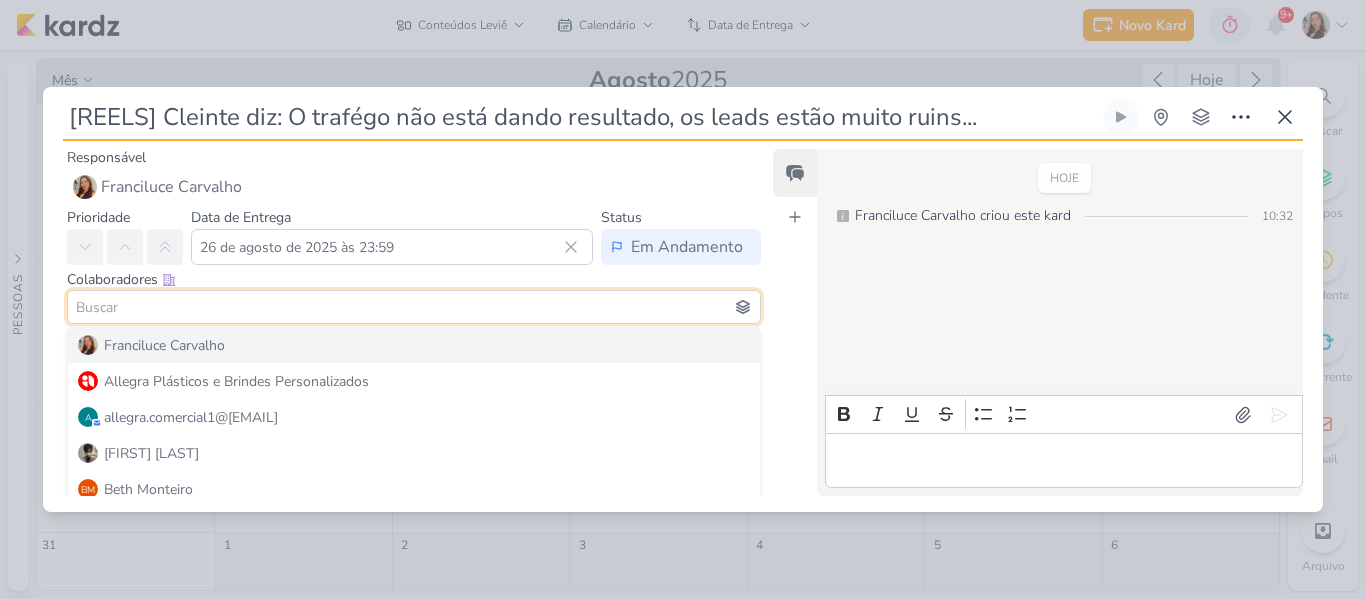 click on "Feed
Atrelar email
Solte o email para atrelar ao kard" at bounding box center [795, 322] 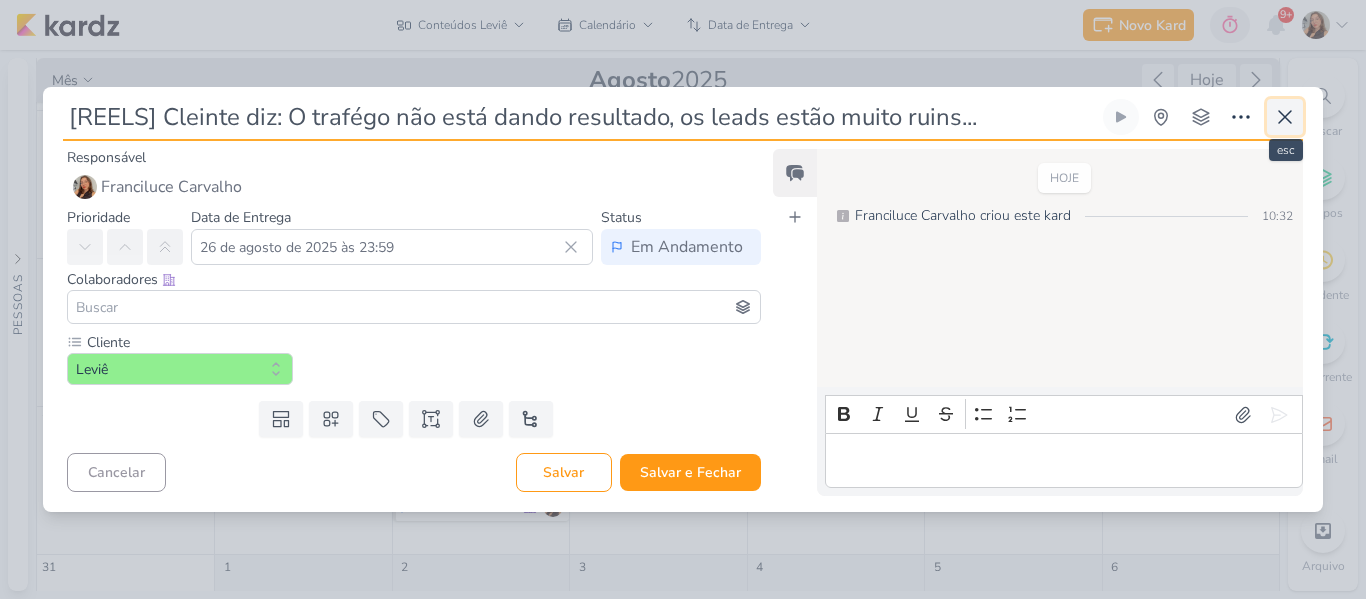 click 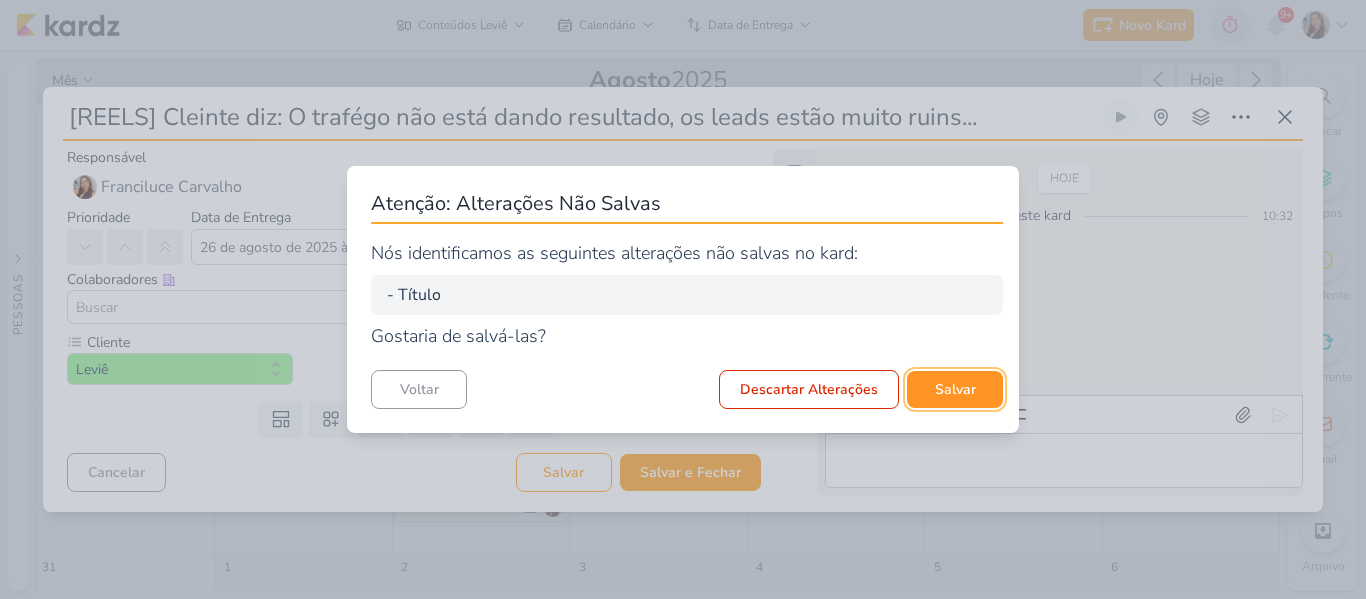 click on "Salvar" at bounding box center (955, 389) 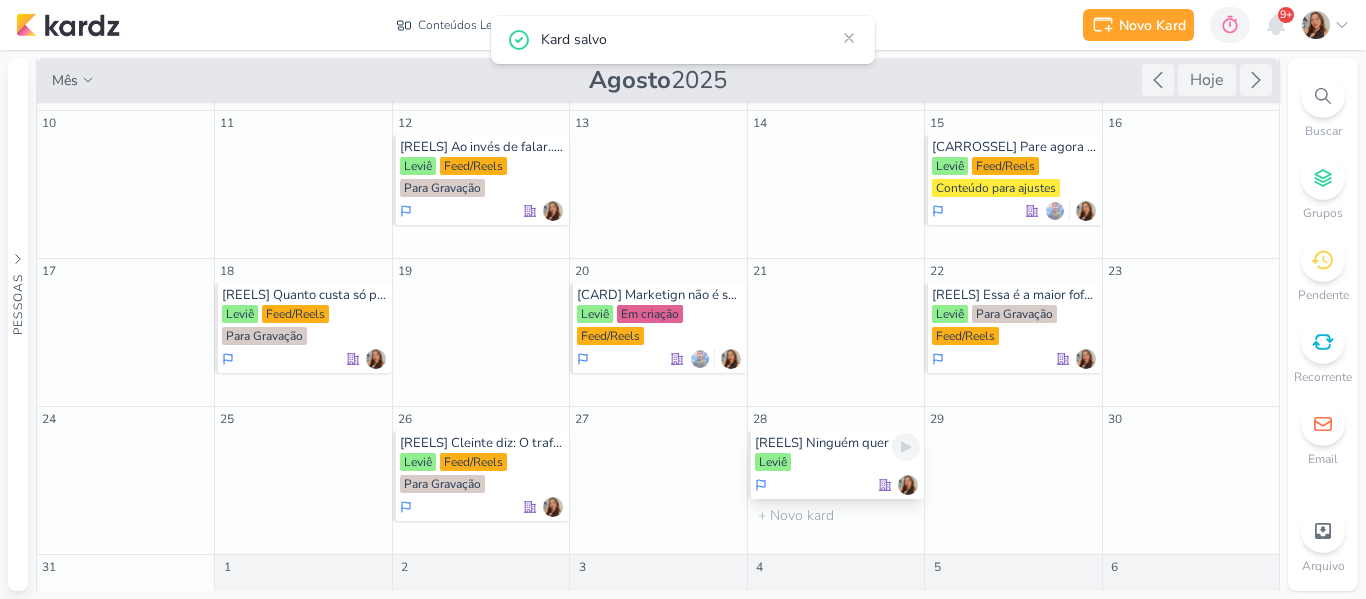 click on "[REELS] Ninguém quer saber seu nome... (salvos Fran)" at bounding box center (837, 443) 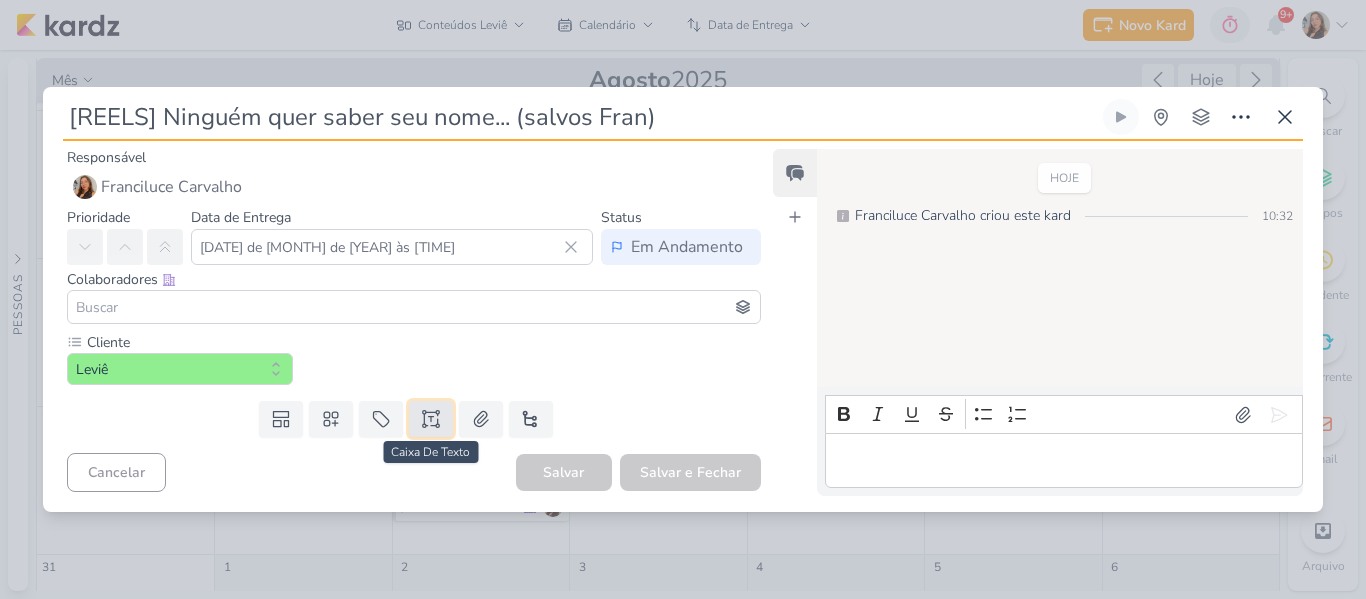 click 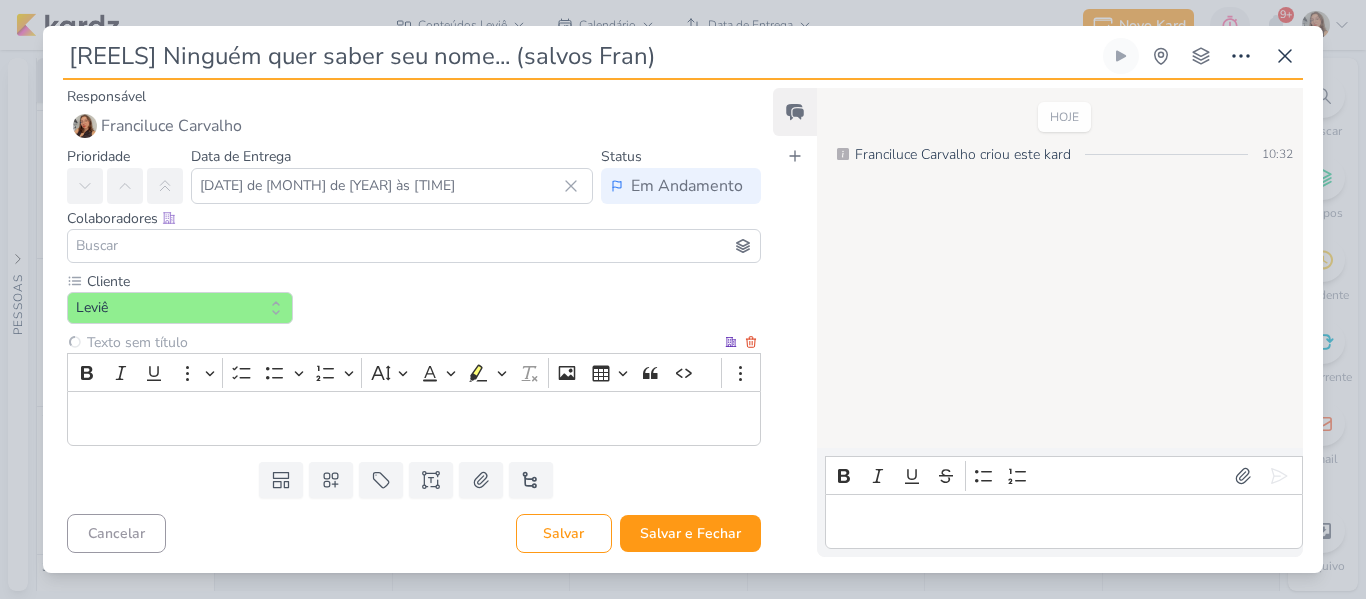 click at bounding box center (402, 342) 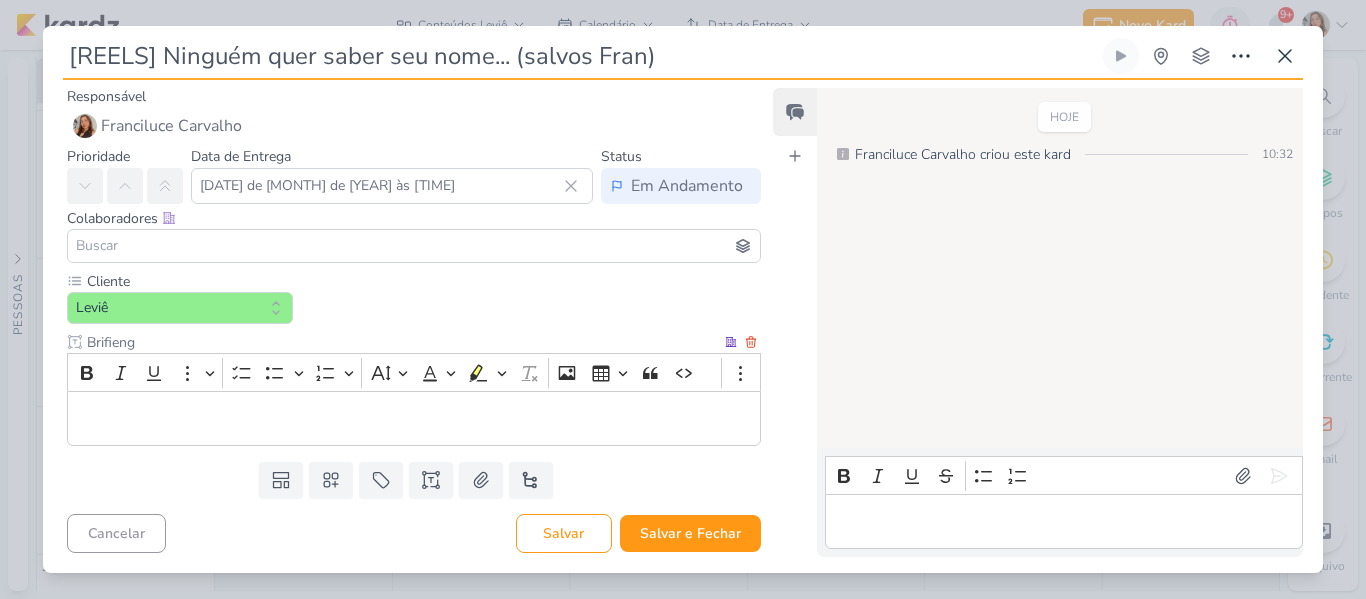 type on "Brifieng" 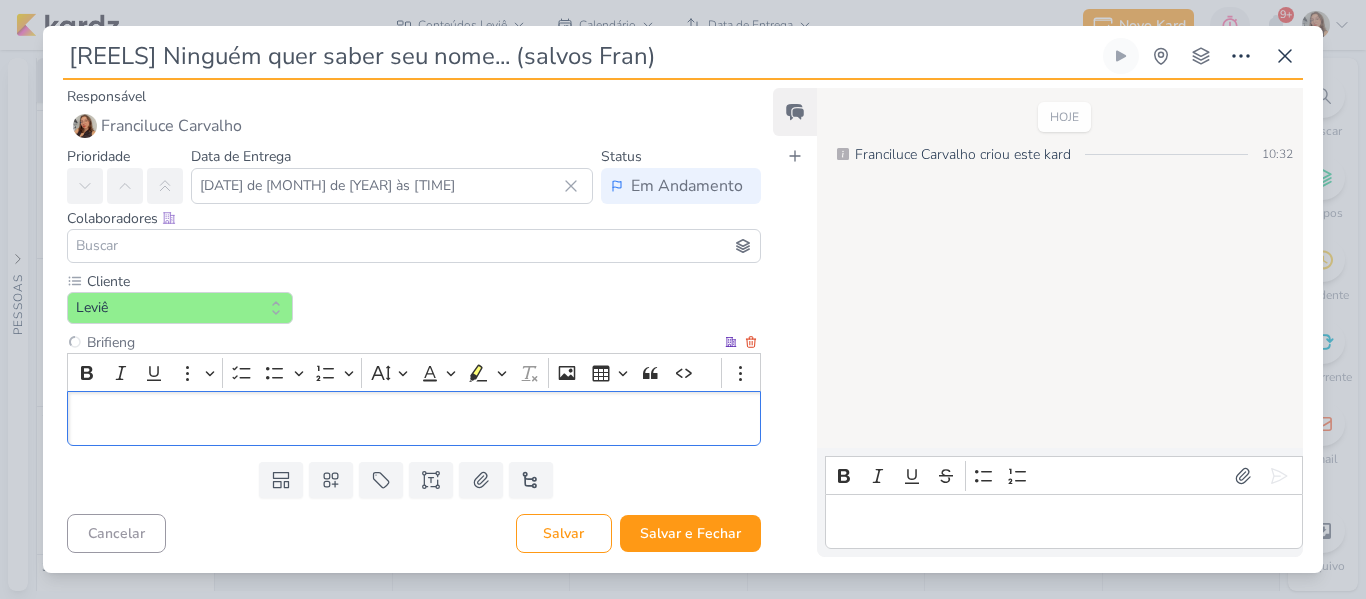 click at bounding box center [414, 419] 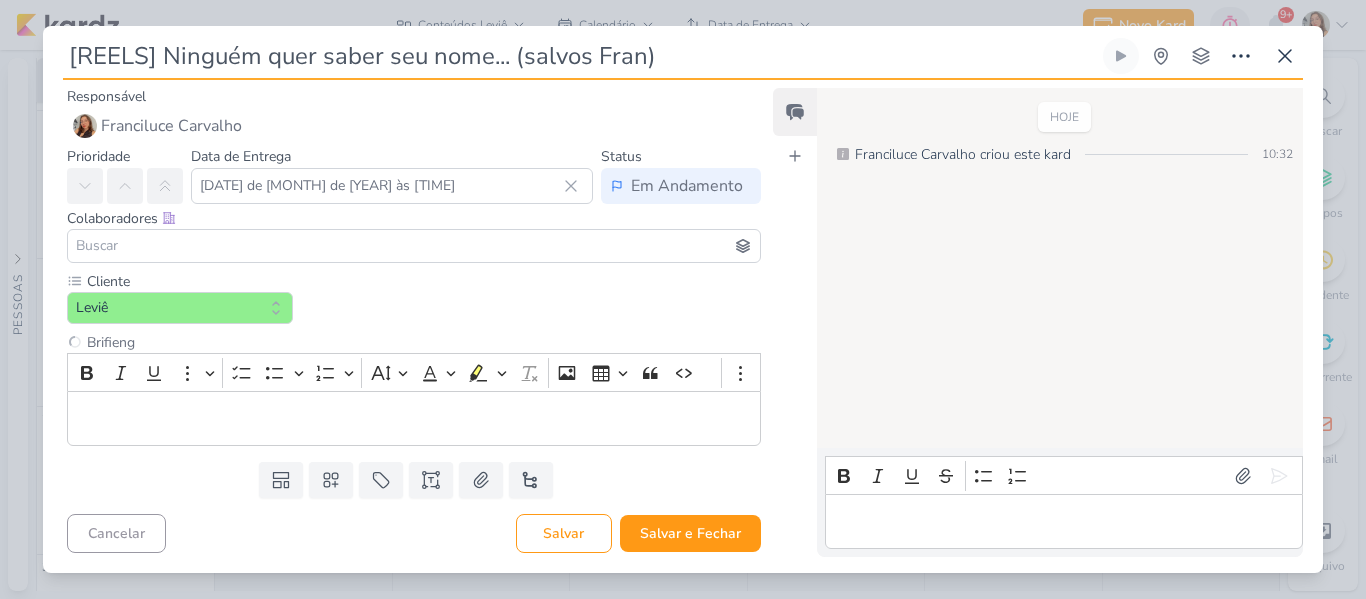 click on "[REELS] Ninguém quer saber seu nome... (salvos Fran)" at bounding box center [581, 56] 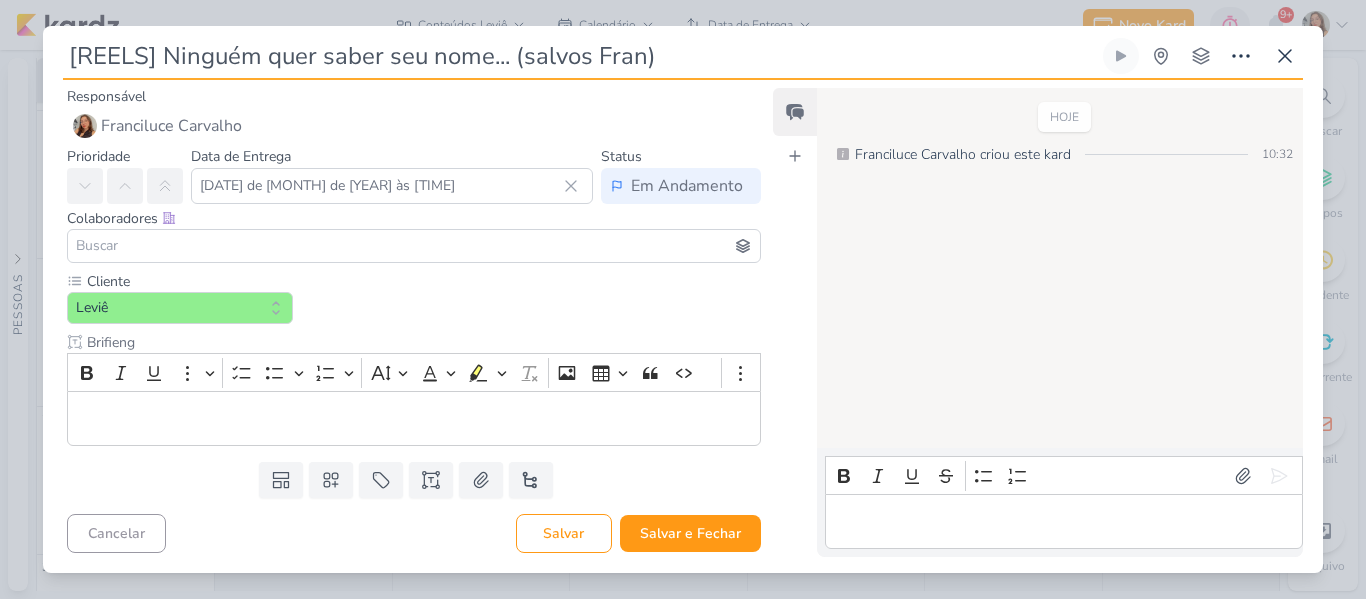 drag, startPoint x: 664, startPoint y: 60, endPoint x: 171, endPoint y: 80, distance: 493.40552 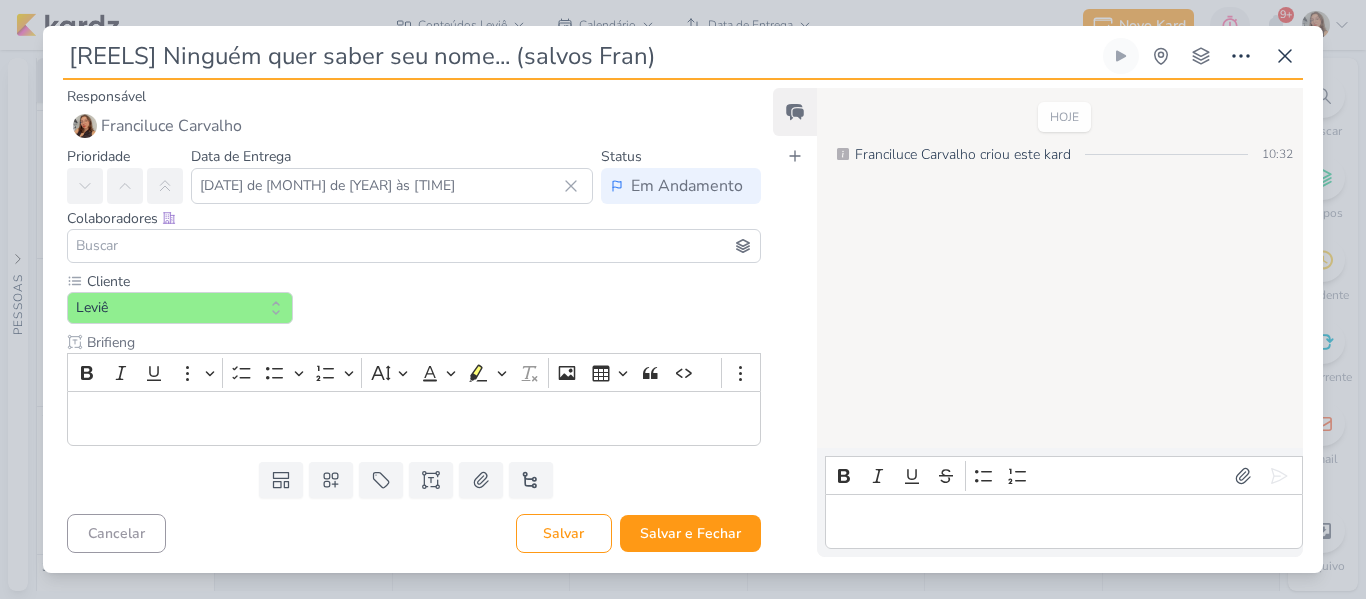 click on "[REELS] Ninguém quer saber seu nome... (salvos [NAME])
Criado por mim
nenhum grupo disponível" at bounding box center (683, 305) 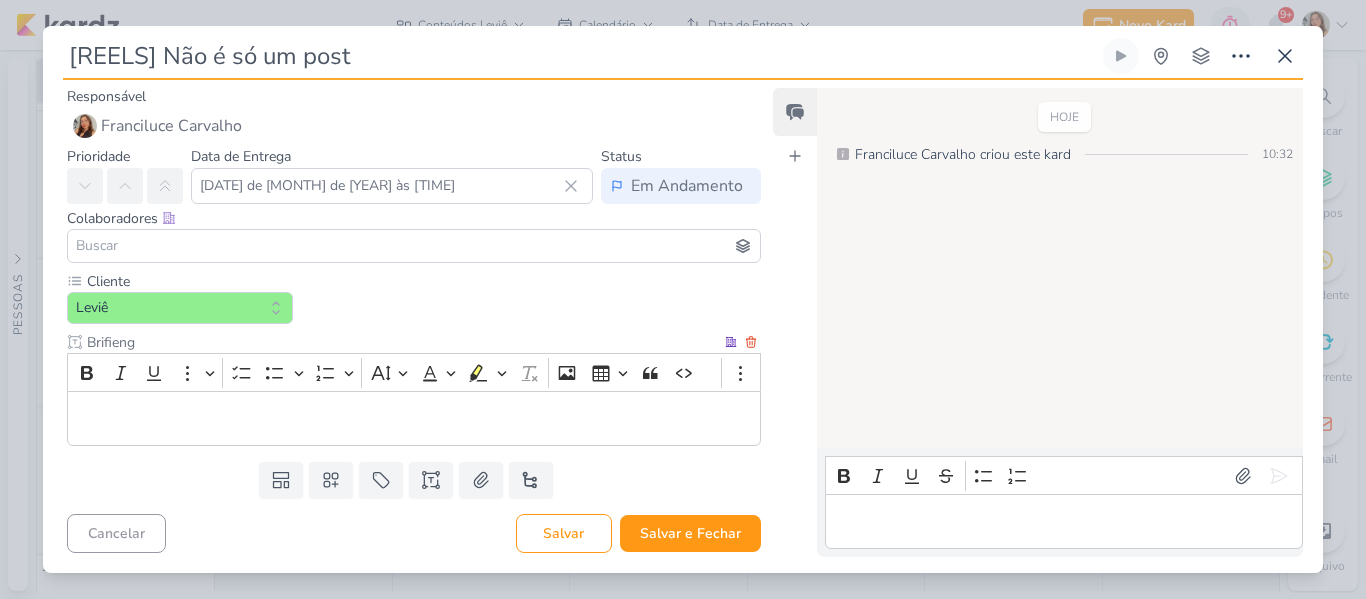 click at bounding box center (414, 419) 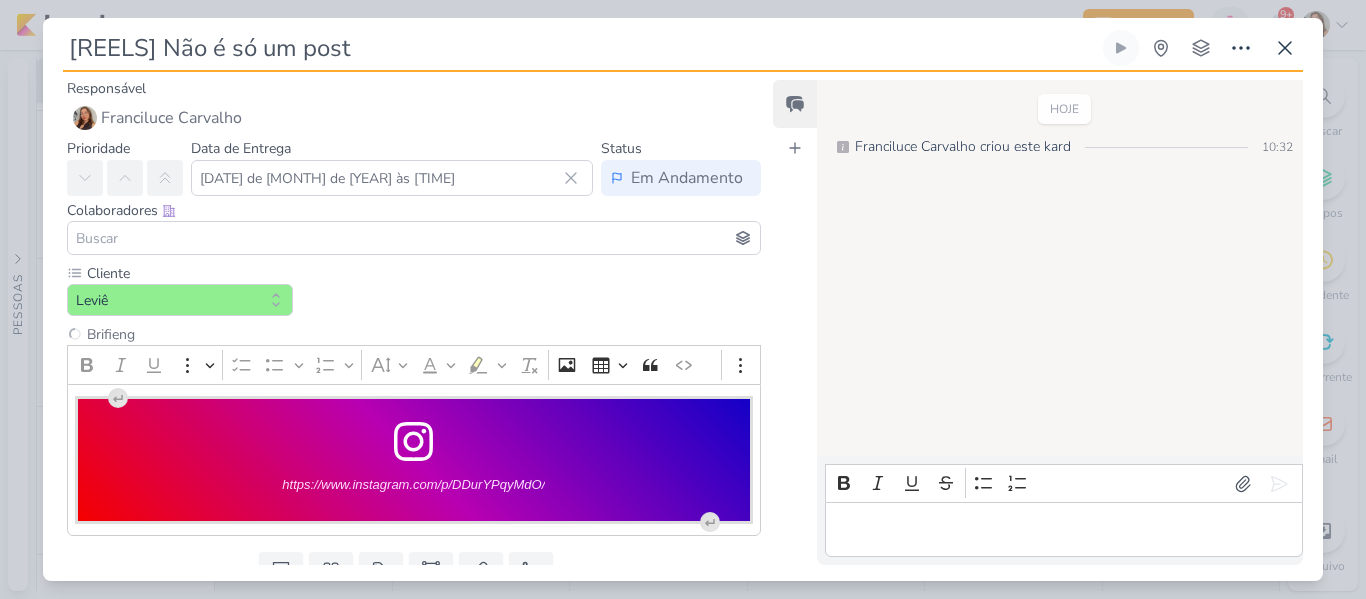 click on "Feed
Atrelar email
Solte o email para atrelar ao kard" at bounding box center (795, 322) 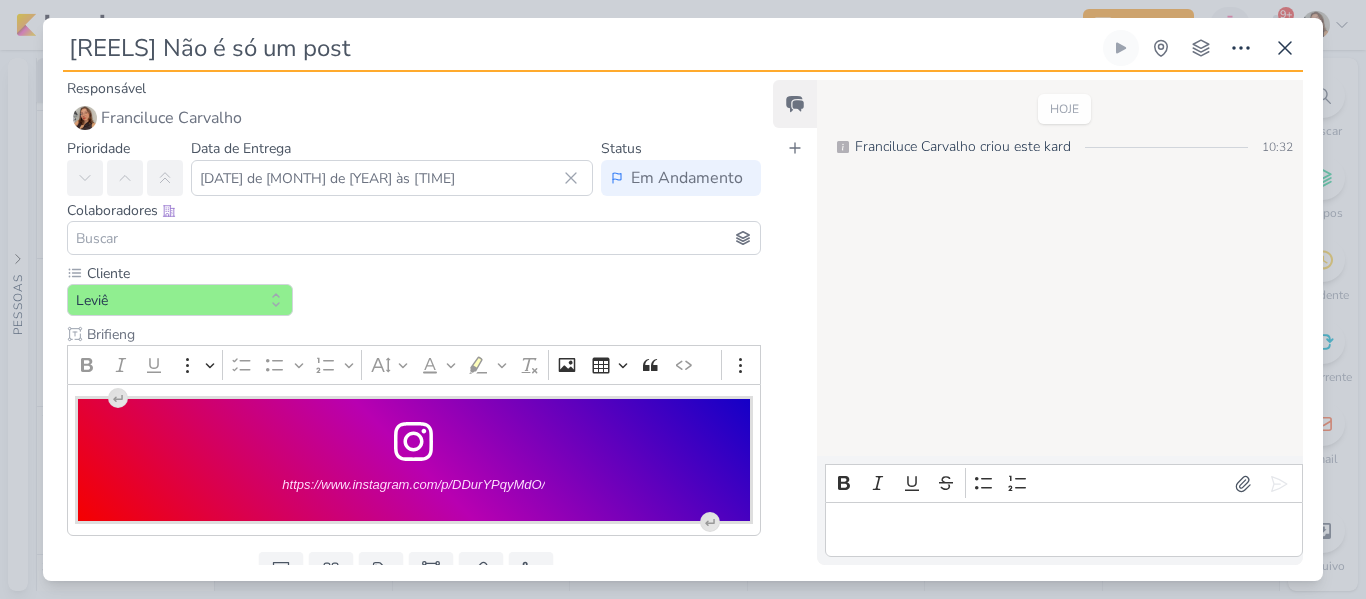 scroll, scrollTop: 82, scrollLeft: 0, axis: vertical 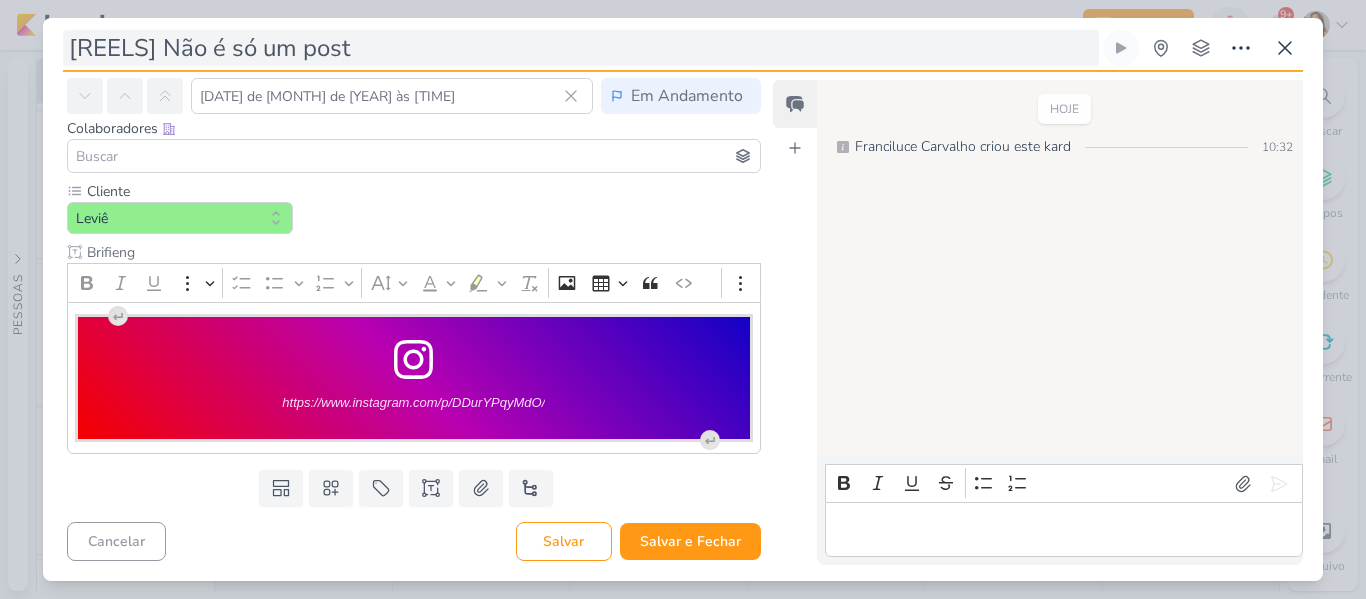 click on "[REELS] Não é só um post" at bounding box center [581, 48] 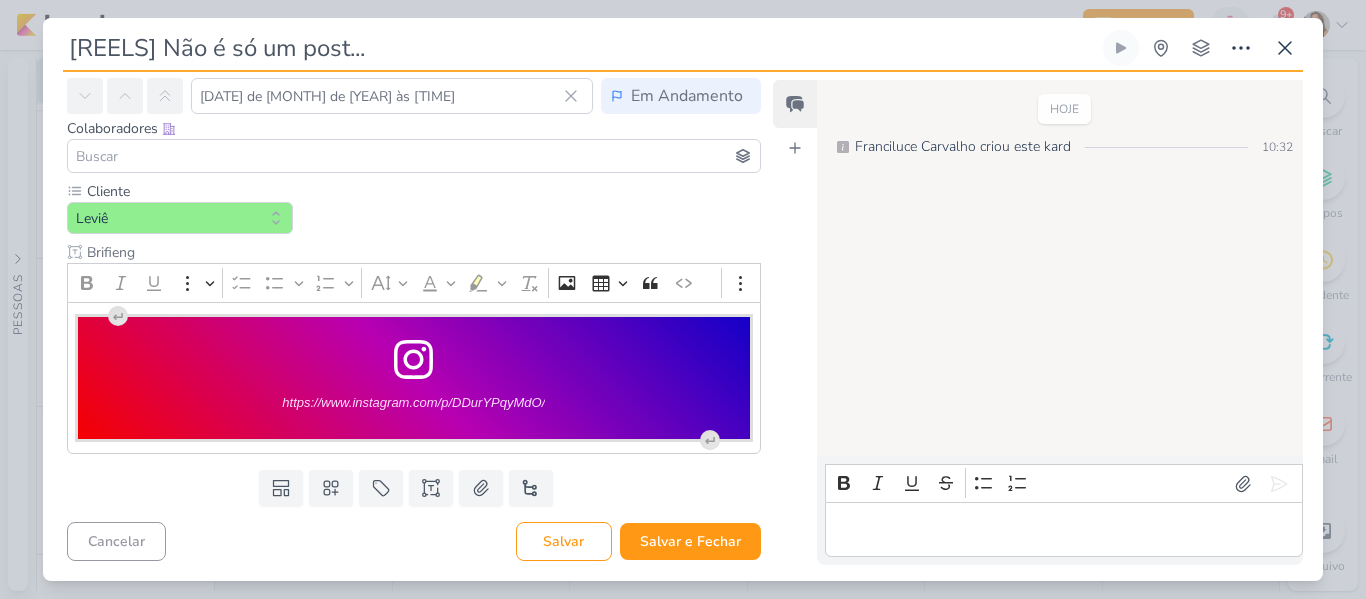click on "Feed
Atrelar email
Solte o email para atrelar ao kard" at bounding box center [795, 322] 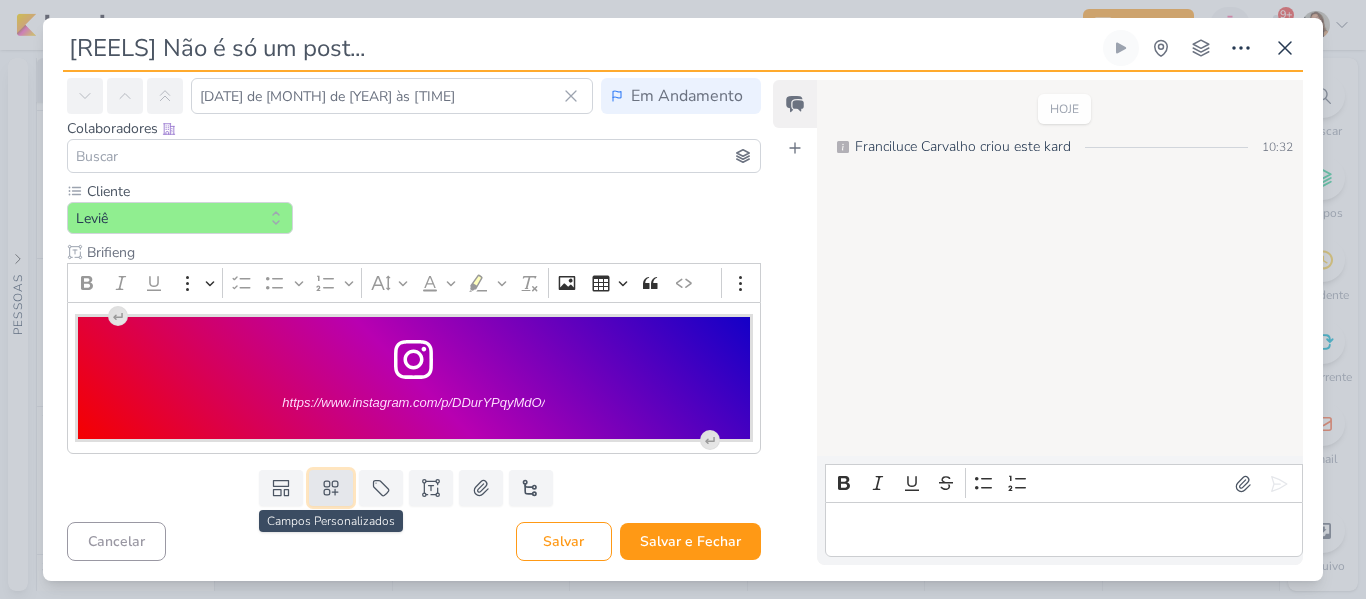 click at bounding box center [331, 488] 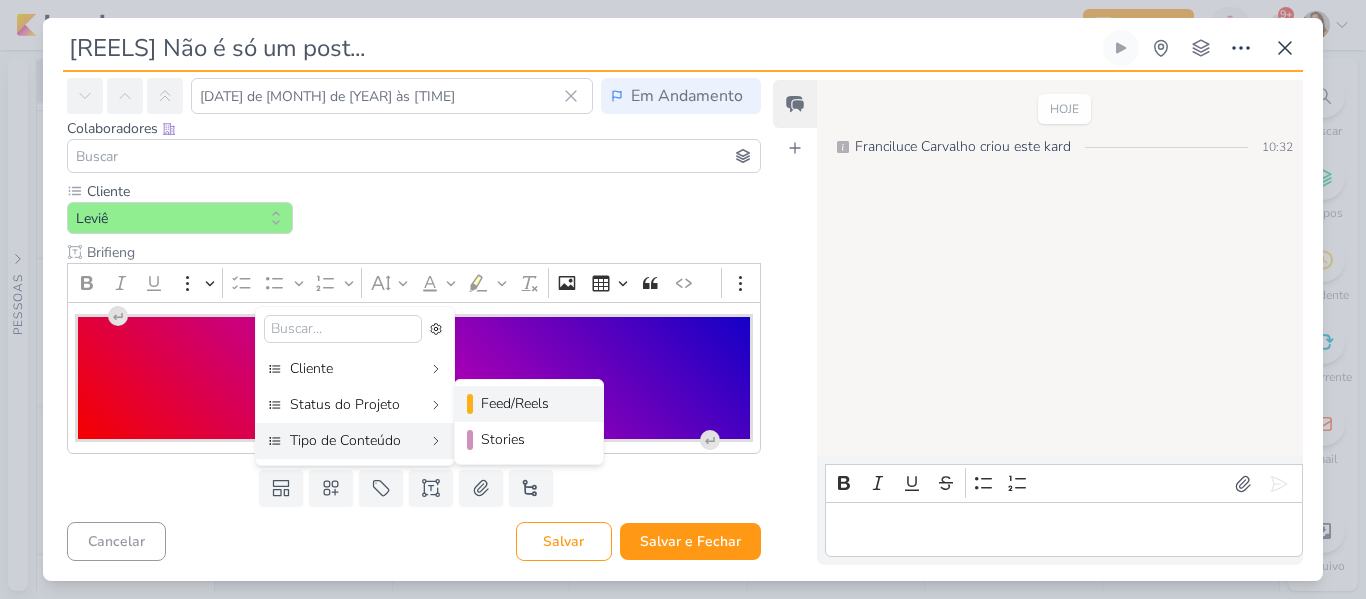 click on "Feed/Reels" at bounding box center [530, 403] 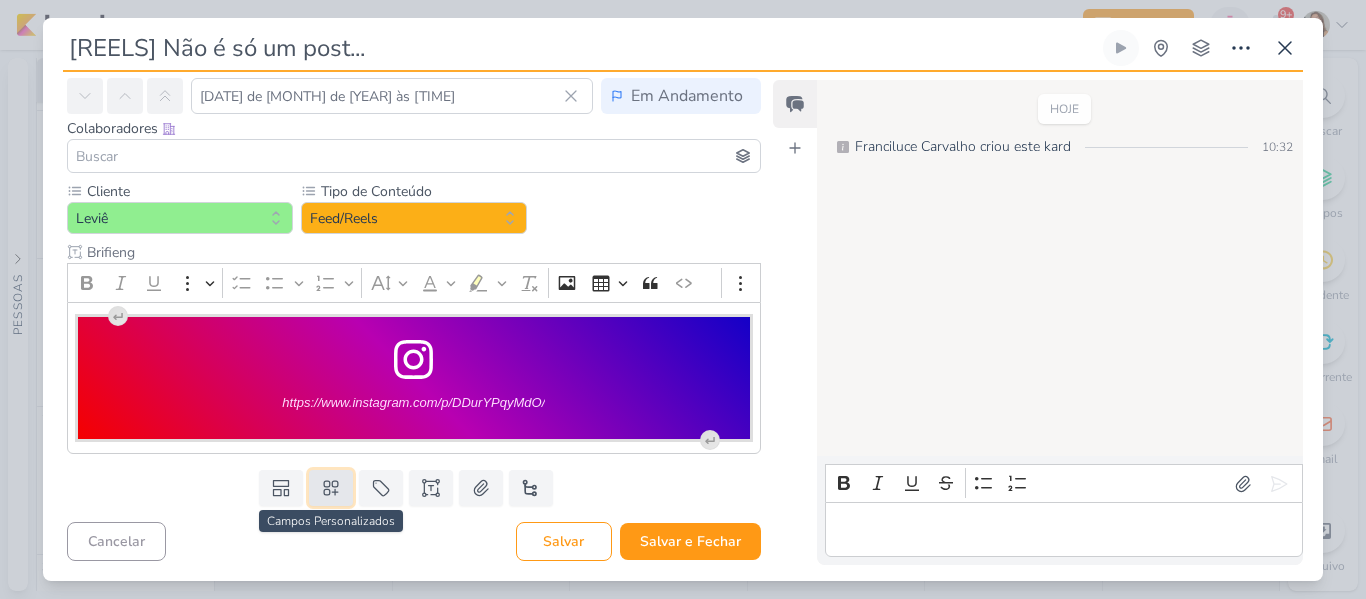 click 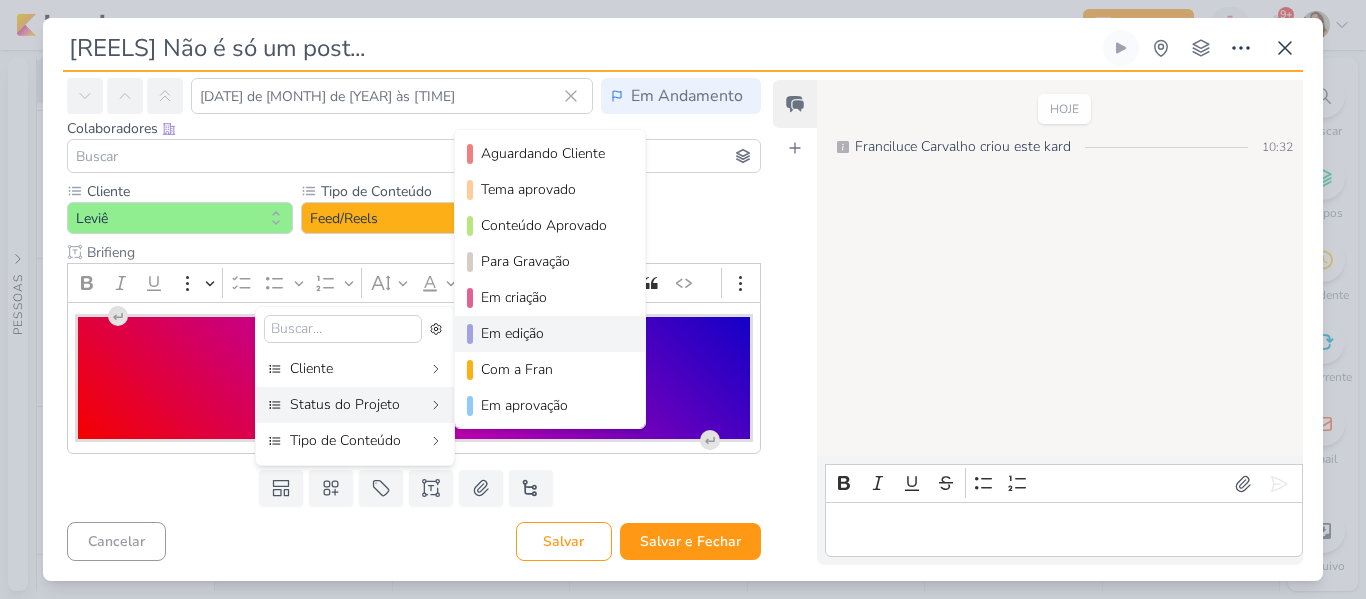 click on "Em edição" at bounding box center [551, 333] 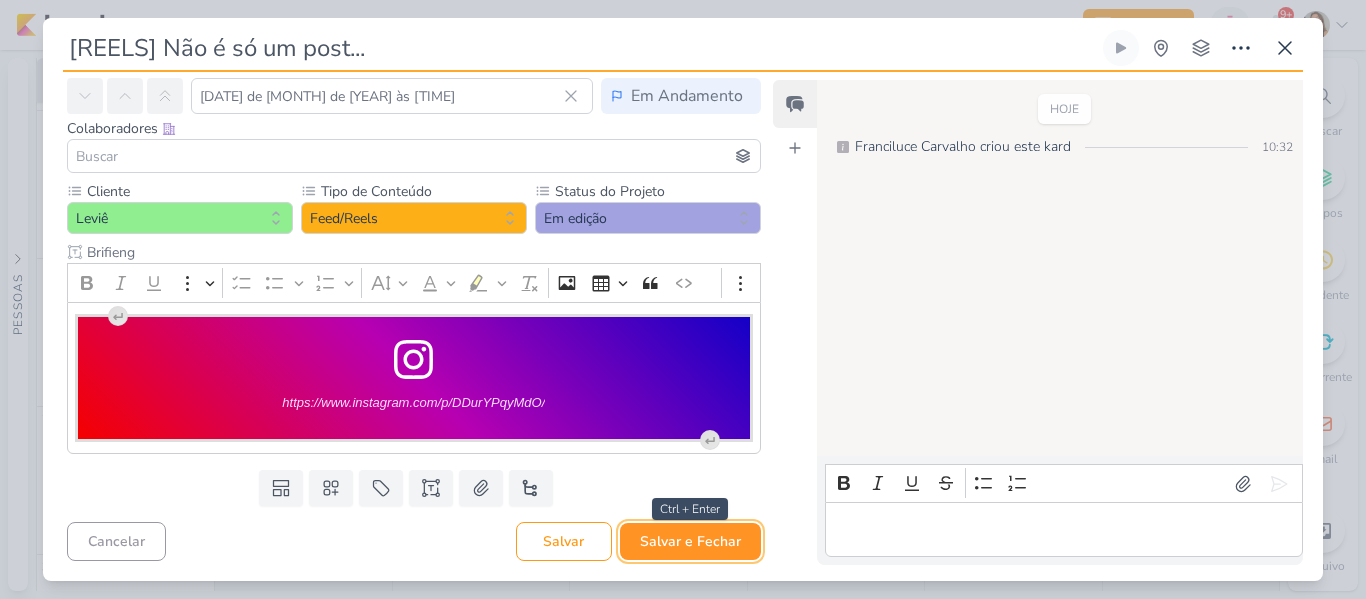 click on "Salvar e Fechar" at bounding box center [690, 541] 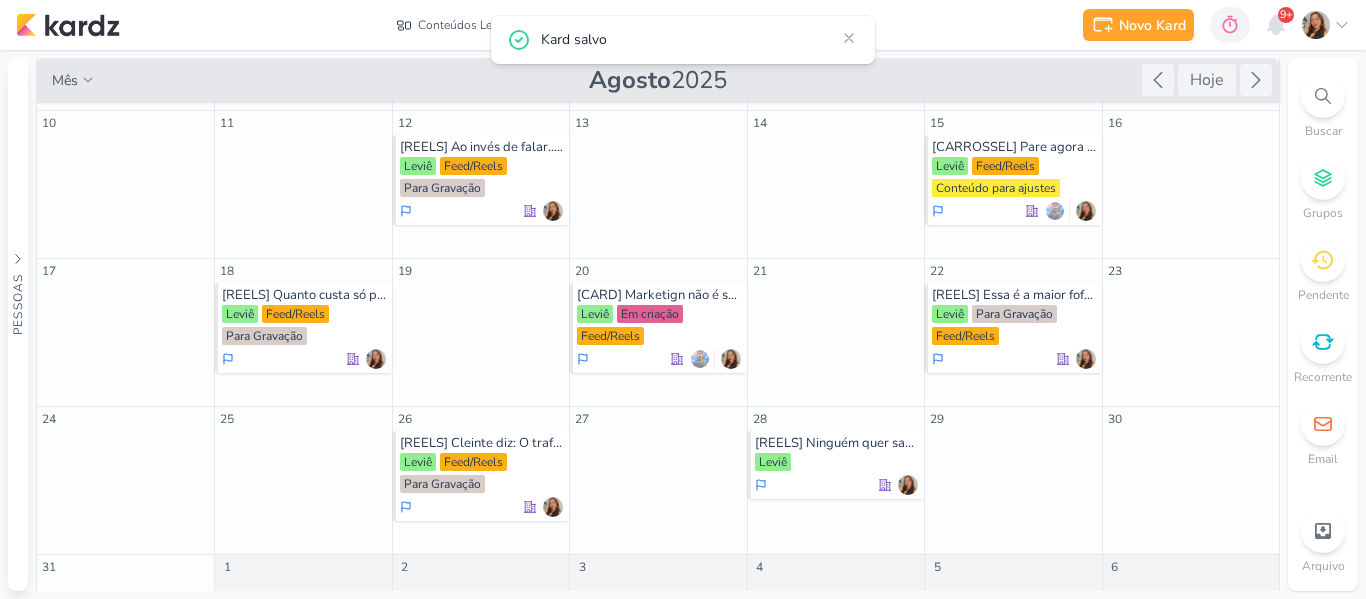 scroll, scrollTop: 0, scrollLeft: 0, axis: both 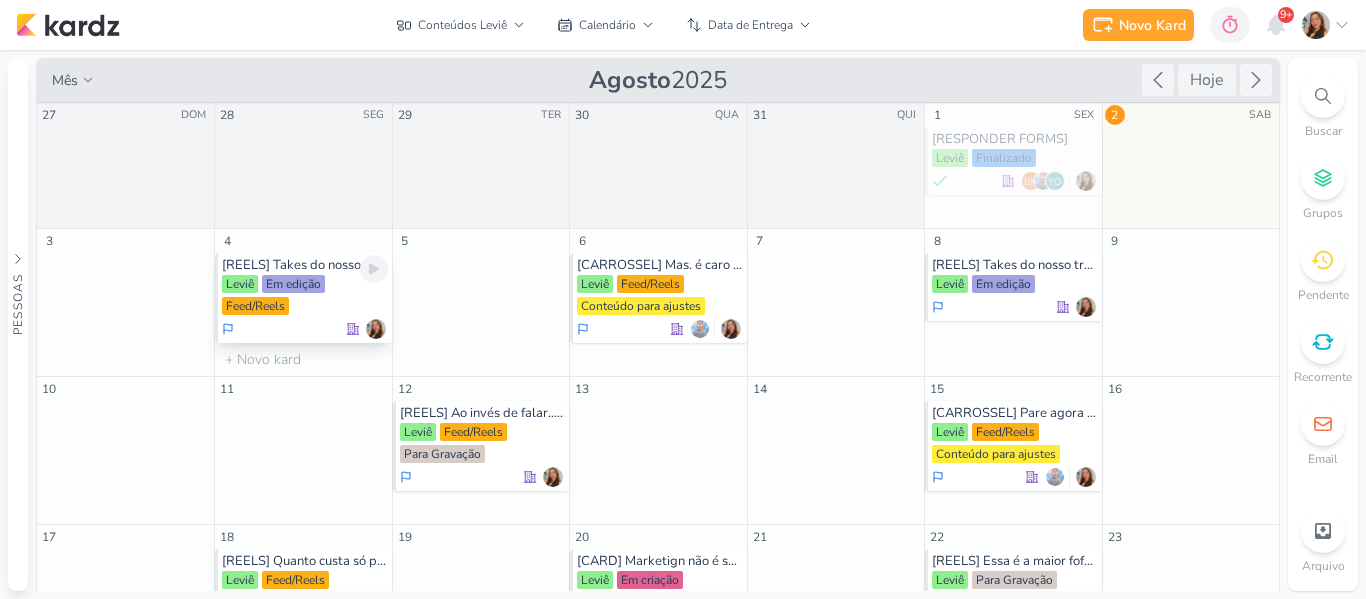 click on "[PERSON]
Em edição
Feed/Reels" at bounding box center [304, 296] 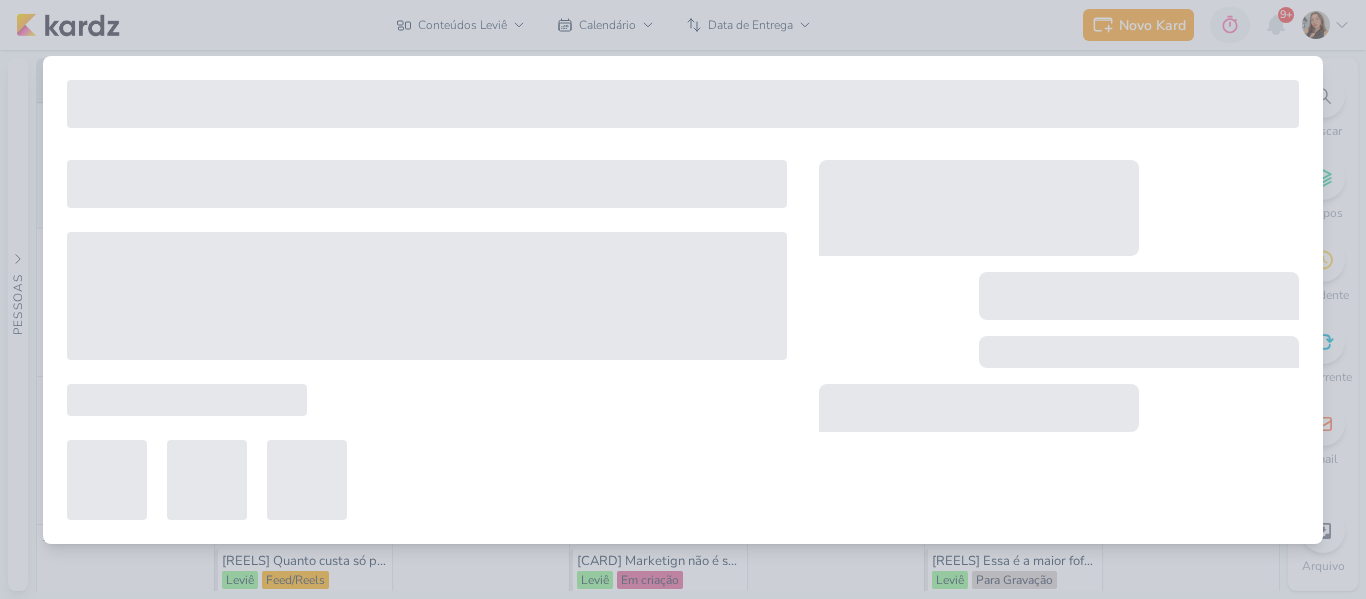 type on "[REELS] Takes do nosso trabalho no evento da [BRAND]." 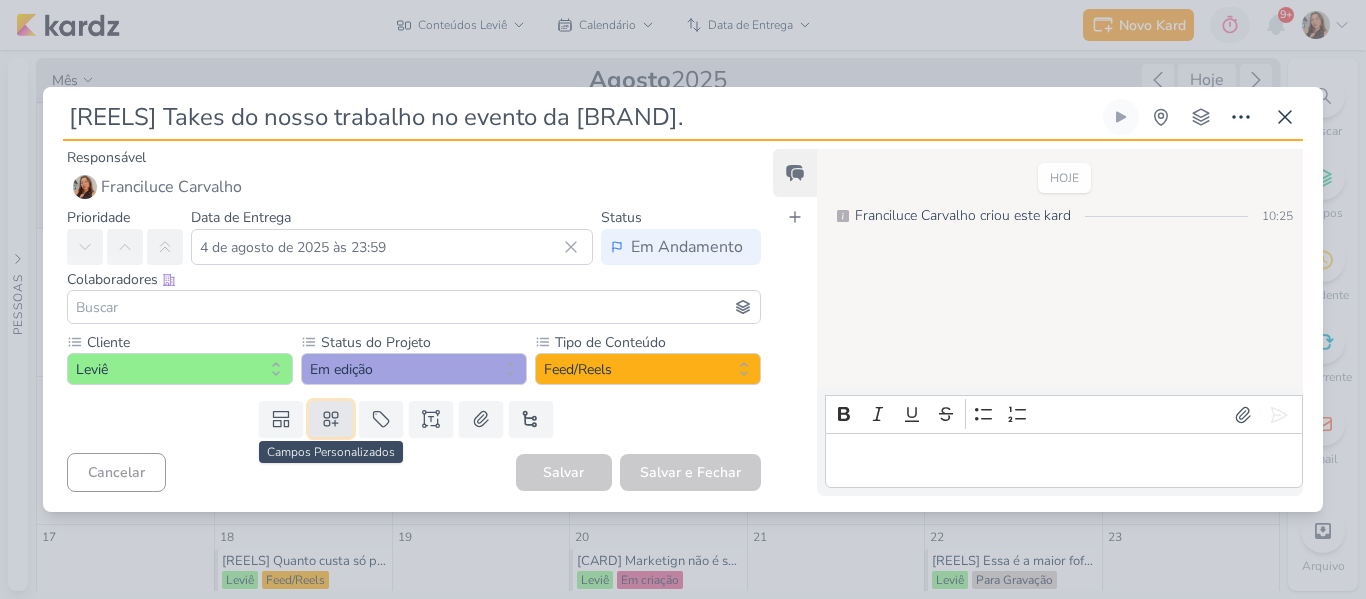 click 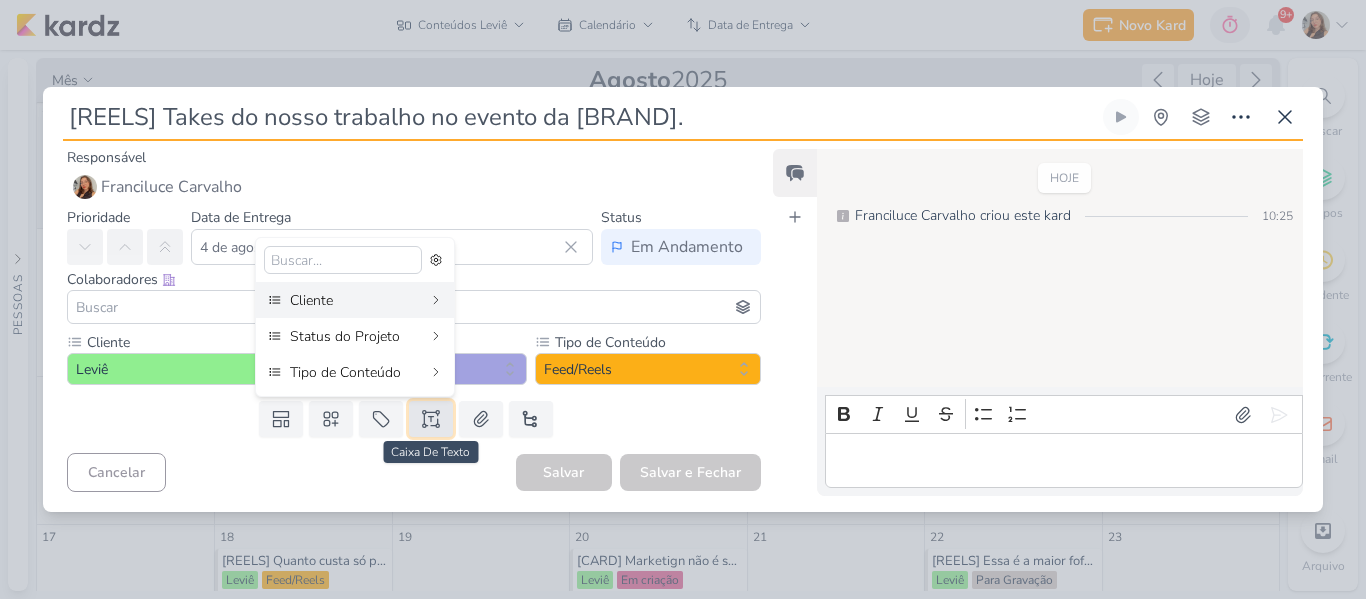 click at bounding box center [431, 419] 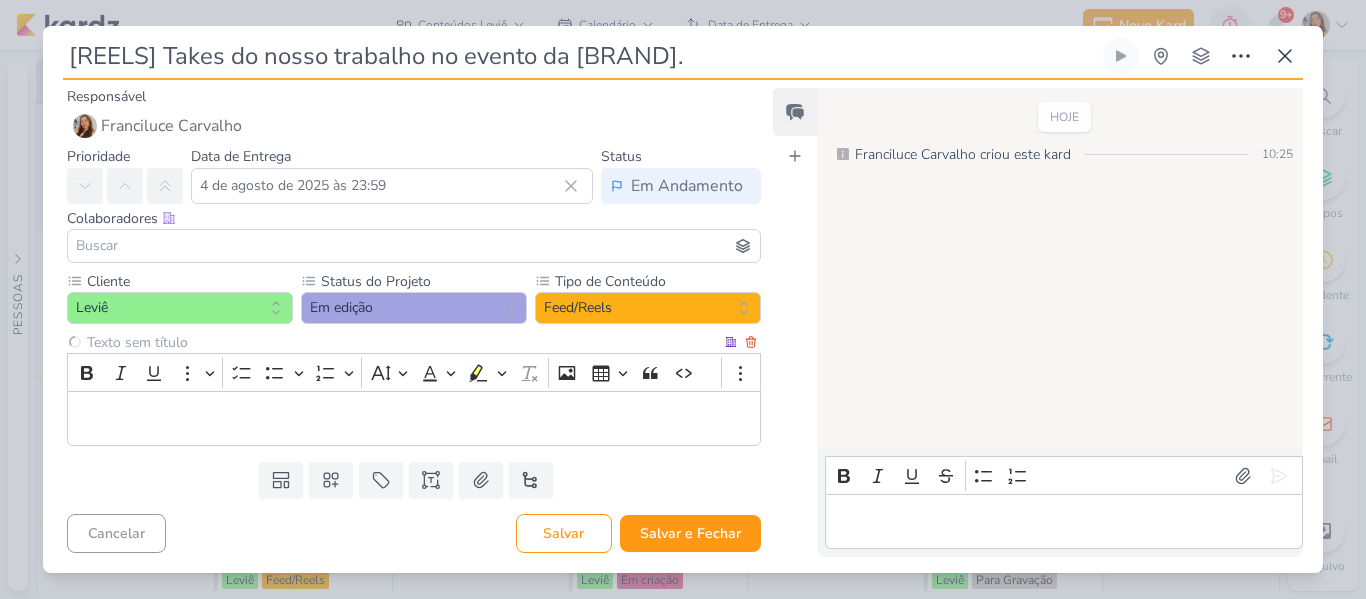 click at bounding box center (402, 342) 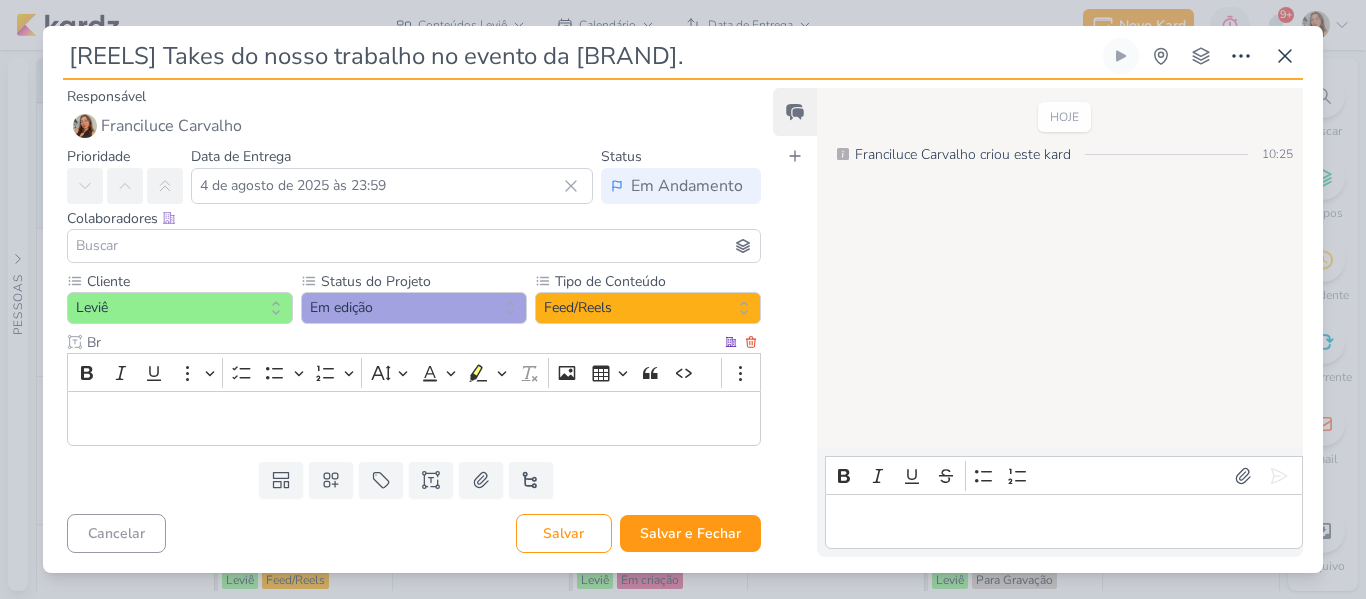 type on "B" 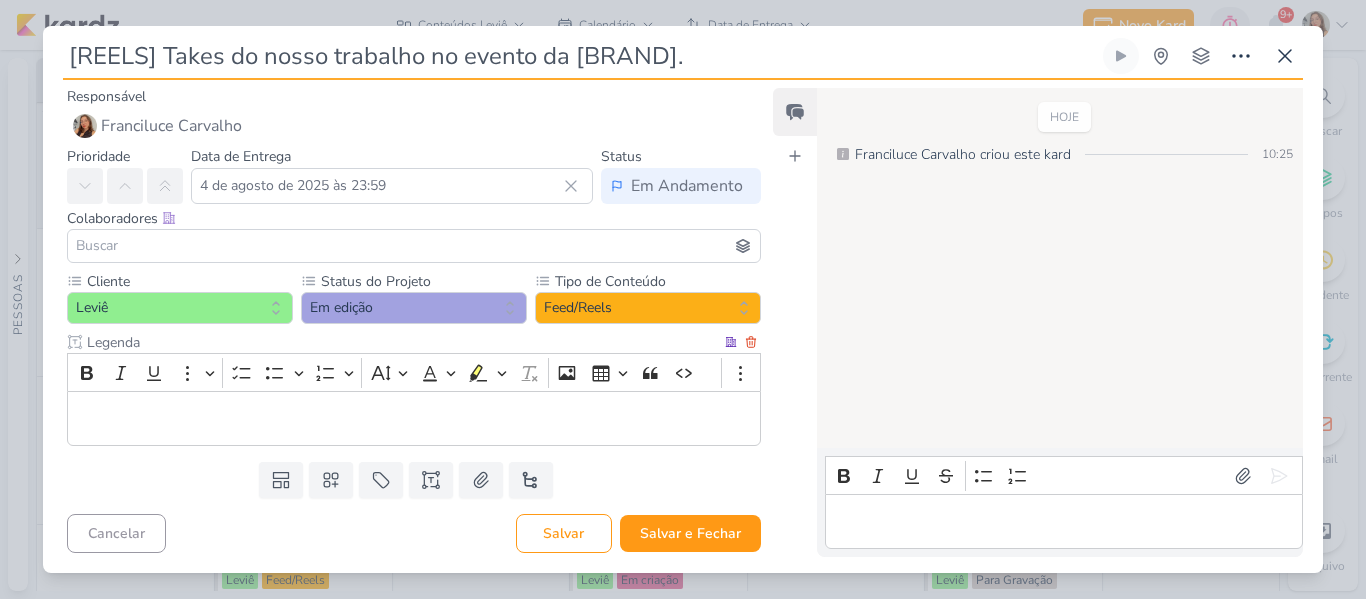 type on "Legenda" 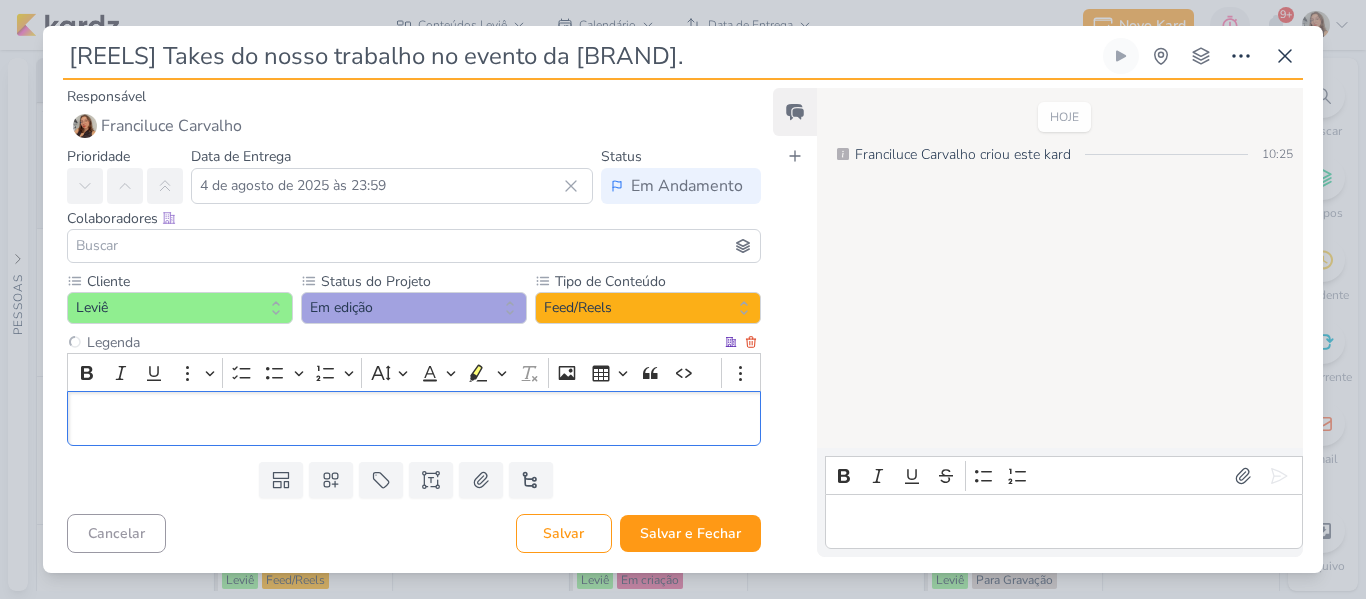 click at bounding box center (414, 418) 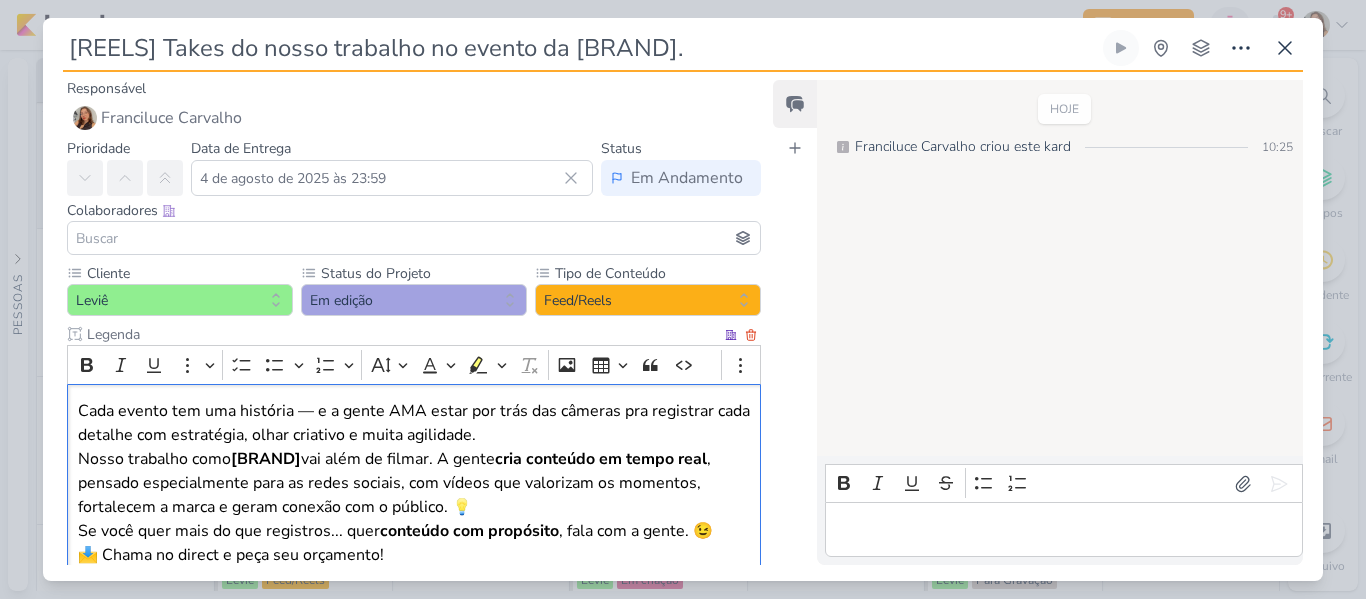 scroll, scrollTop: 73, scrollLeft: 0, axis: vertical 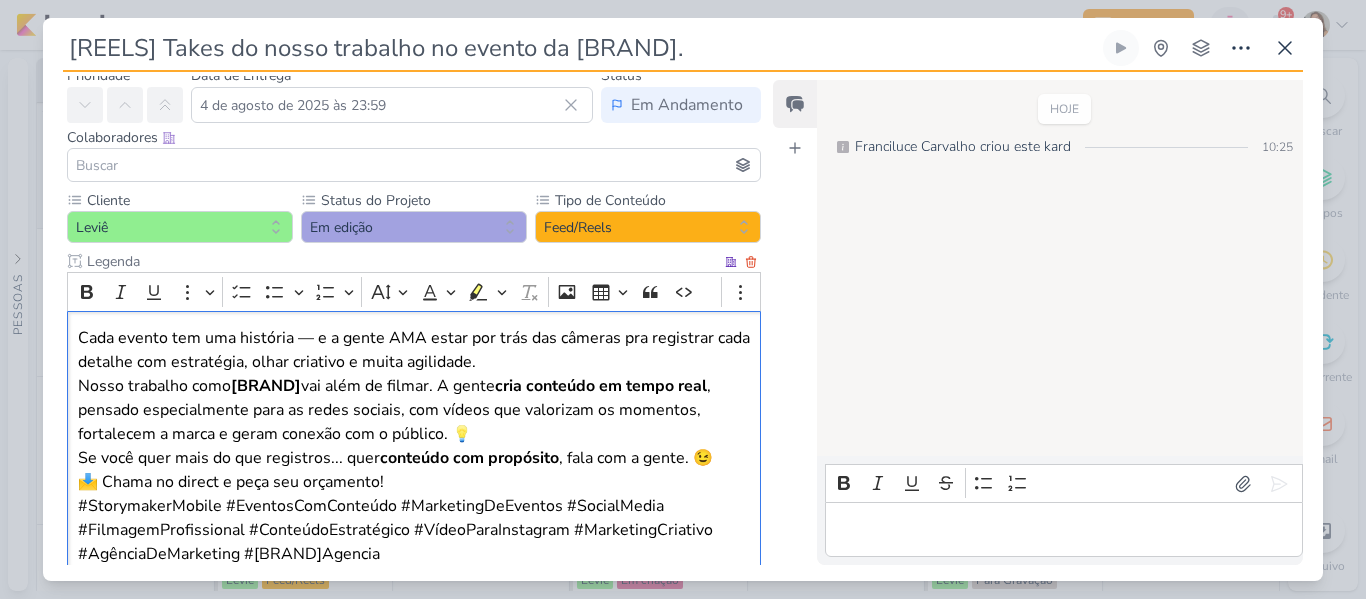 click on "Cada evento tem uma história — e a gente AMA estar por trás das câmeras pra registrar cada detalhe com estratégia, olhar criativo e muita agilidade." at bounding box center [414, 350] 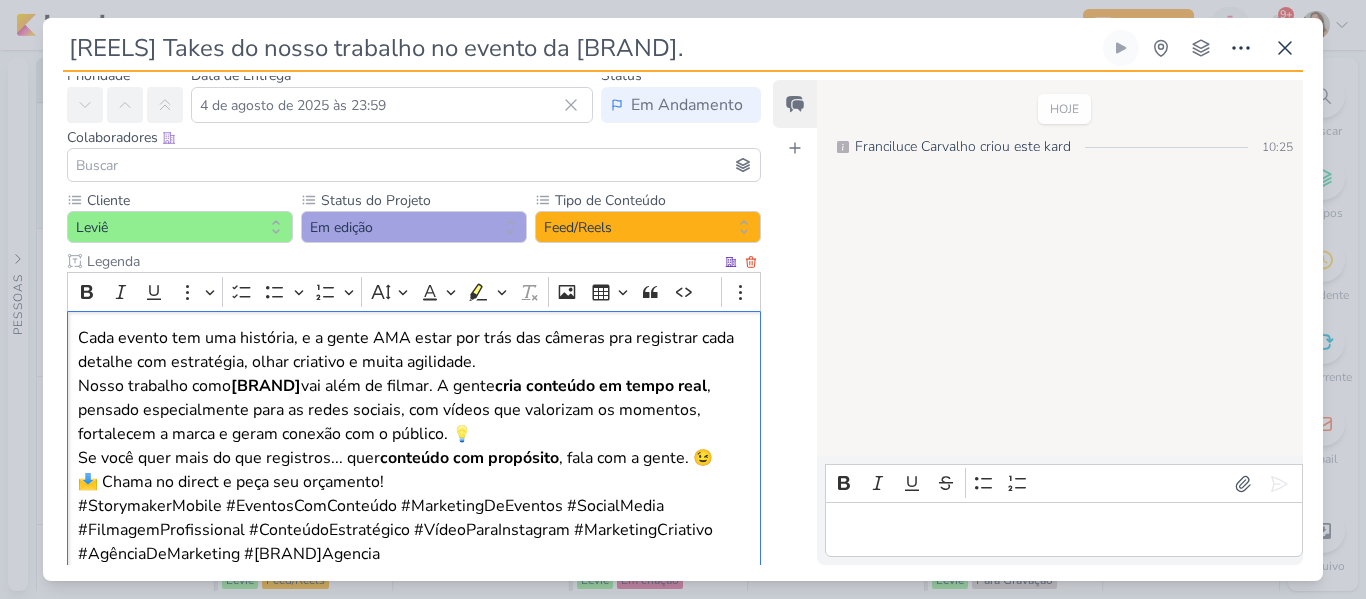 click on "Cada evento tem uma história, e a gente AMA estar por trás das câmeras pra registrar cada detalhe com estratégia, olhar criativo e muita agilidade." at bounding box center (414, 350) 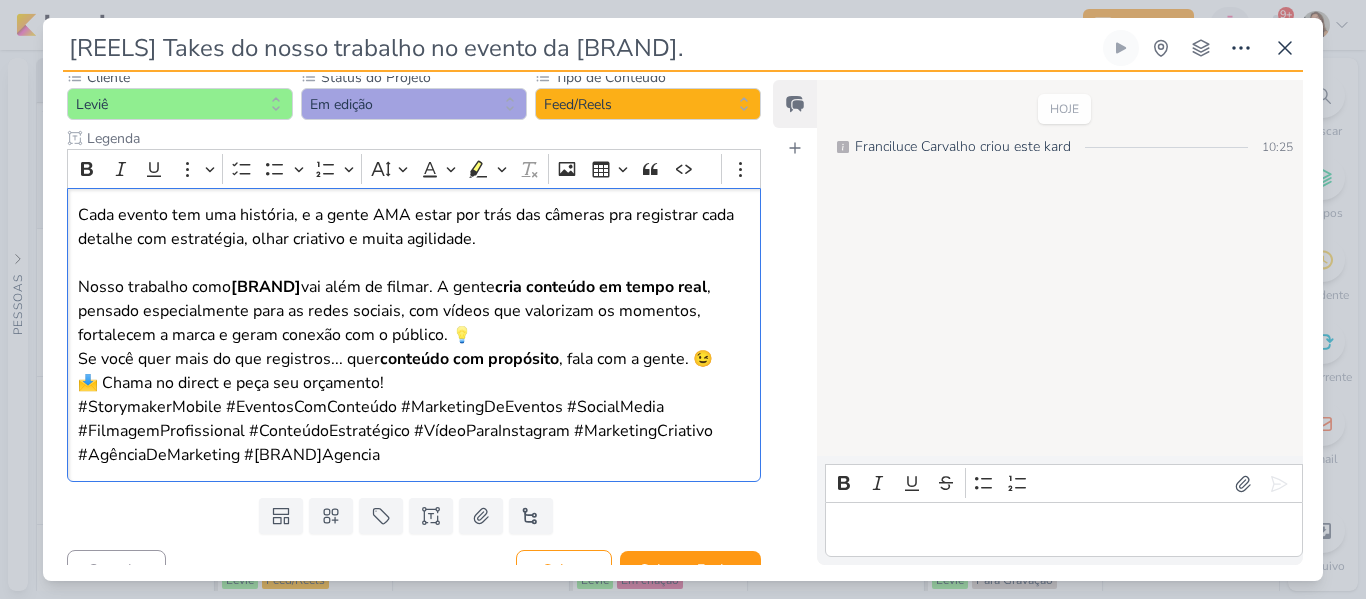 scroll, scrollTop: 199, scrollLeft: 0, axis: vertical 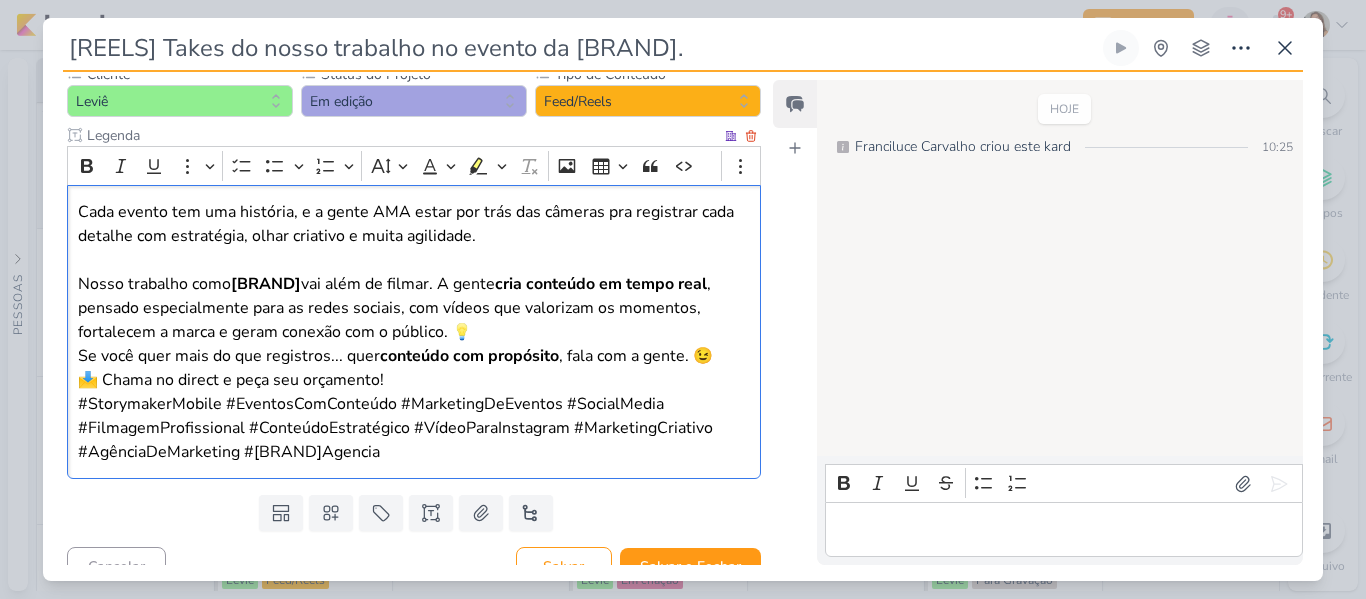 click on "Nosso trabalho como Storymaker Mobile vai além de filmar. A gente cria conteúdo em tempo real, pensado especialmente para as redes sociais, com vídeos que valorizam os momentos, fortalecem a marca e geram conexão com o público. 💡" at bounding box center [414, 308] 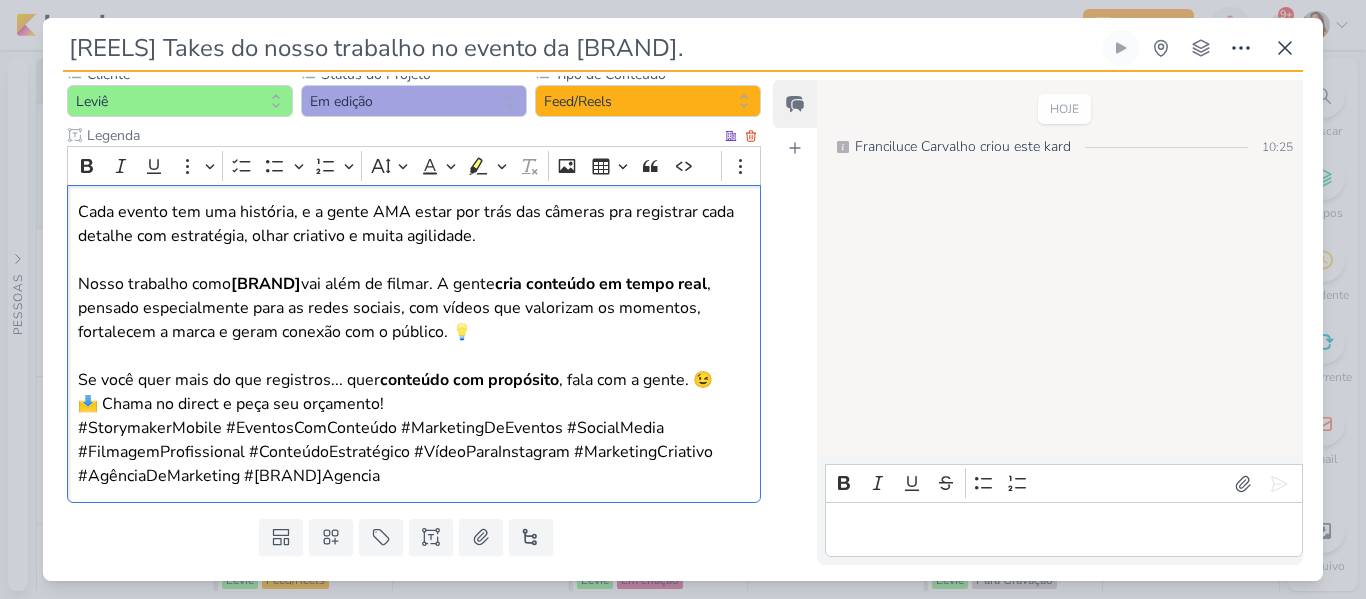 click on "📩 Chama no direct e peça seu orçamento!" at bounding box center (414, 404) 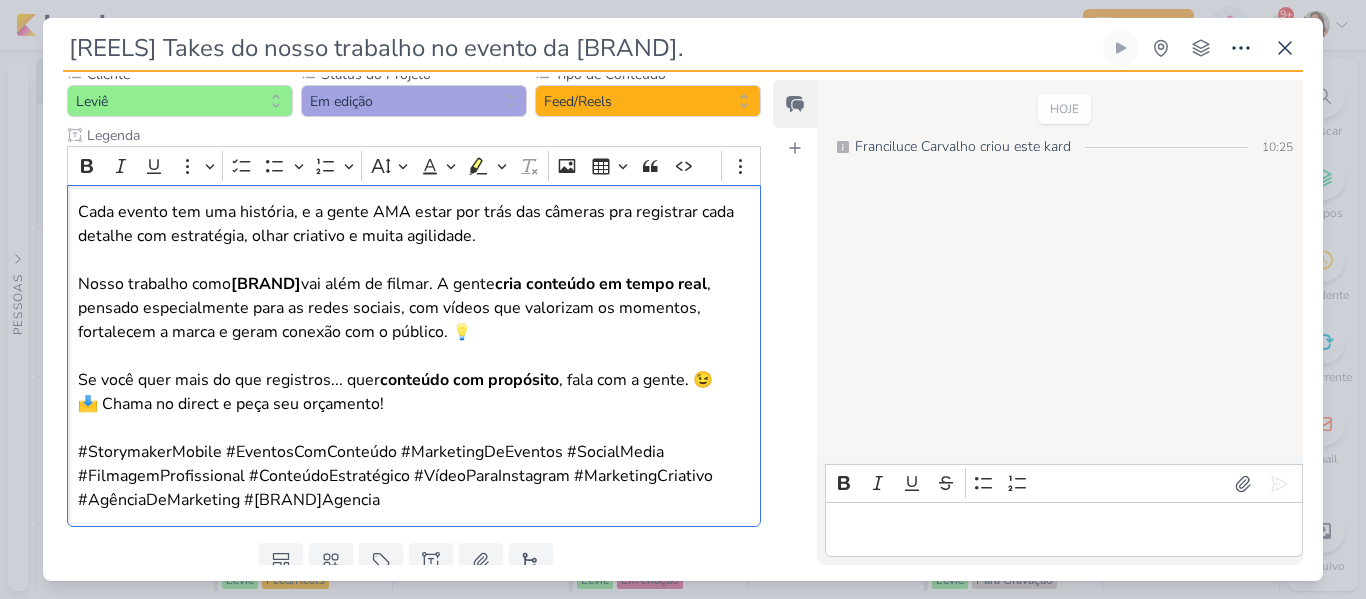 scroll, scrollTop: 272, scrollLeft: 0, axis: vertical 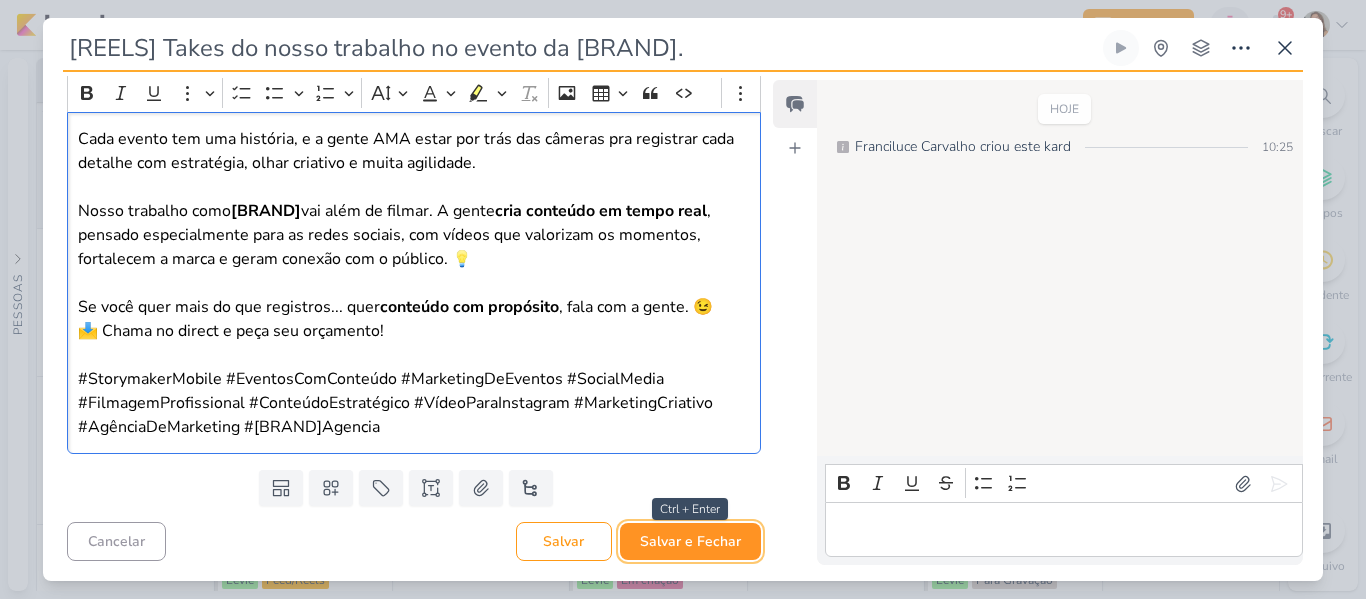click on "Salvar e Fechar" at bounding box center [690, 541] 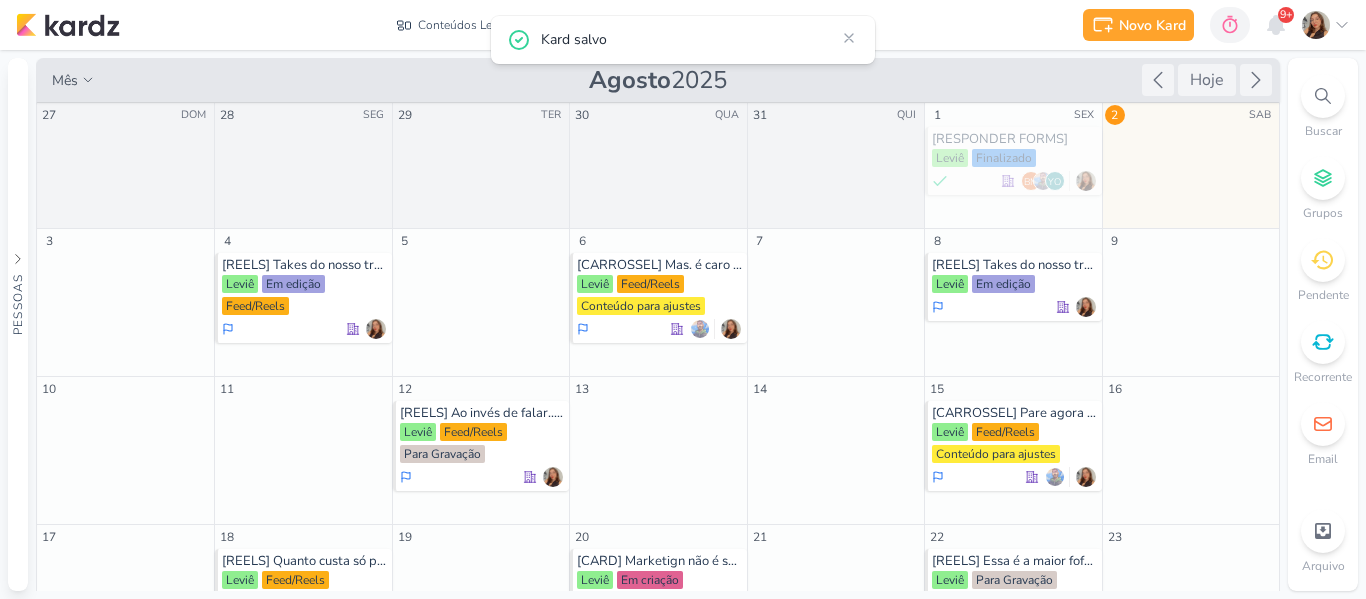 scroll, scrollTop: 0, scrollLeft: 0, axis: both 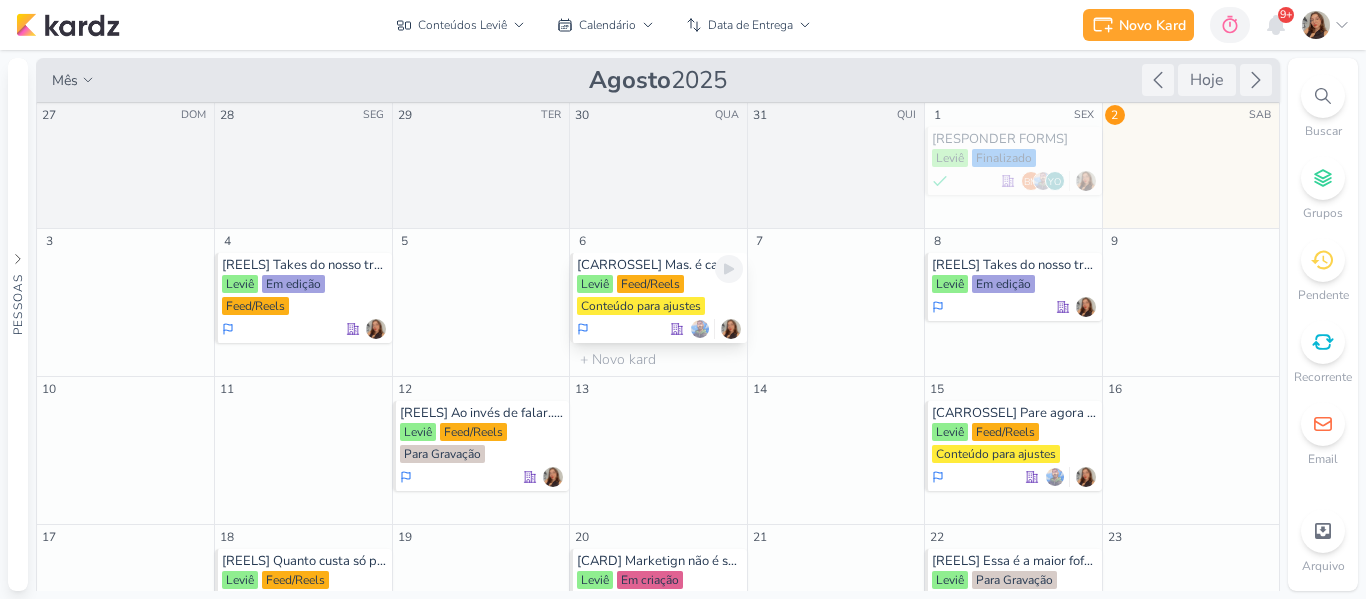 click on "Feed/Reels" at bounding box center (650, 284) 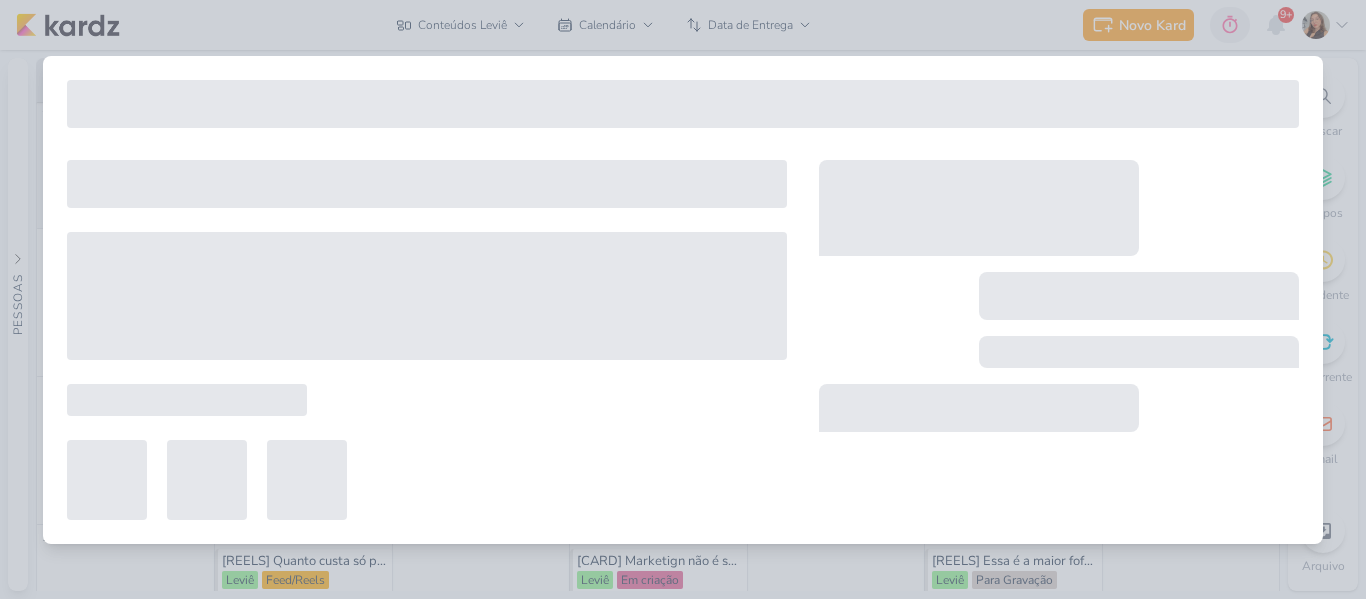 type on "[CARROSSEL] Mas. é caro contratar uma agência de marketing." 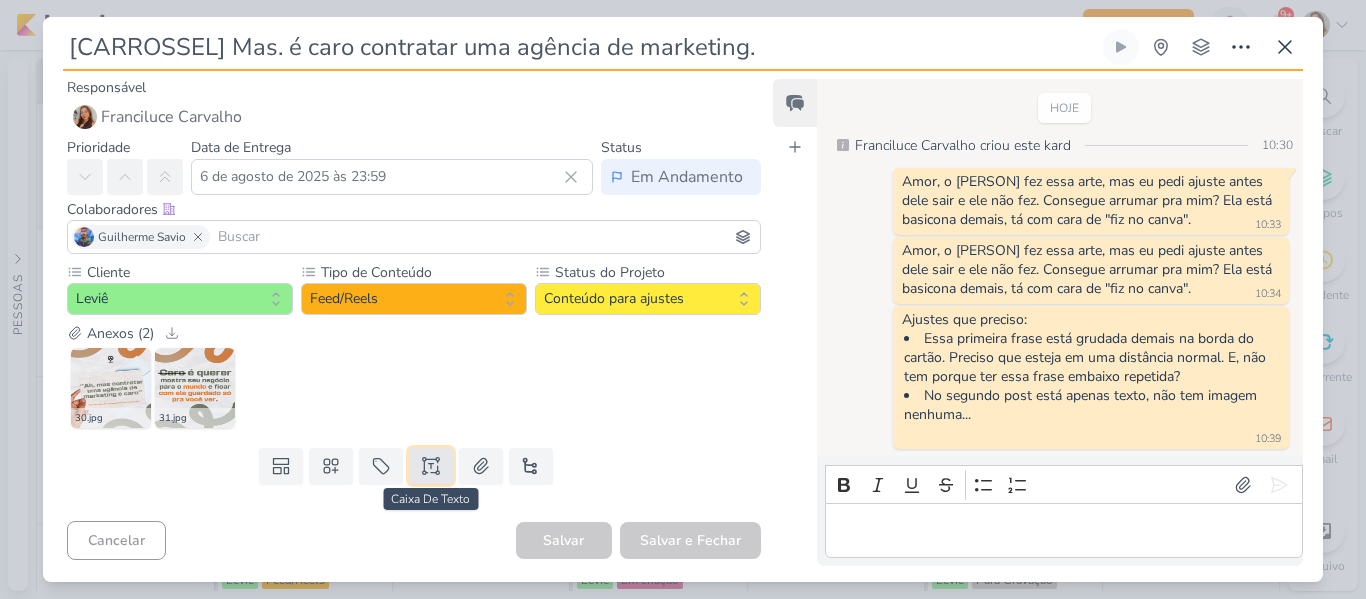 click 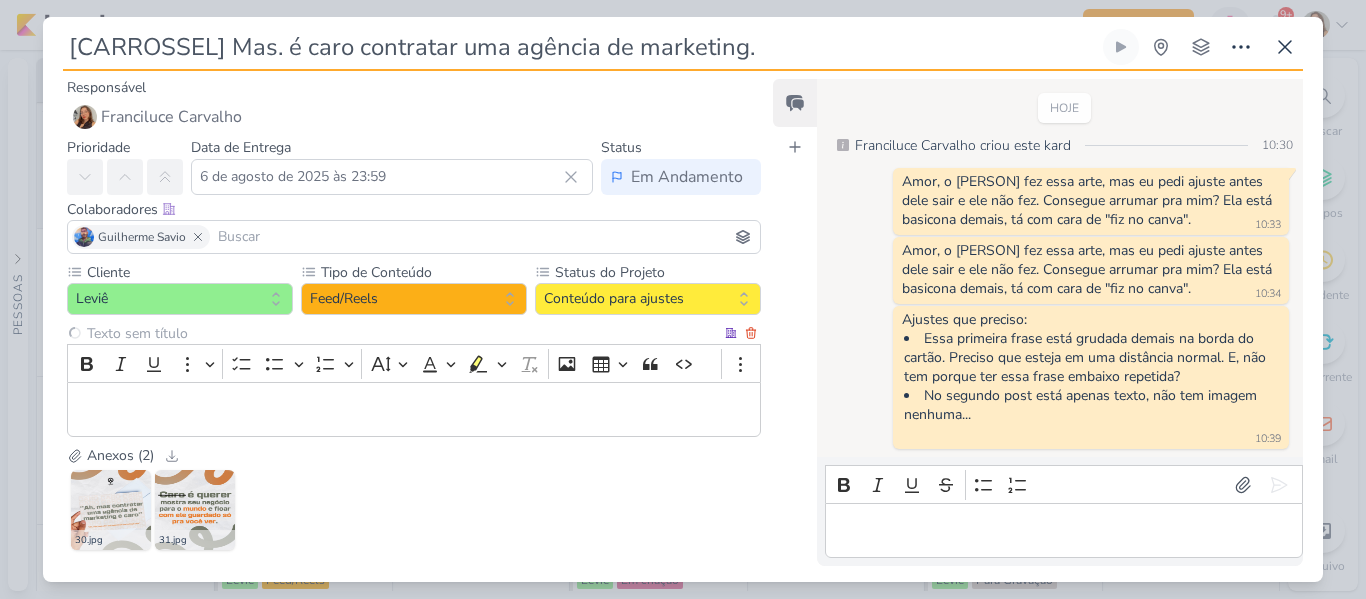 click at bounding box center (402, 333) 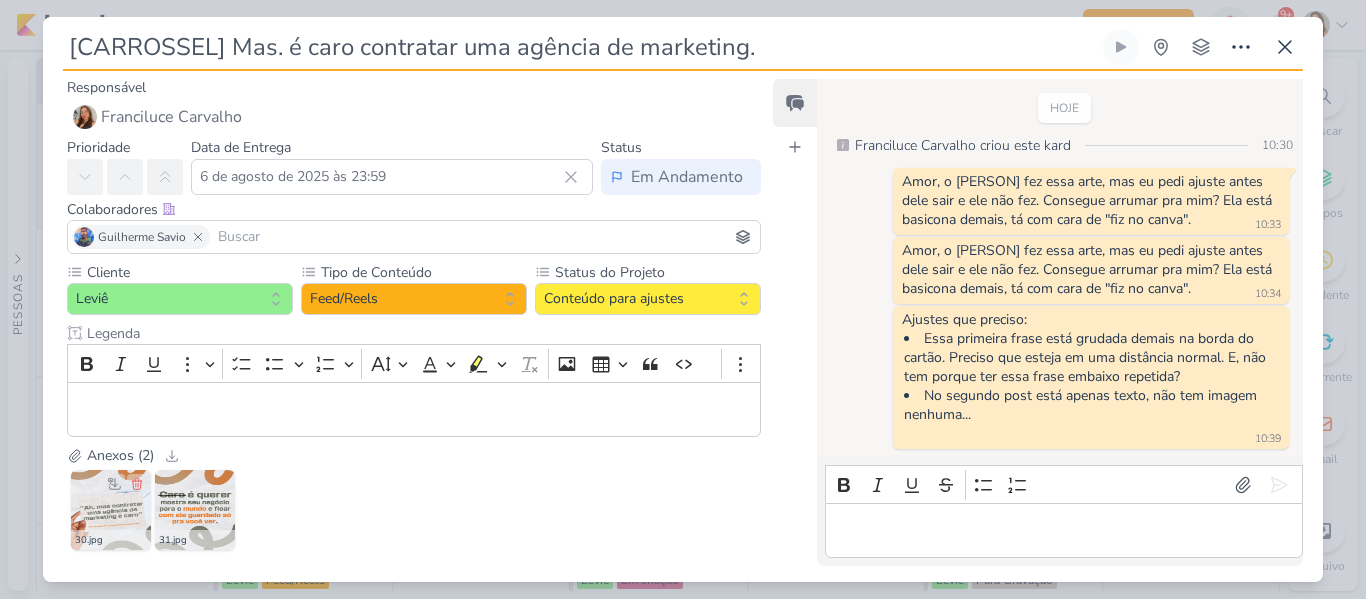 type on "Legenda" 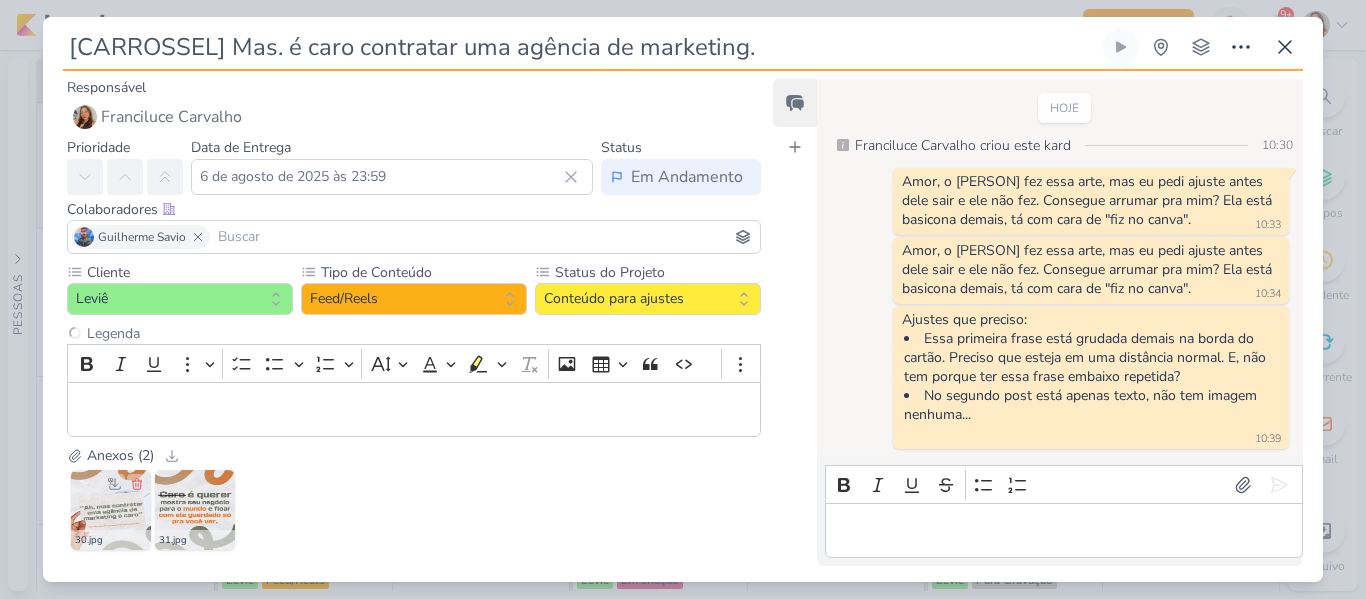 click at bounding box center (111, 510) 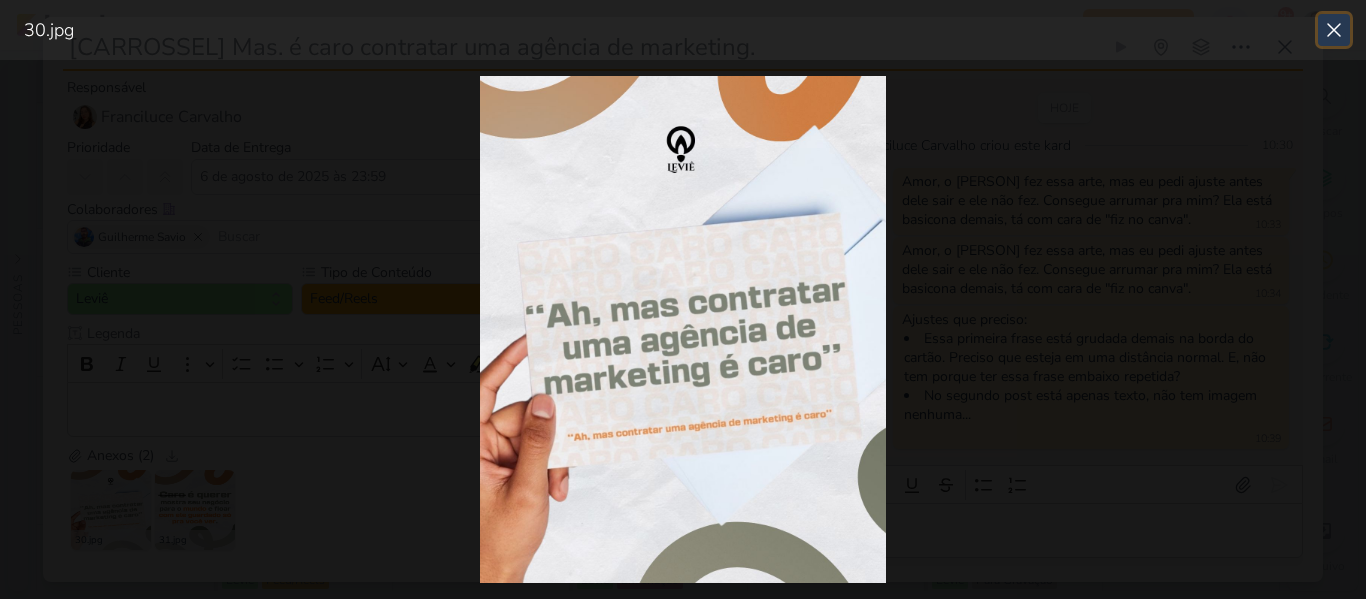 click 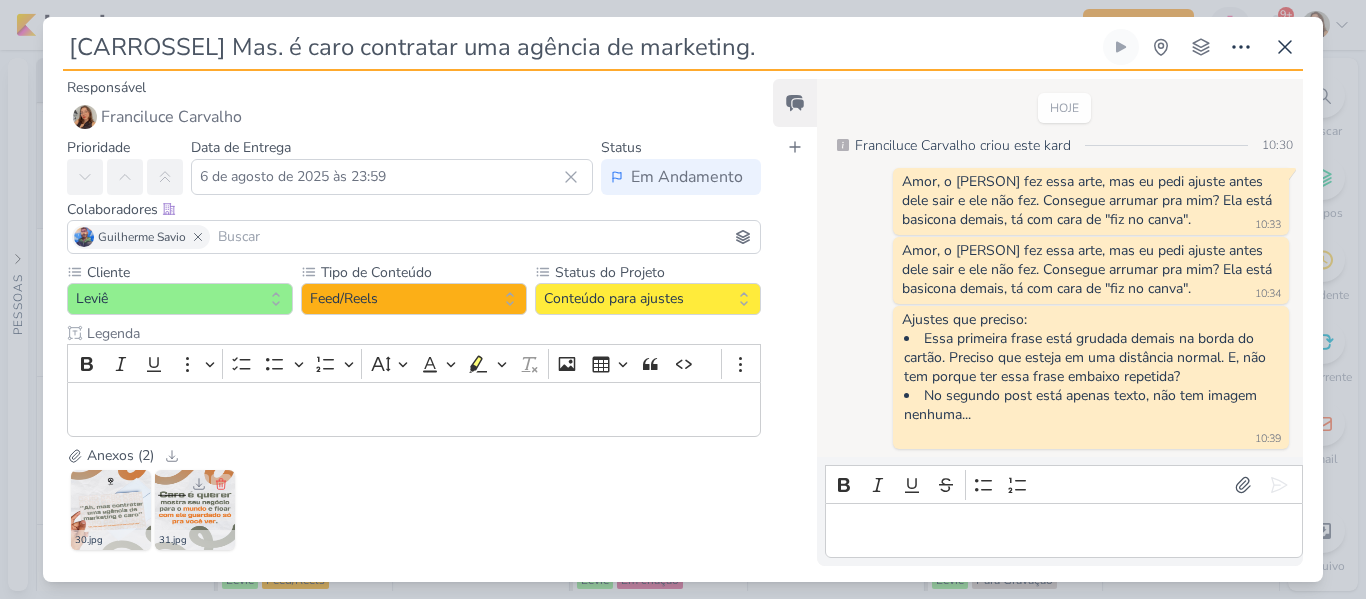 click at bounding box center (195, 510) 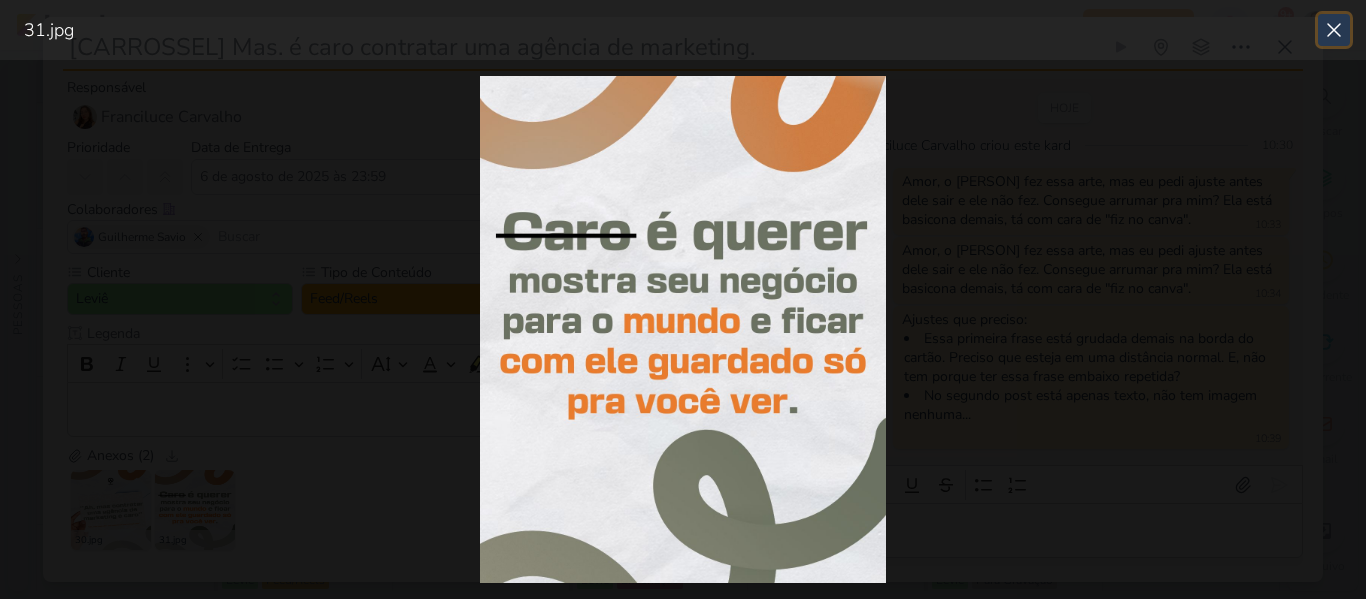 click at bounding box center (1334, 30) 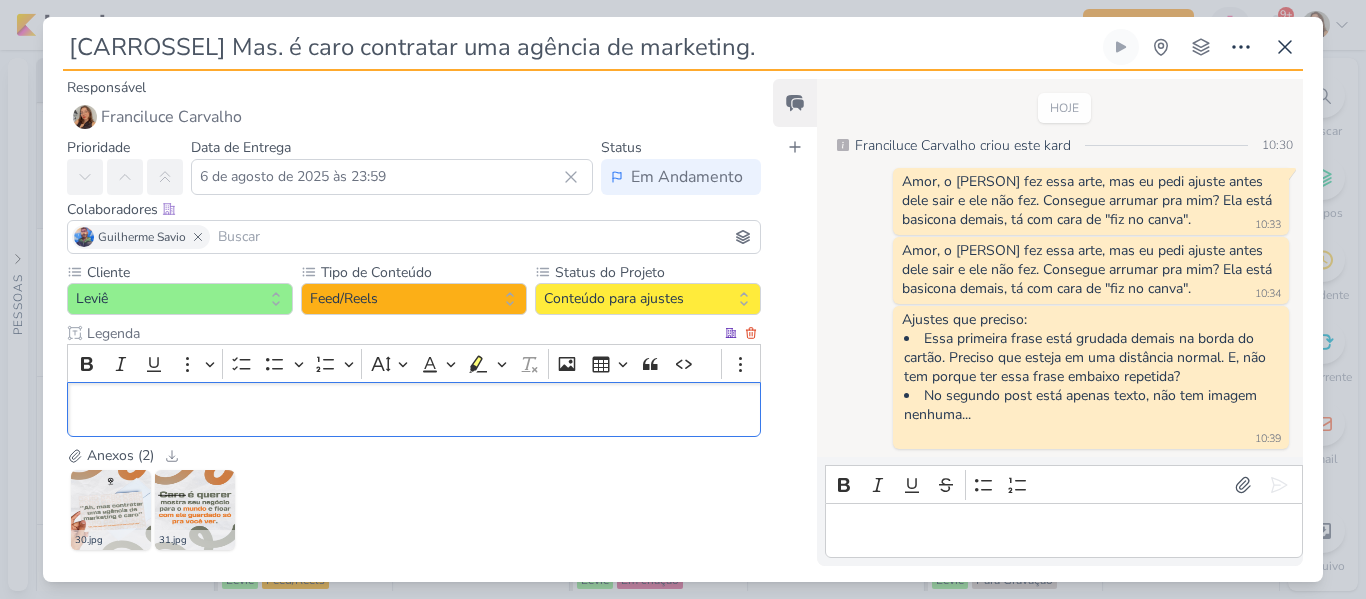 click at bounding box center (414, 410) 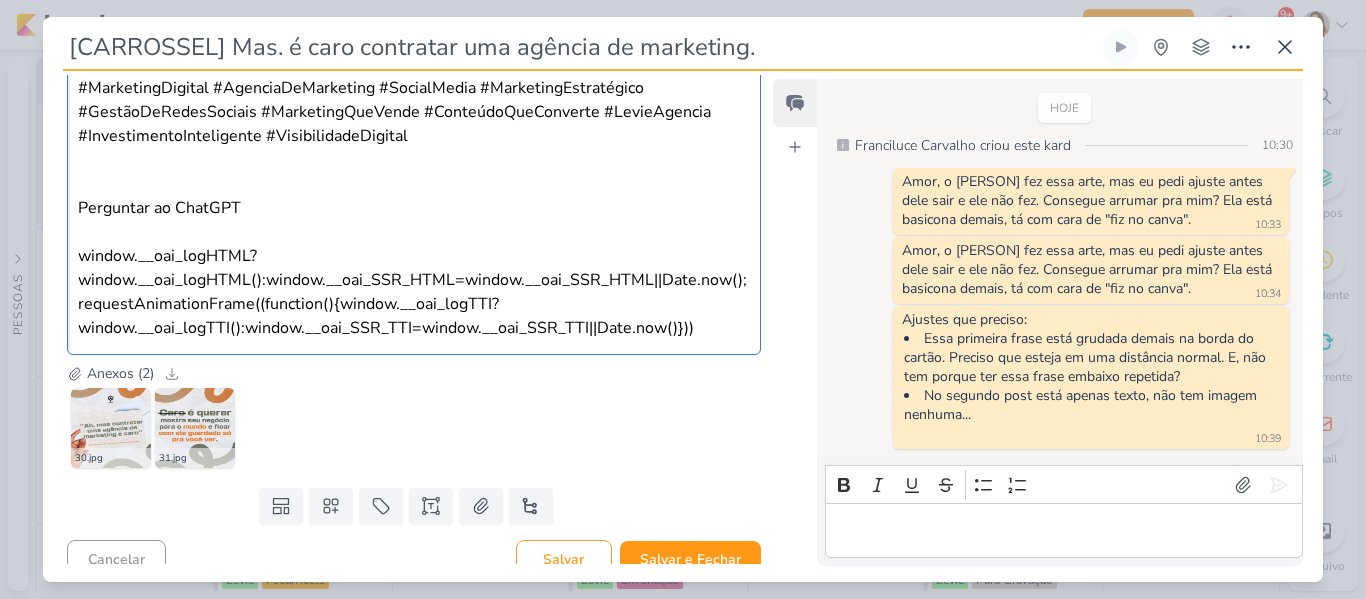 scroll, scrollTop: 567, scrollLeft: 0, axis: vertical 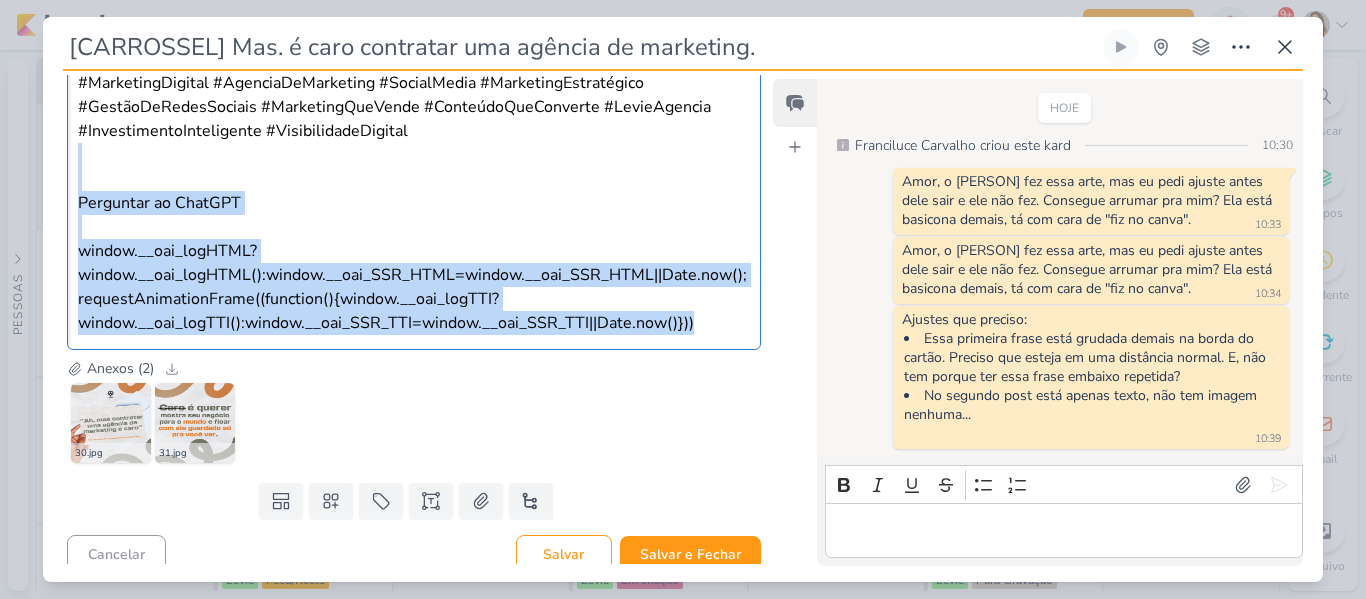 drag, startPoint x: 700, startPoint y: 347, endPoint x: 60, endPoint y: 176, distance: 662.45074 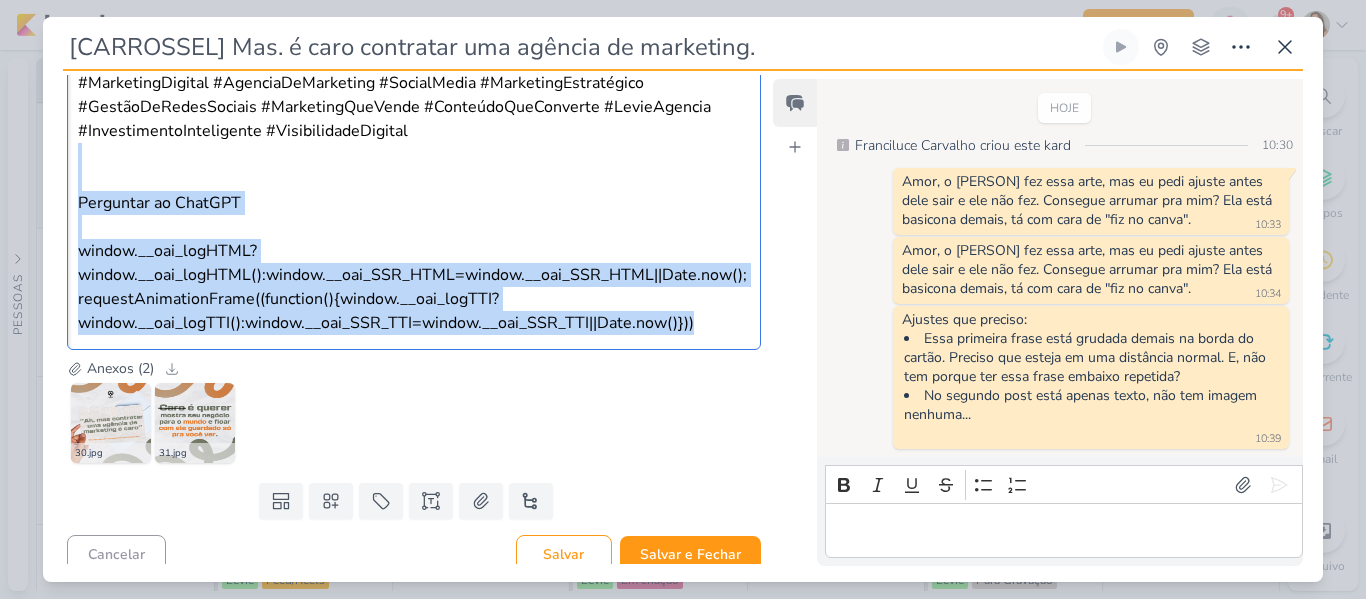 click on "Cliente
[PERSON]
Tipo de Conteúdo" at bounding box center (406, 26) 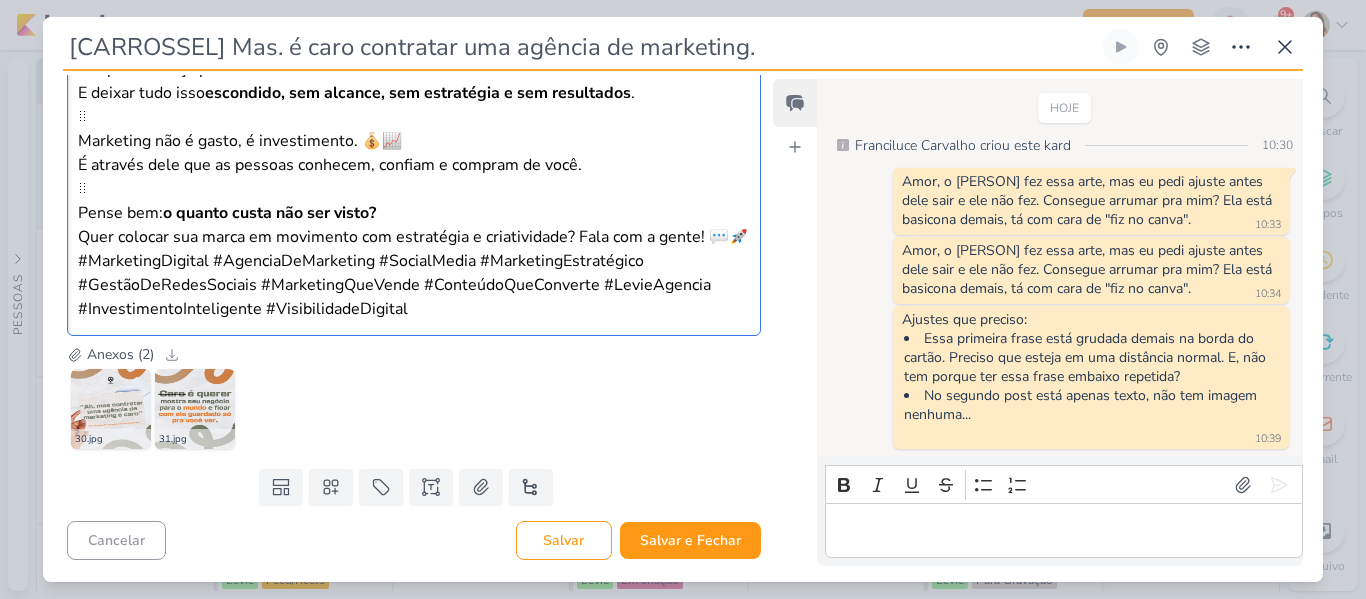 scroll, scrollTop: 413, scrollLeft: 0, axis: vertical 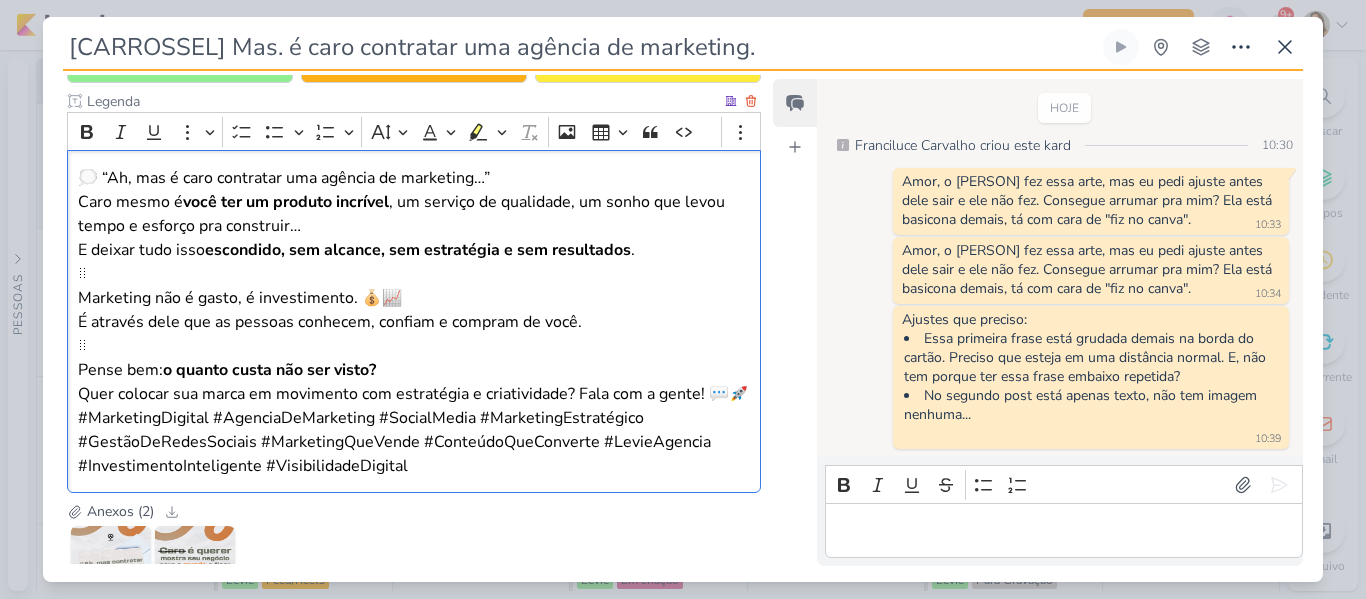click on "💭 “Ah, mas é caro contratar uma agência de marketing…”" at bounding box center (414, 178) 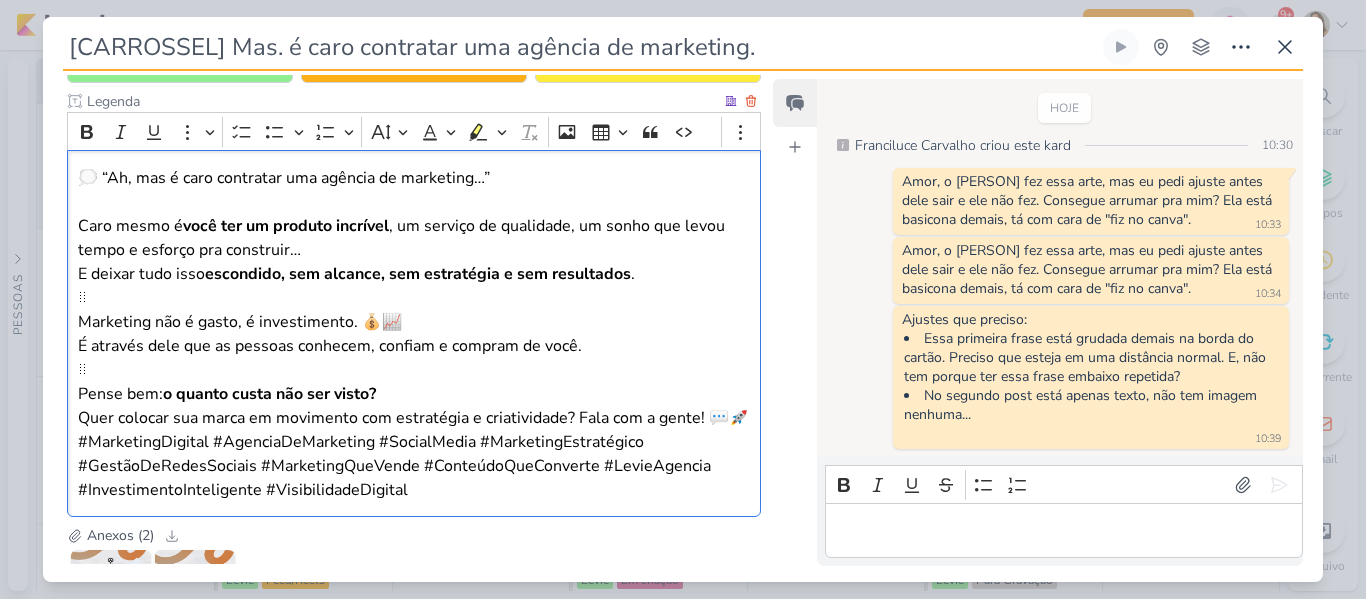 click on "Quer colocar sua marca em movimento com estratégia e criatividade? Fala com a gente! 💬🚀" at bounding box center (414, 418) 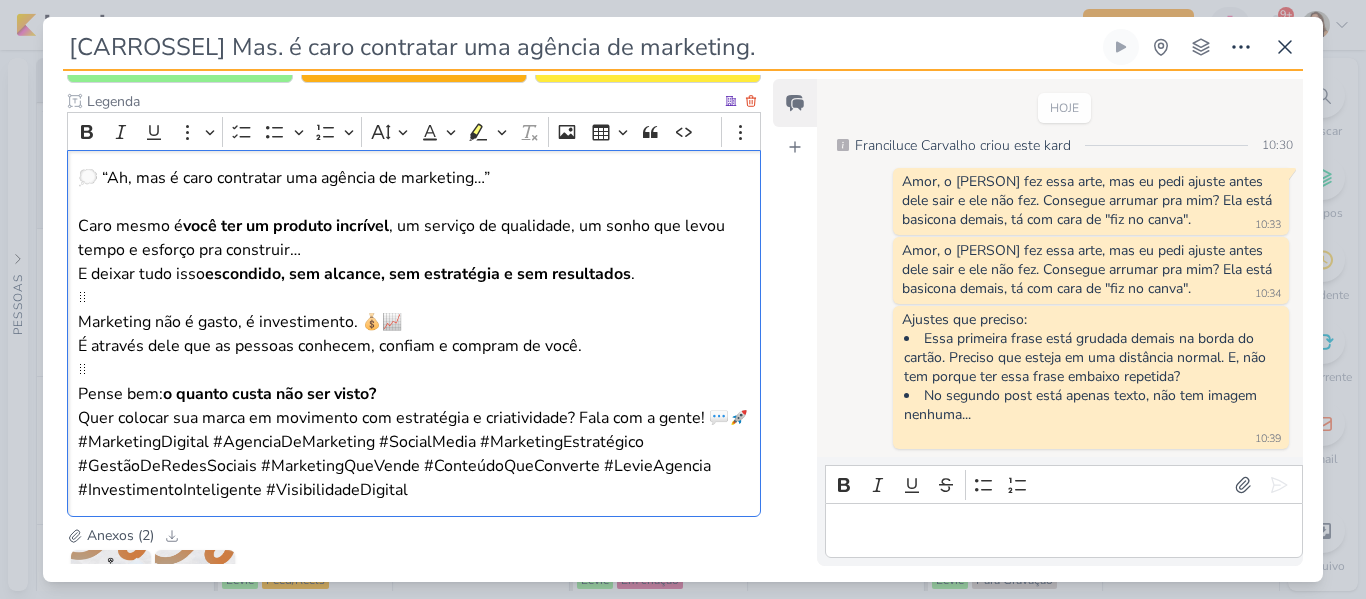 click on "Quer colocar sua marca em movimento com estratégia e criatividade? Fala com a gente! 💬🚀" at bounding box center (414, 418) 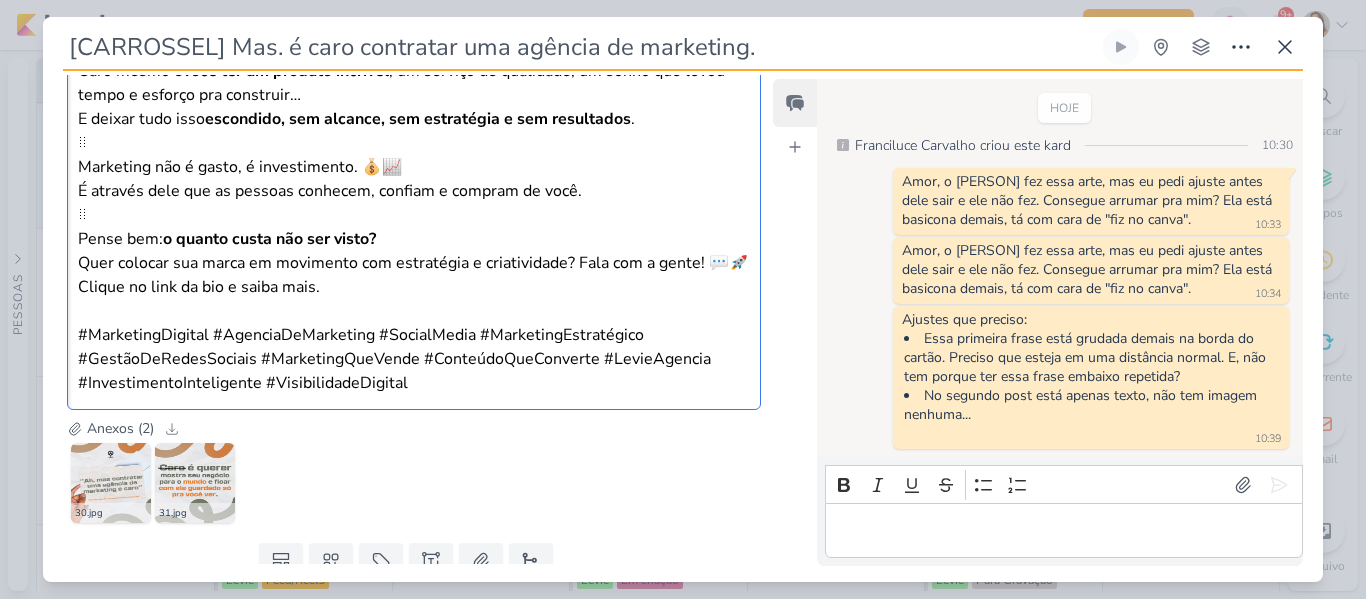 scroll, scrollTop: 405, scrollLeft: 0, axis: vertical 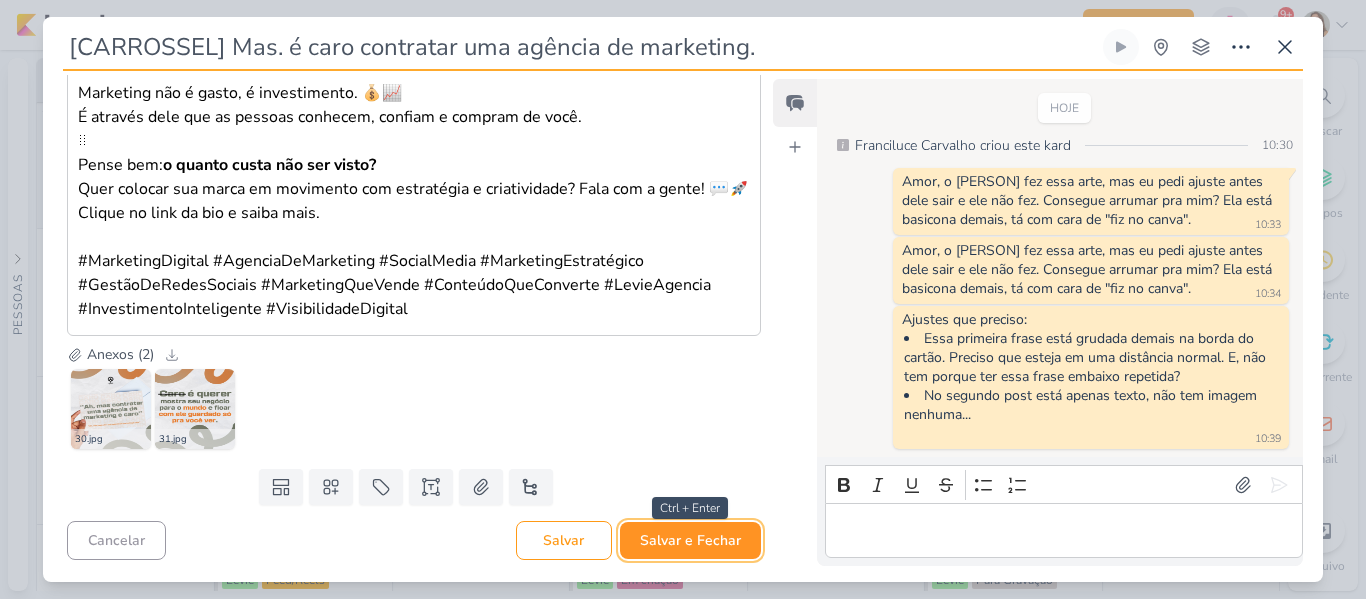click on "Salvar e Fechar" at bounding box center [690, 540] 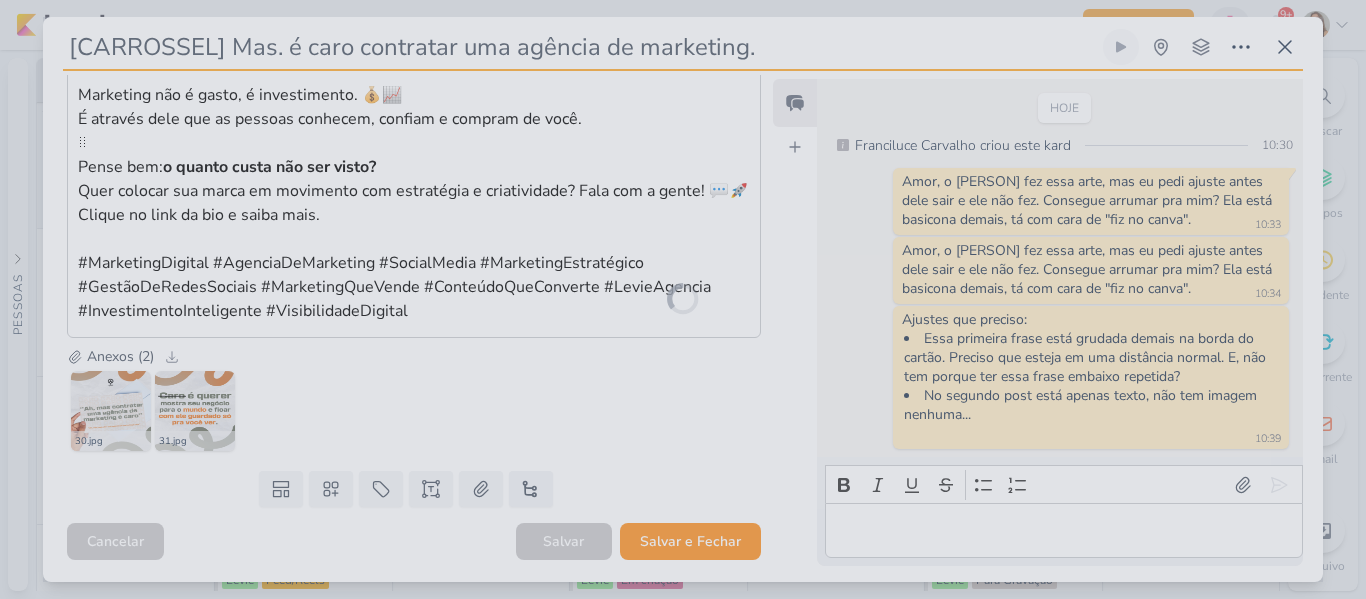 scroll, scrollTop: 459, scrollLeft: 0, axis: vertical 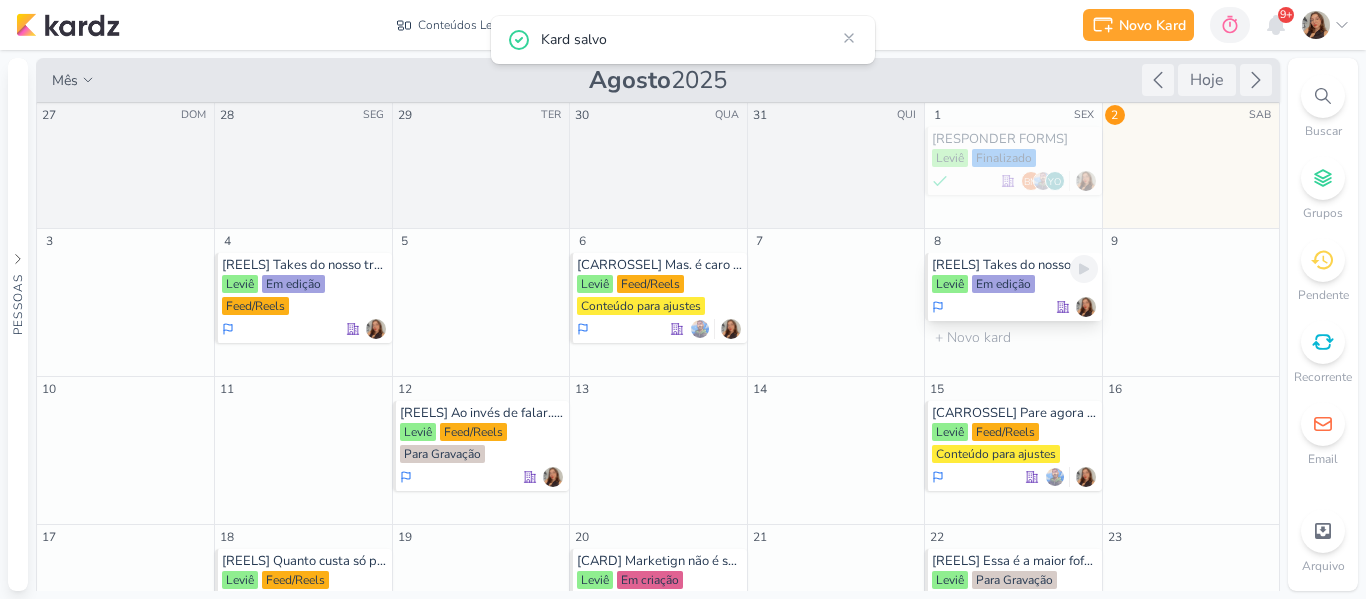 click on "Em edição" at bounding box center (1003, 284) 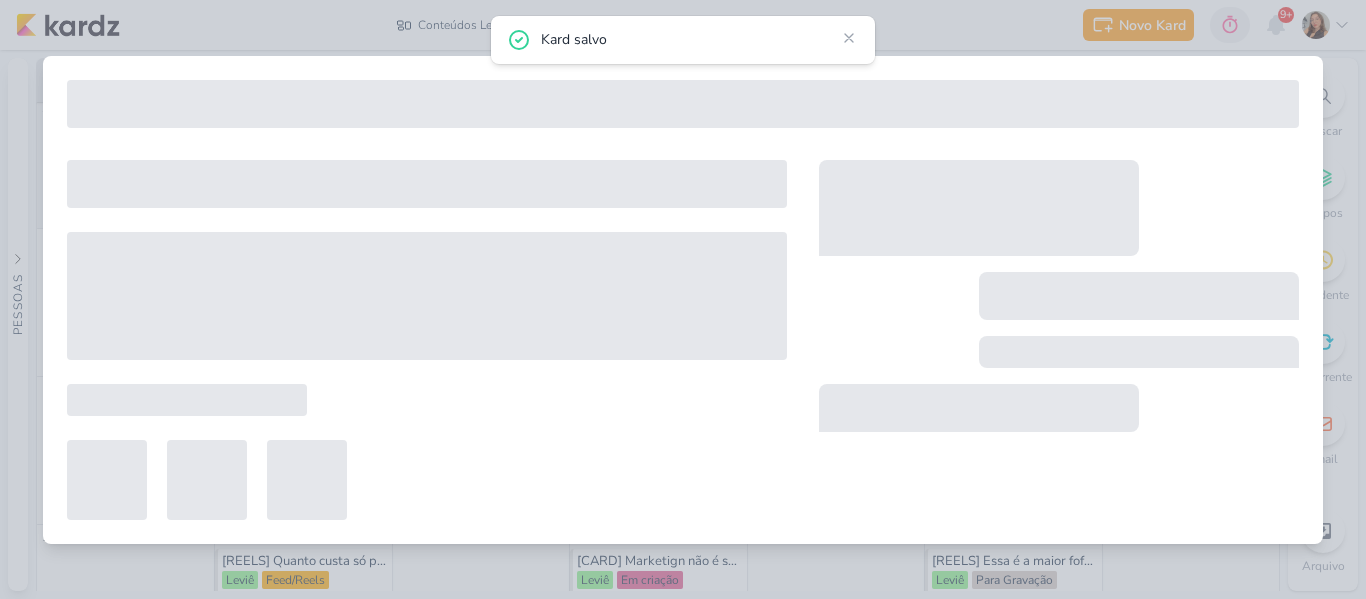 type on "[REELS] Takes do nosso trabalho no evento do BNI" 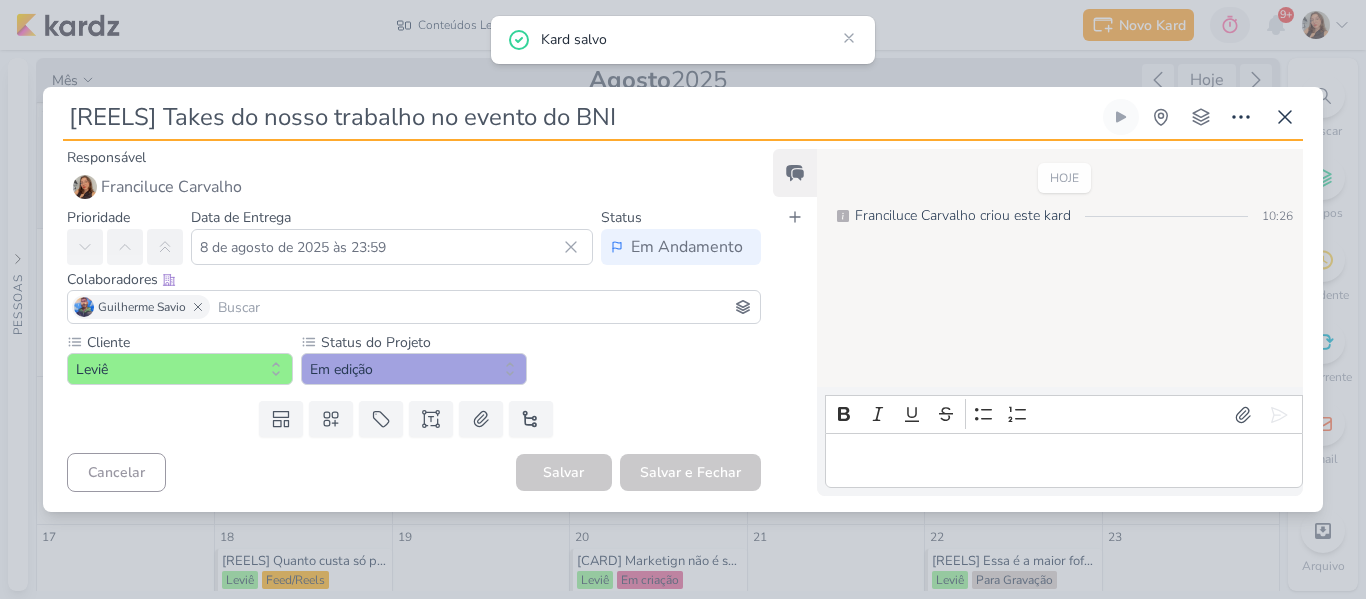 scroll, scrollTop: 0, scrollLeft: 0, axis: both 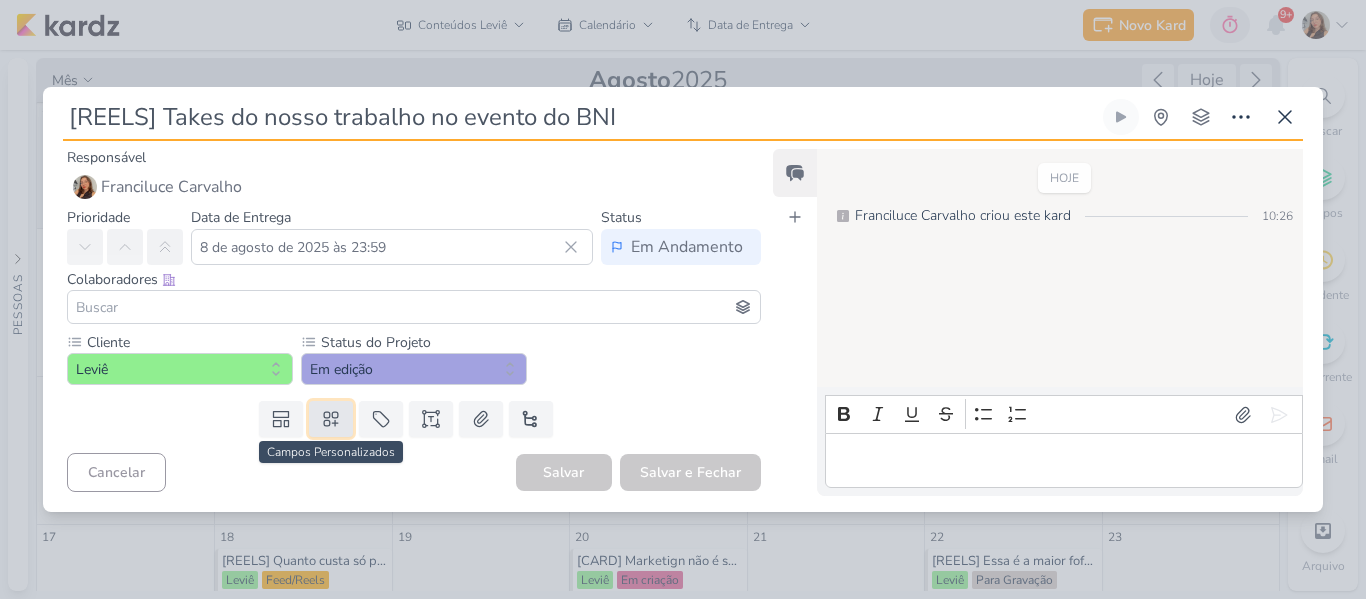 click 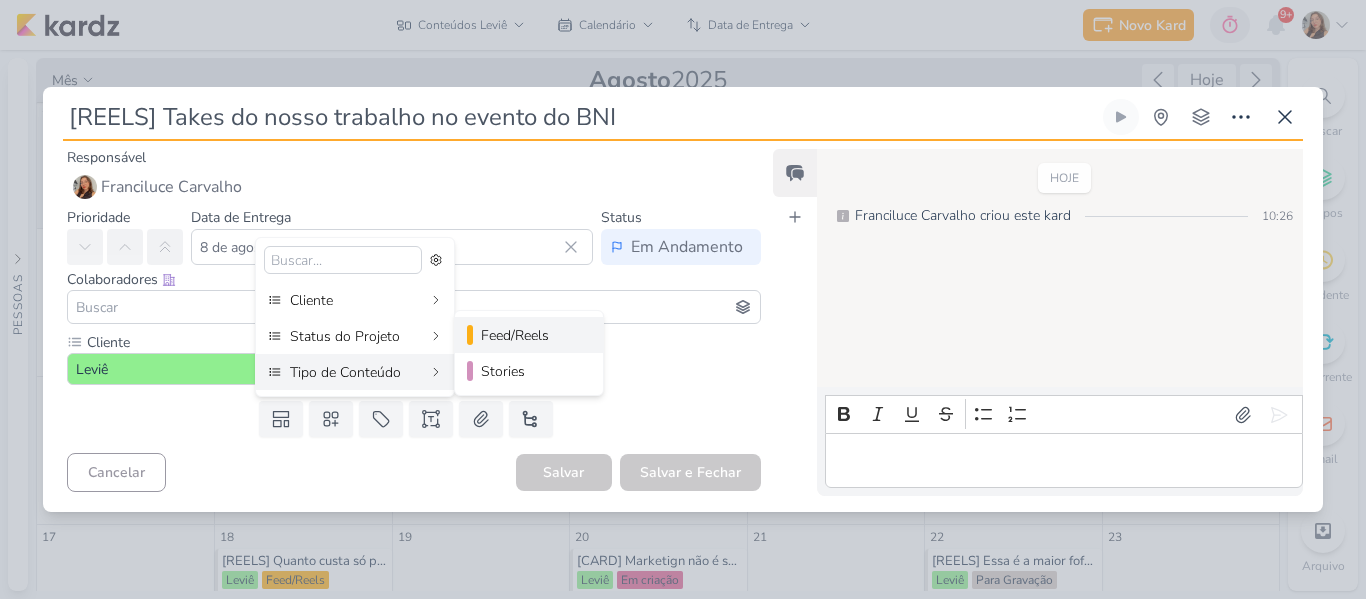 click at bounding box center [470, 335] 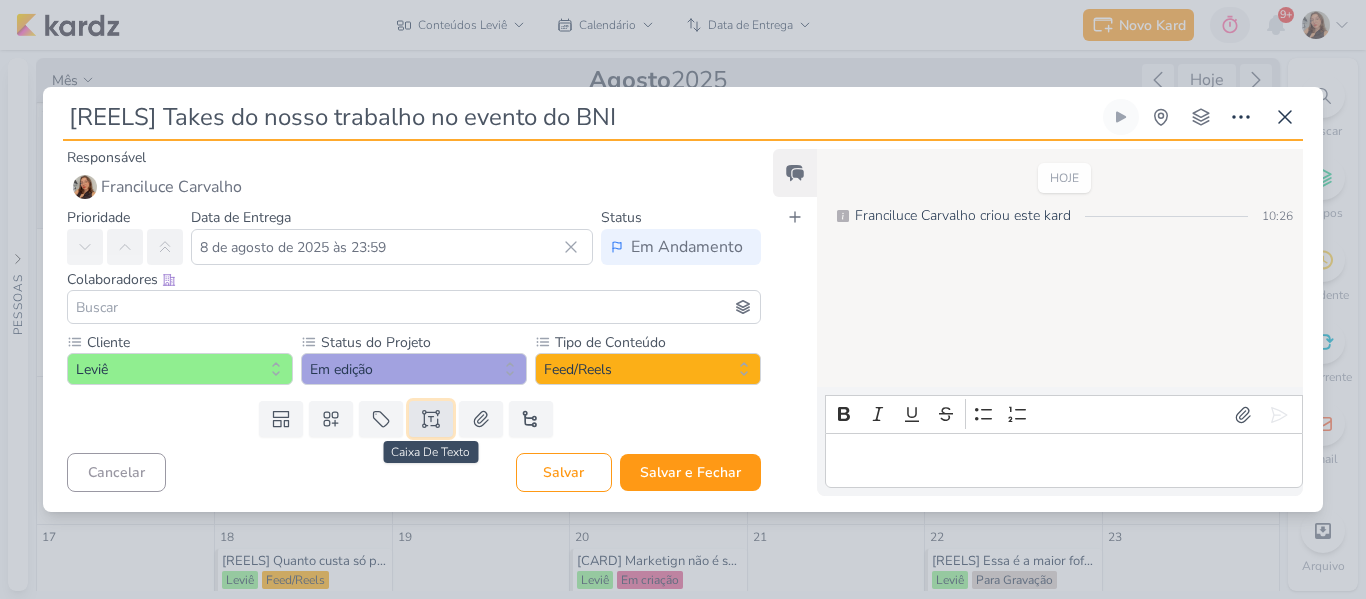 click 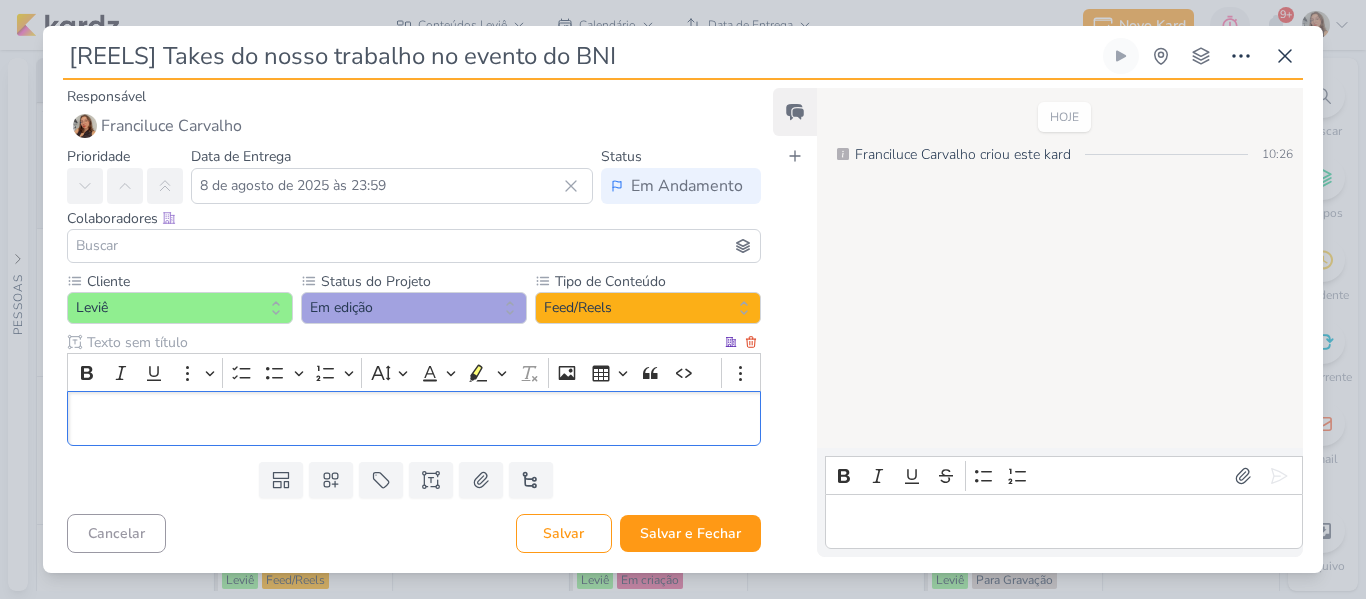 click at bounding box center (402, 342) 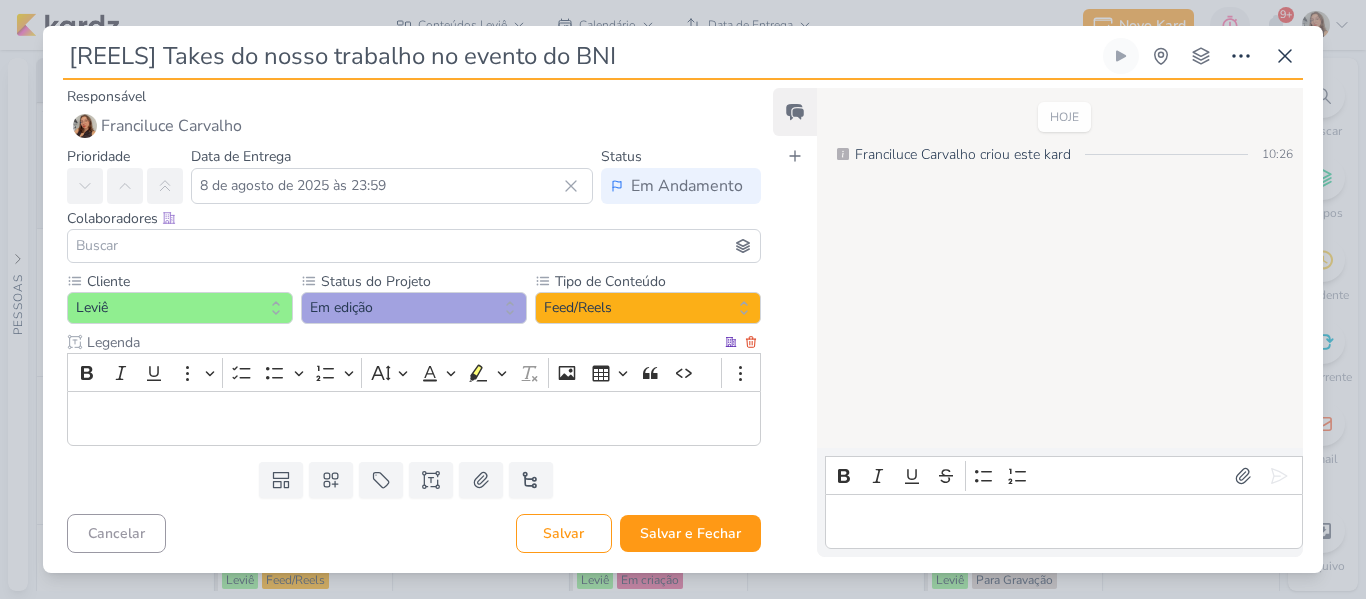 type on "Legenda" 